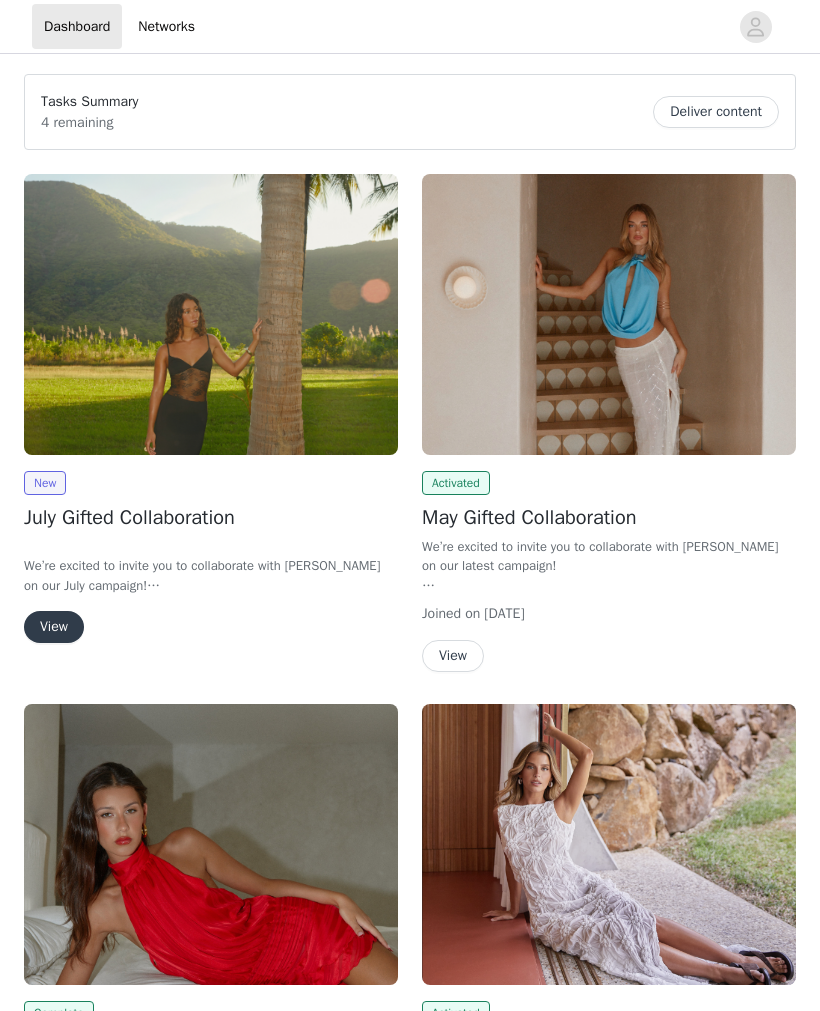 scroll, scrollTop: 0, scrollLeft: 0, axis: both 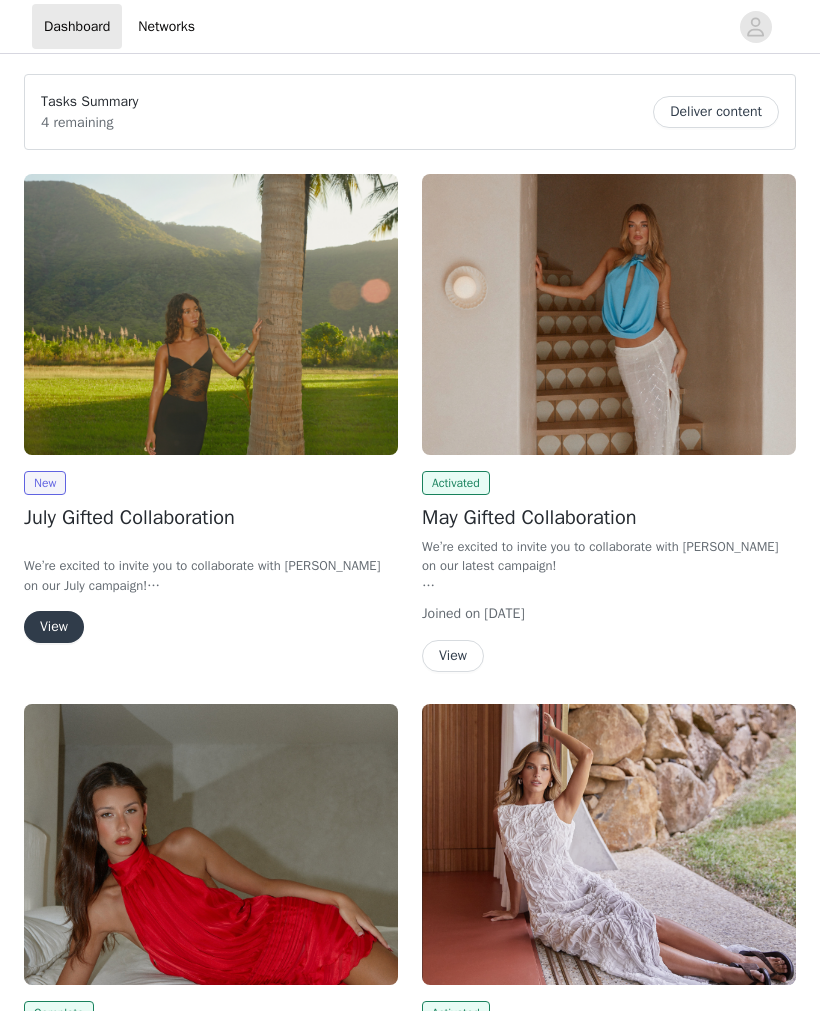 click on "View" at bounding box center [54, 627] 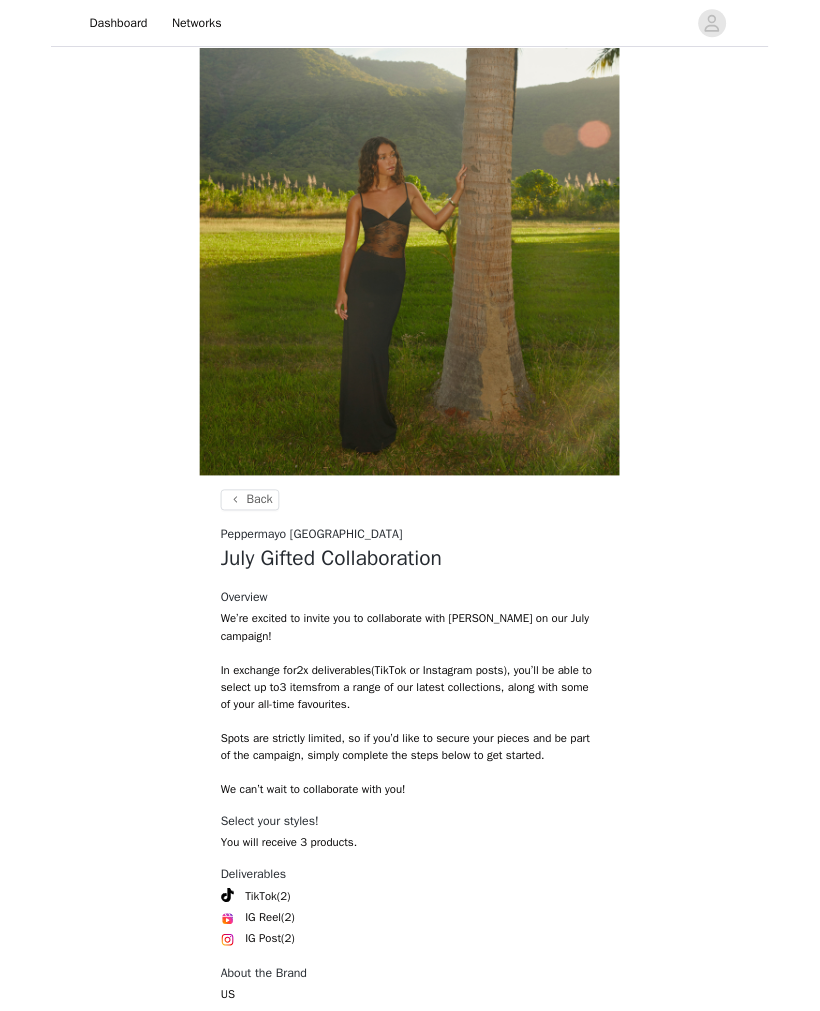 scroll, scrollTop: 518, scrollLeft: 0, axis: vertical 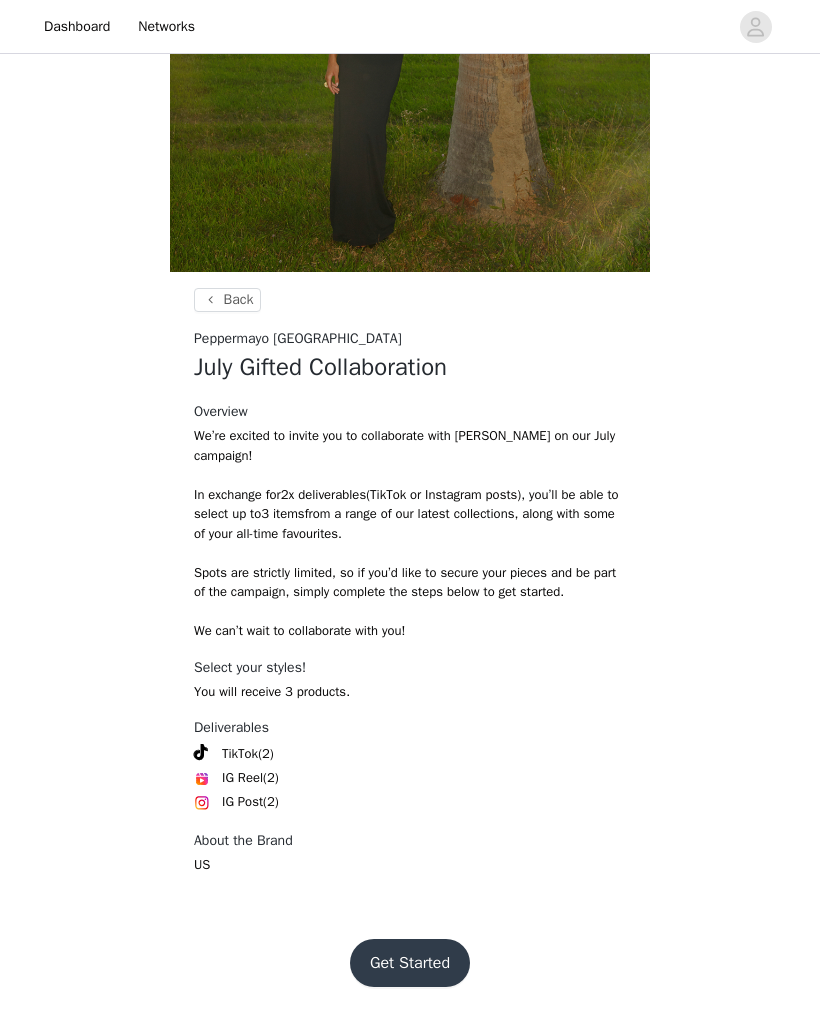 click on "Get Started" at bounding box center (410, 963) 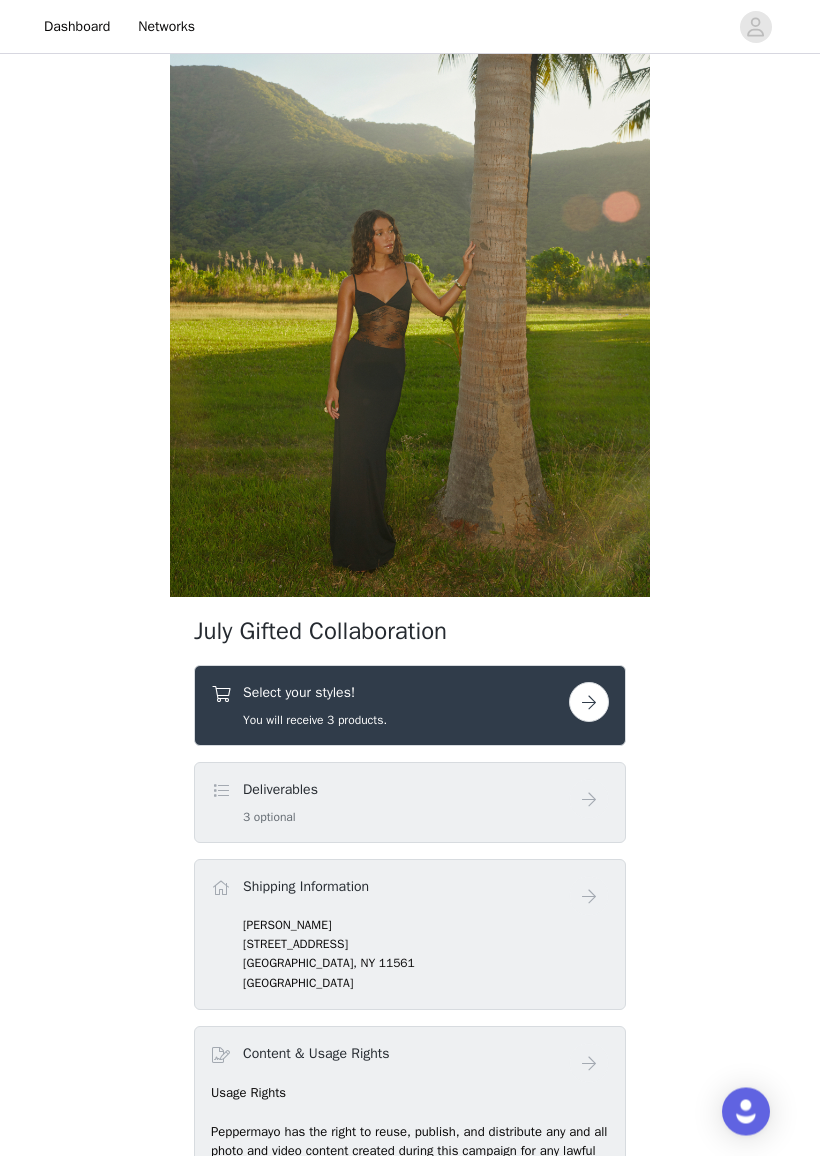scroll, scrollTop: 265, scrollLeft: 0, axis: vertical 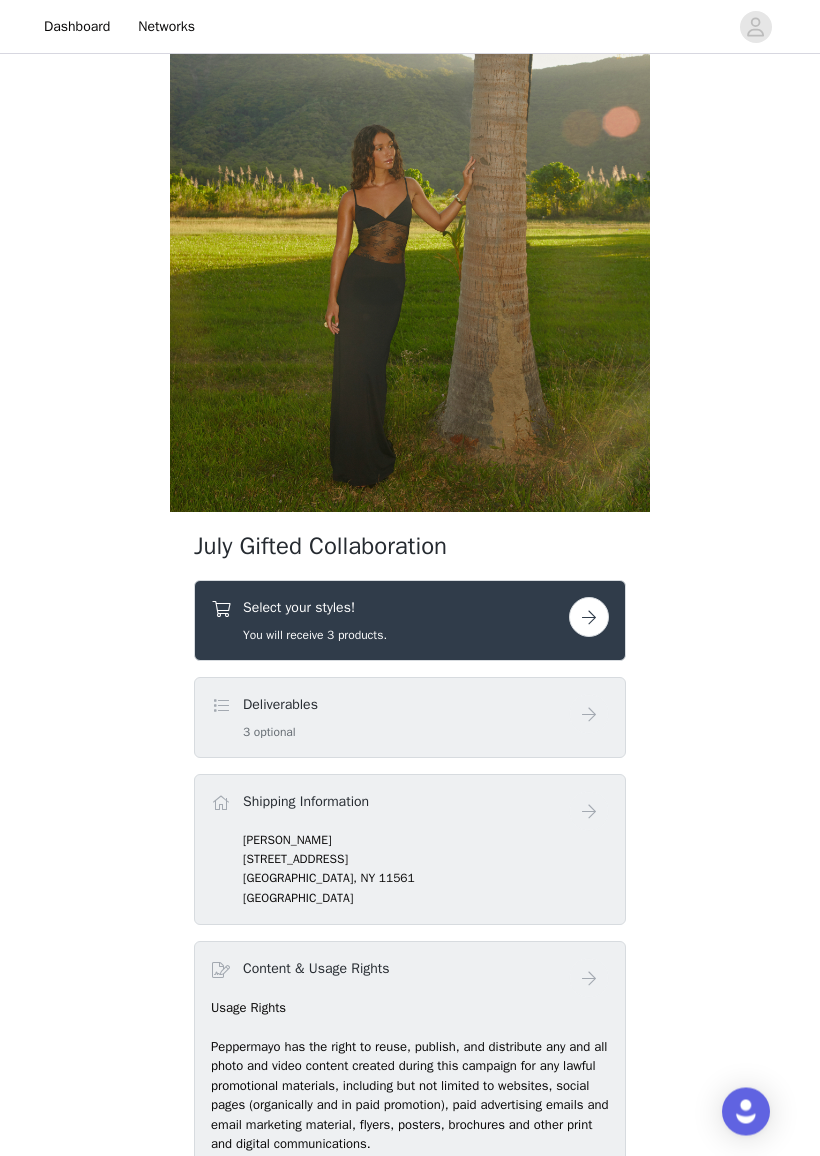 click on "Deliverables   3 optional" at bounding box center [390, 718] 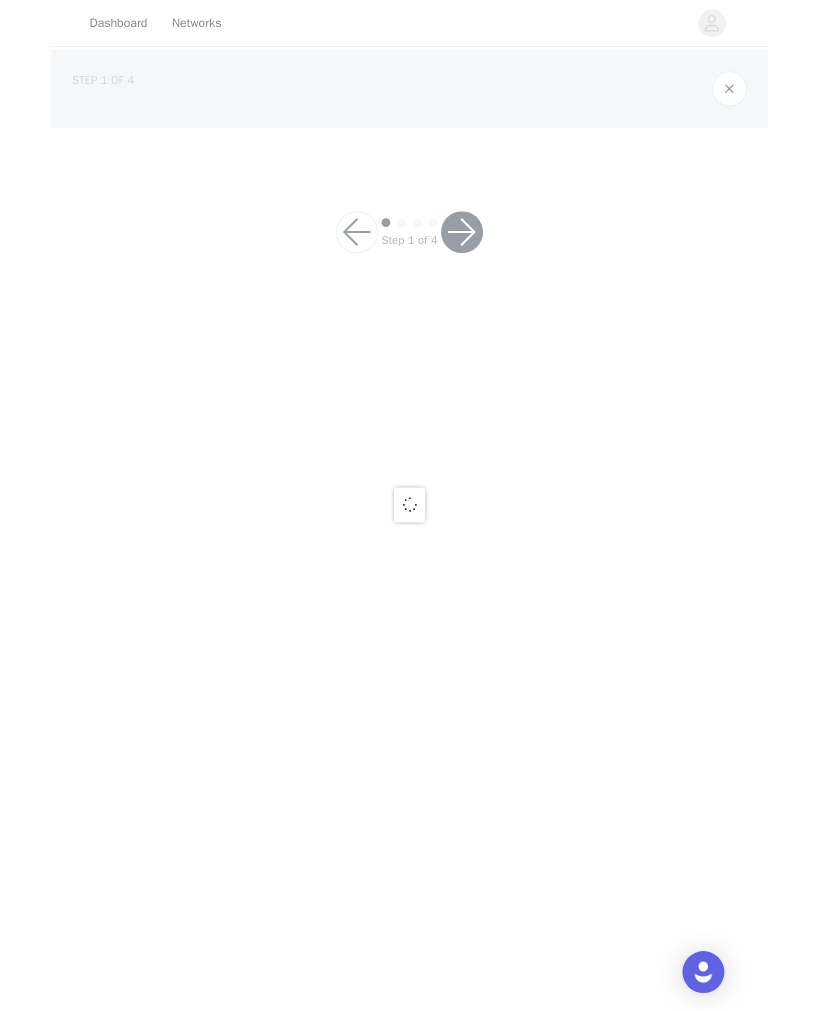 scroll, scrollTop: 0, scrollLeft: 0, axis: both 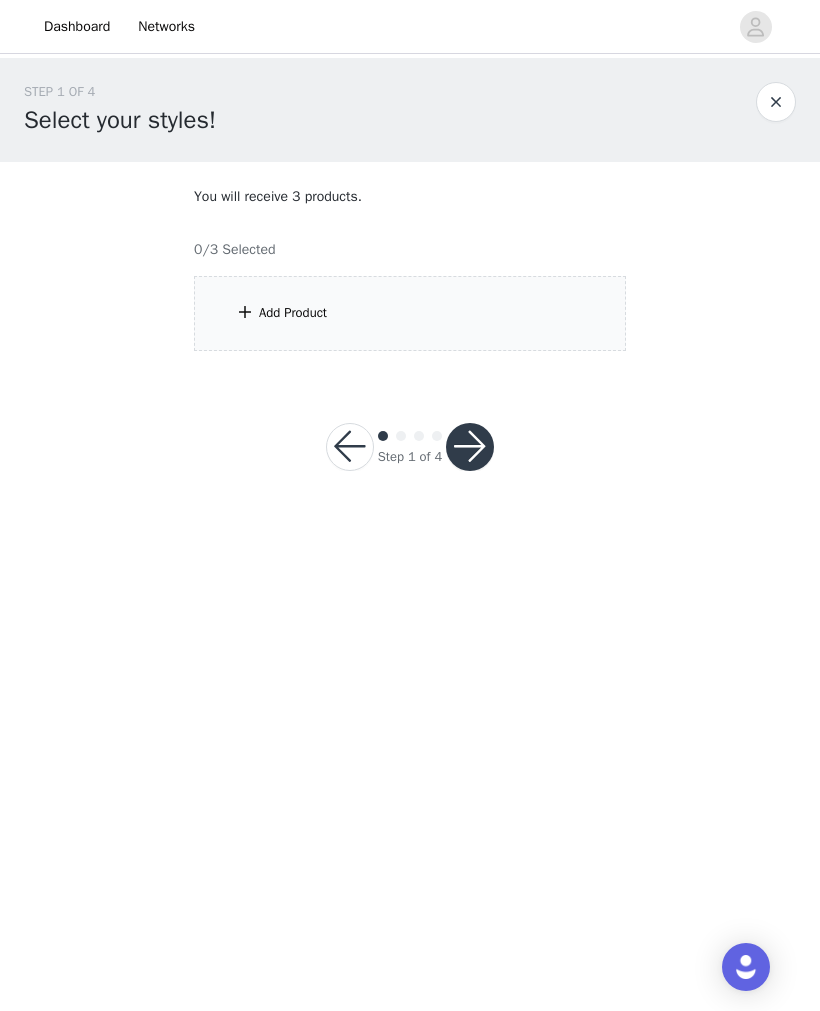 click on "Add Product" at bounding box center [293, 313] 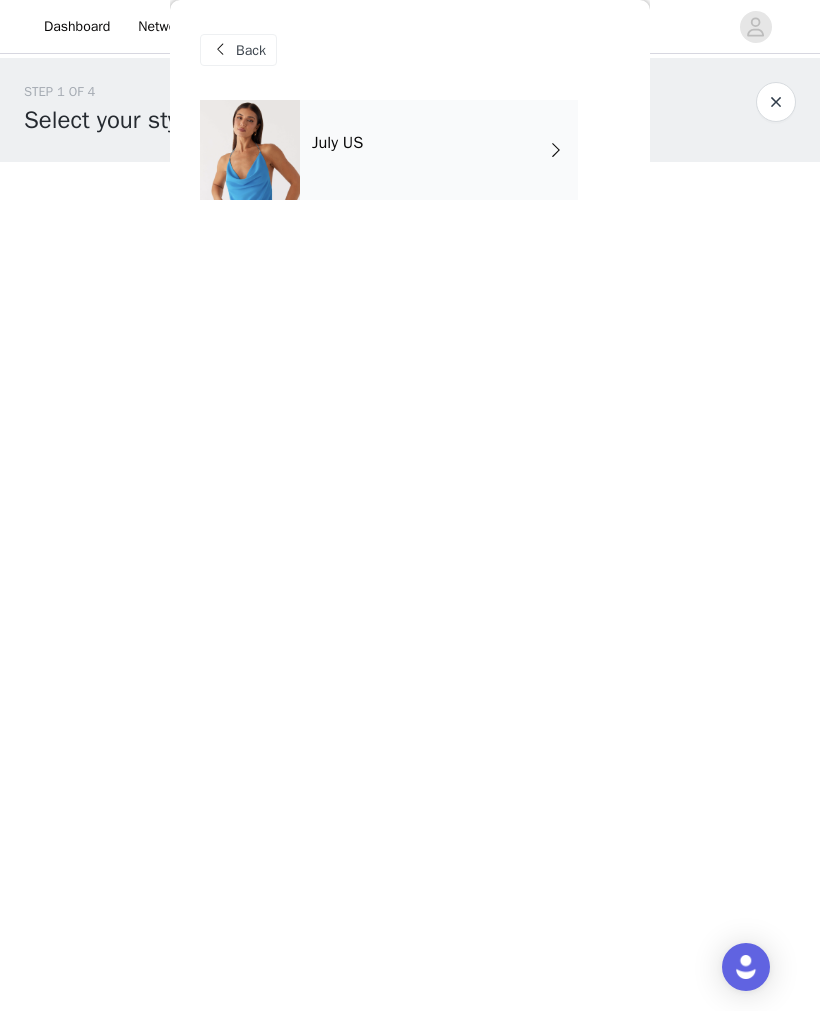 click on "July US" at bounding box center (439, 150) 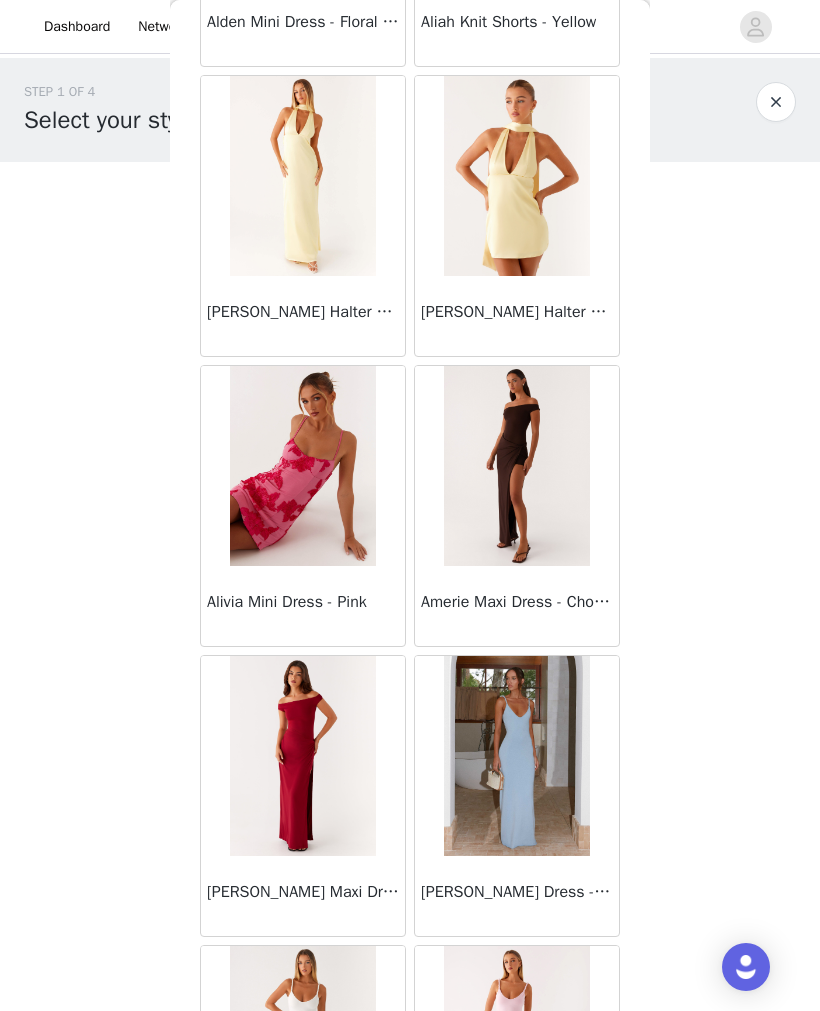 scroll, scrollTop: 1190, scrollLeft: 0, axis: vertical 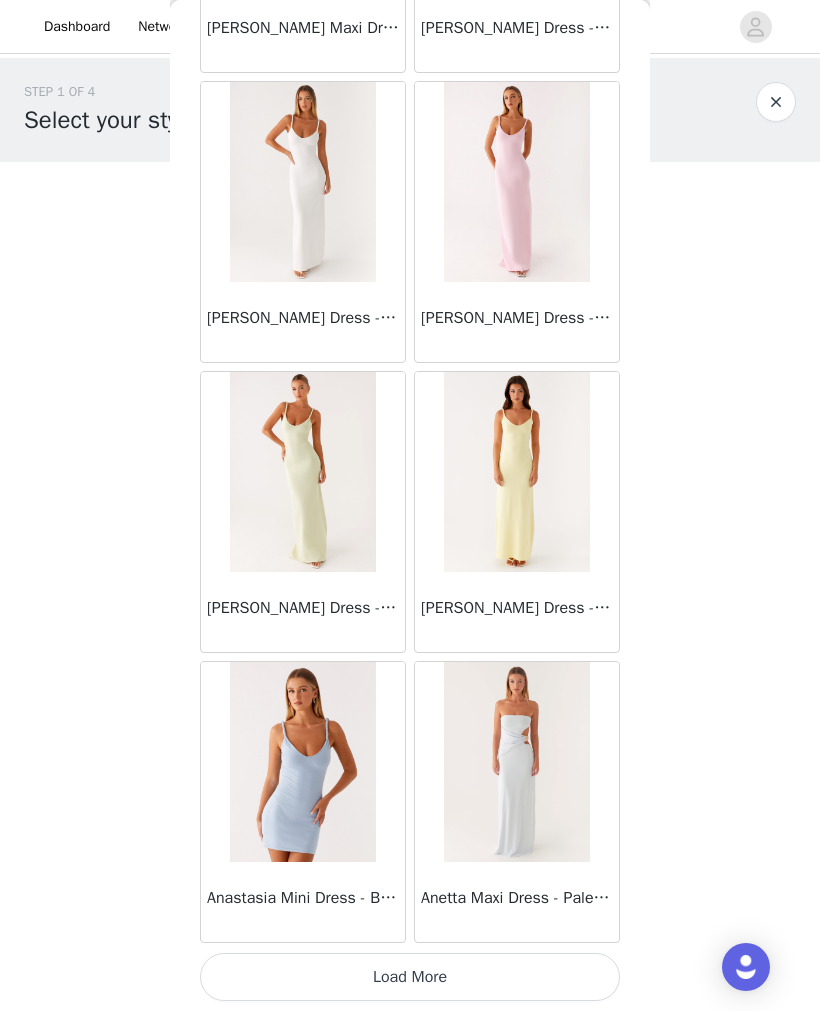 click on "Load More" at bounding box center [410, 977] 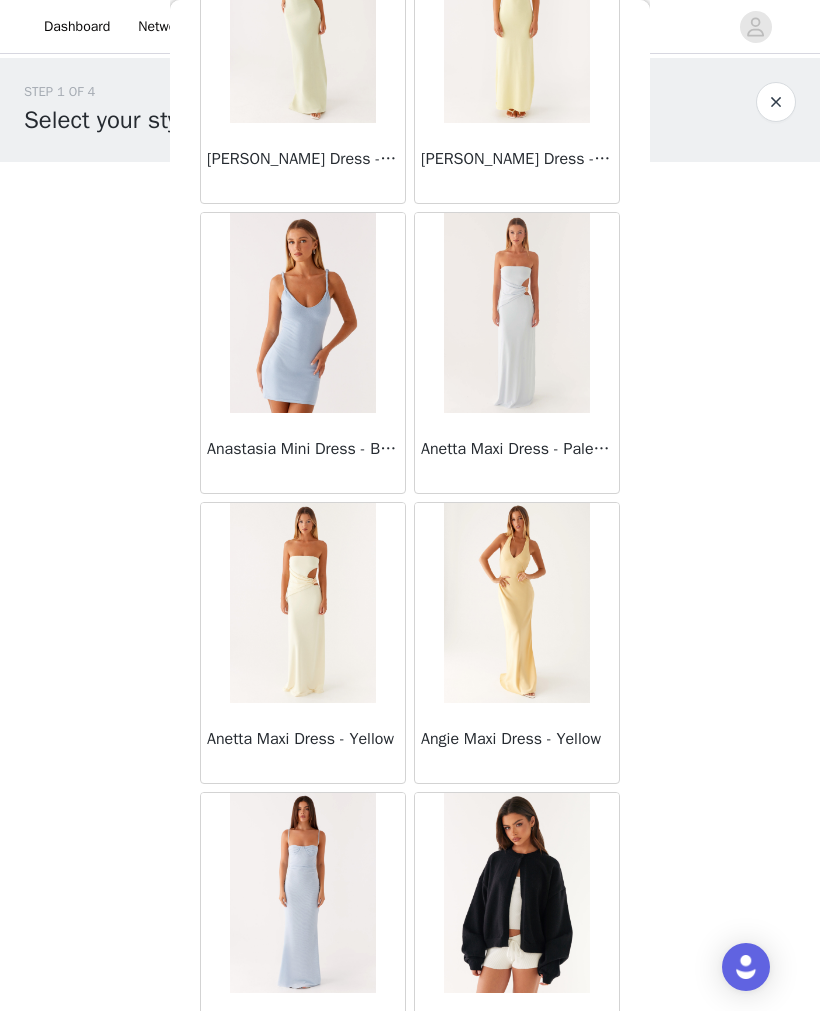scroll, scrollTop: 2502, scrollLeft: 0, axis: vertical 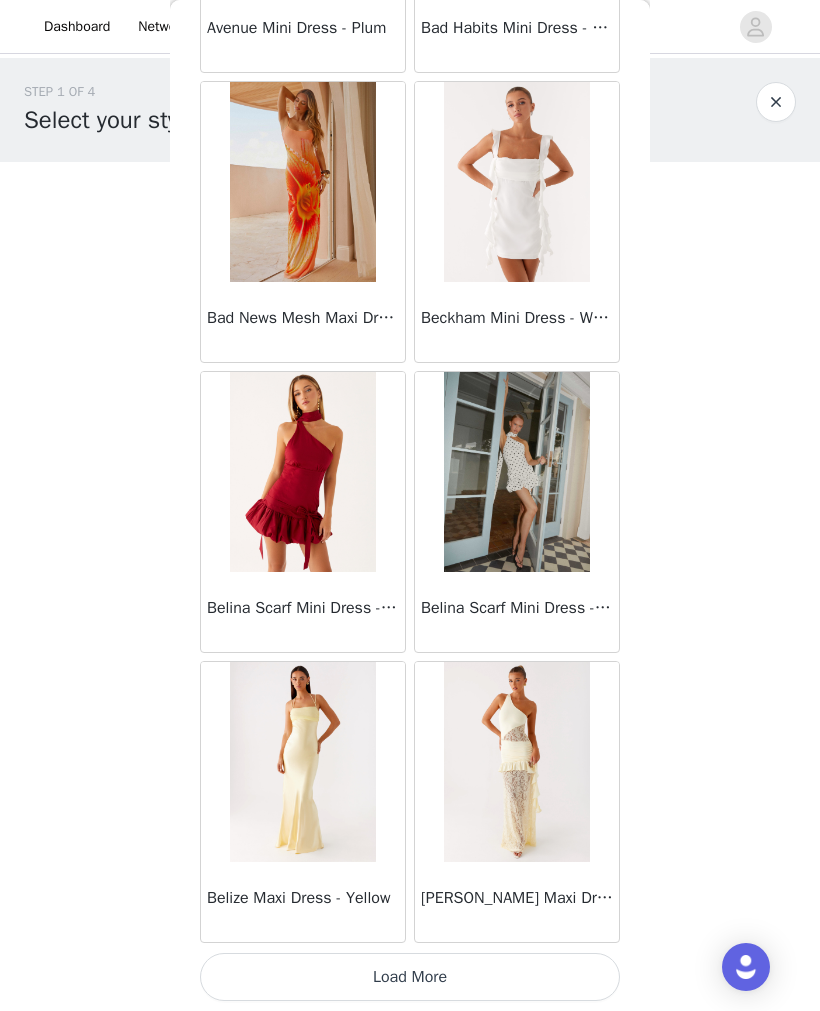 click on "Load More" at bounding box center (410, 977) 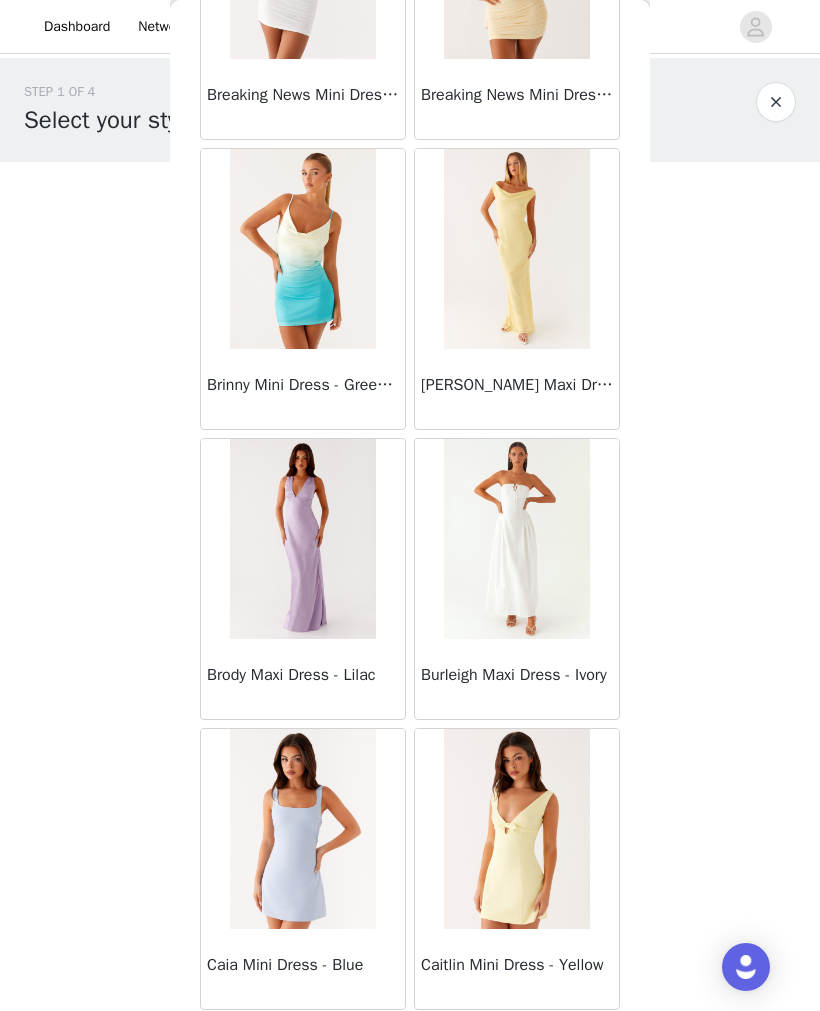 scroll, scrollTop: 7790, scrollLeft: 0, axis: vertical 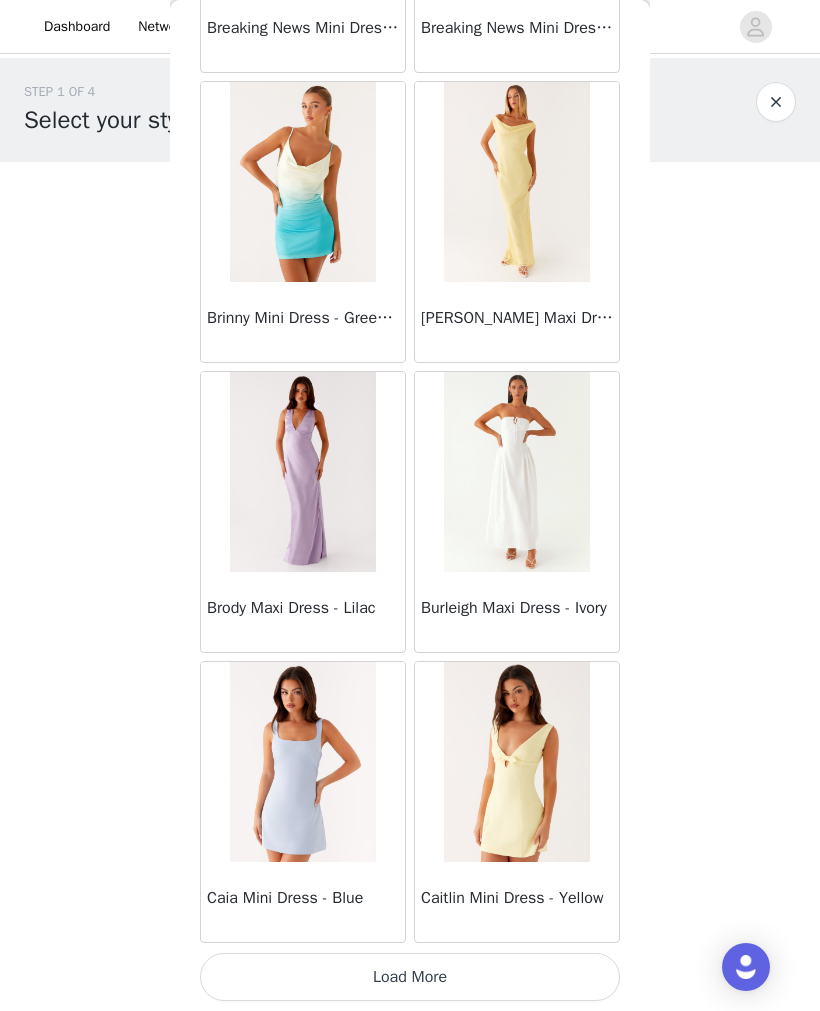 click on "Load More" at bounding box center [410, 977] 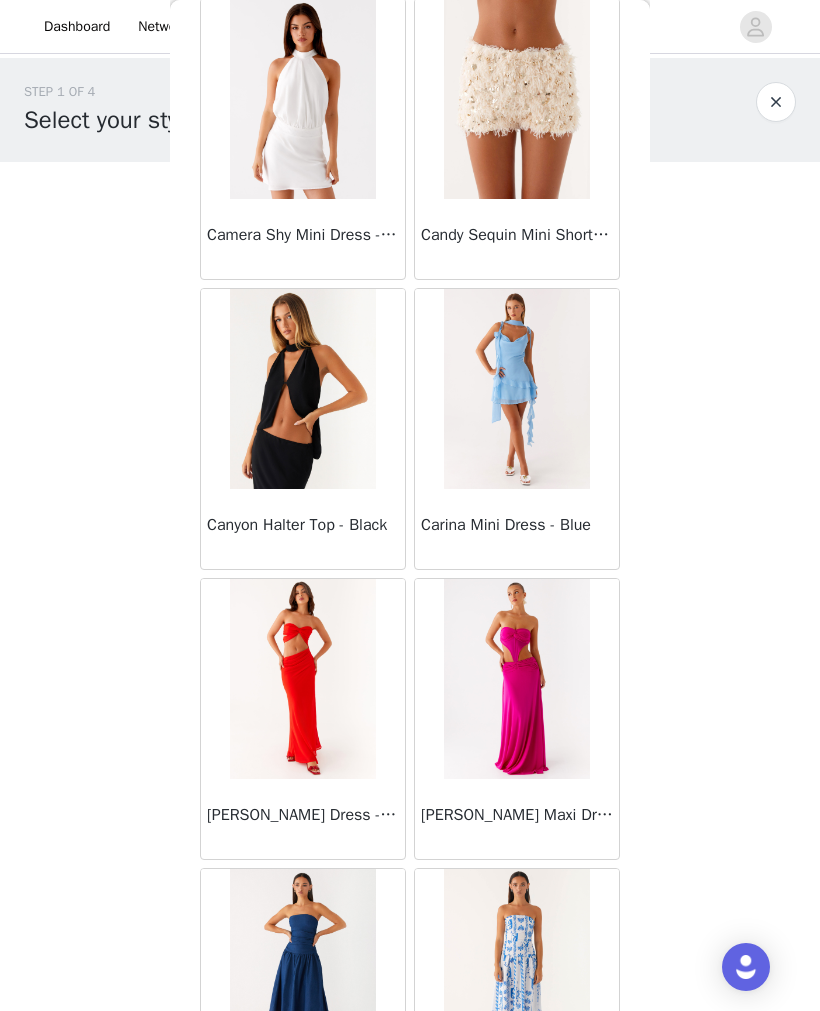 scroll, scrollTop: 9095, scrollLeft: 0, axis: vertical 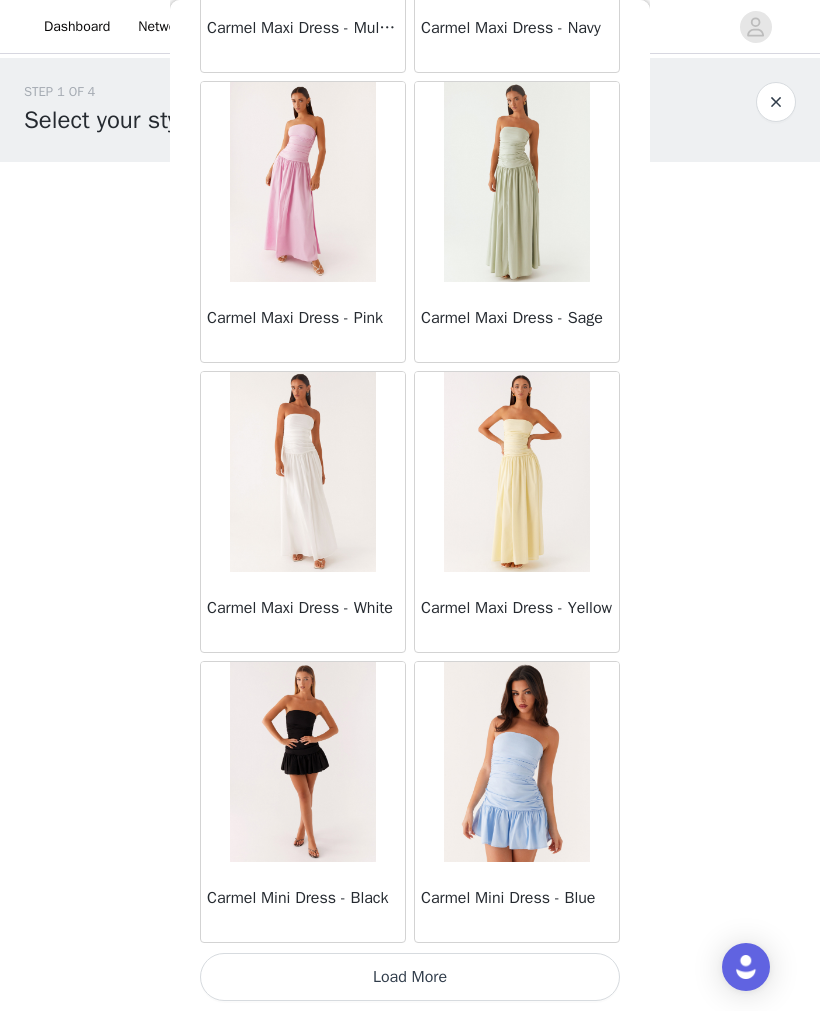 click on "Load More" at bounding box center (410, 977) 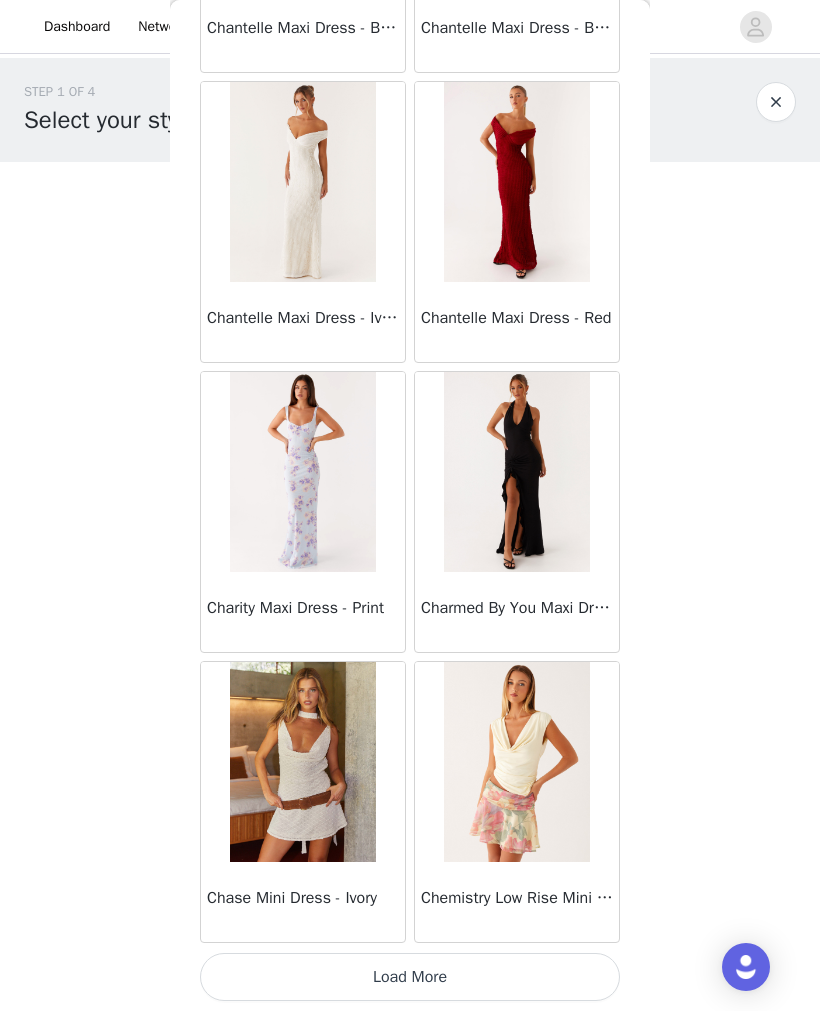 scroll, scrollTop: 13649, scrollLeft: 0, axis: vertical 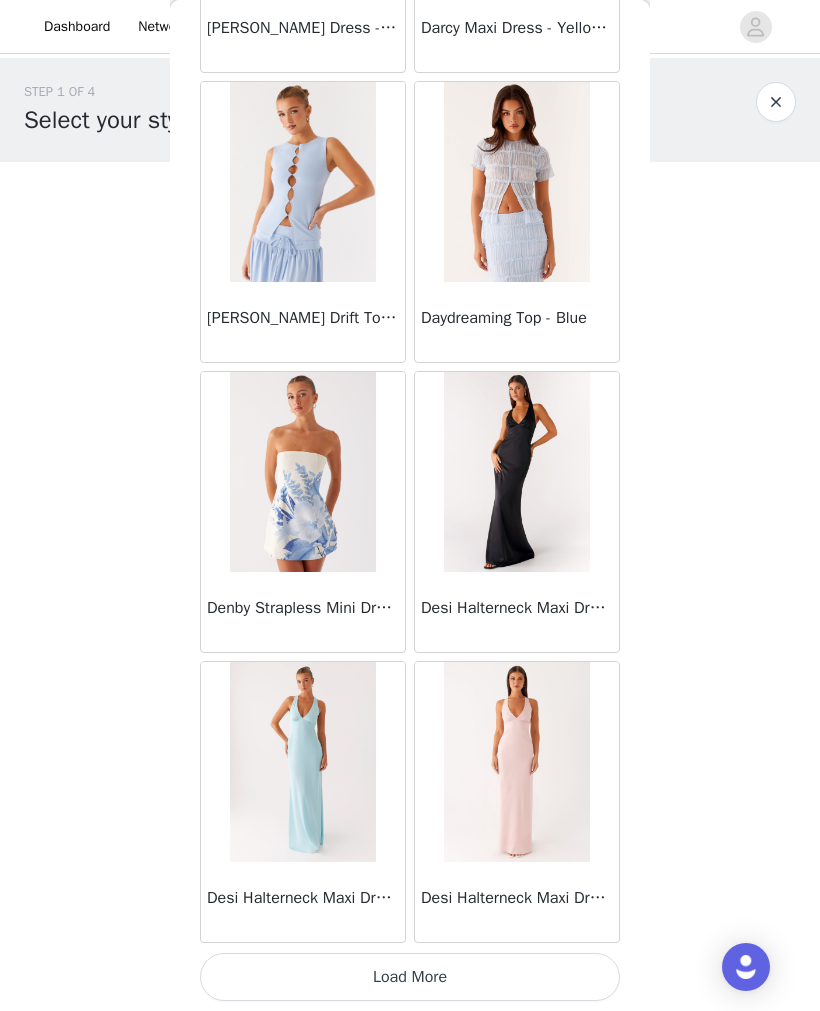 click on "Load More" at bounding box center (410, 977) 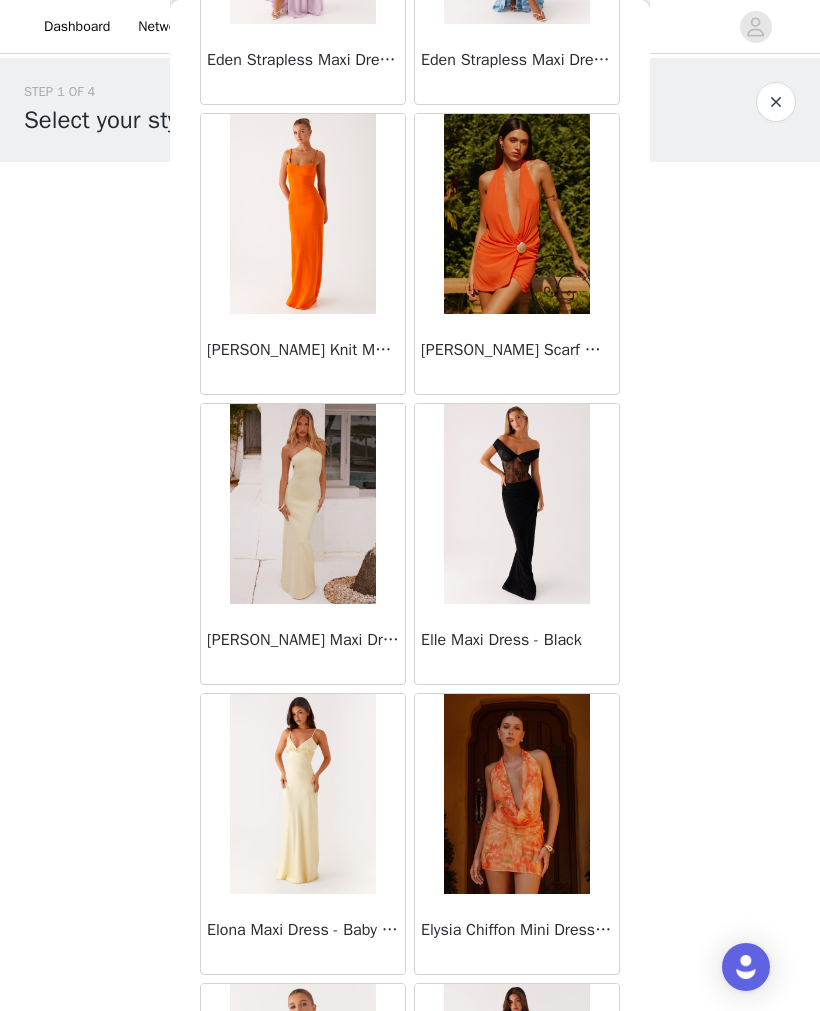 scroll, scrollTop: 19190, scrollLeft: 0, axis: vertical 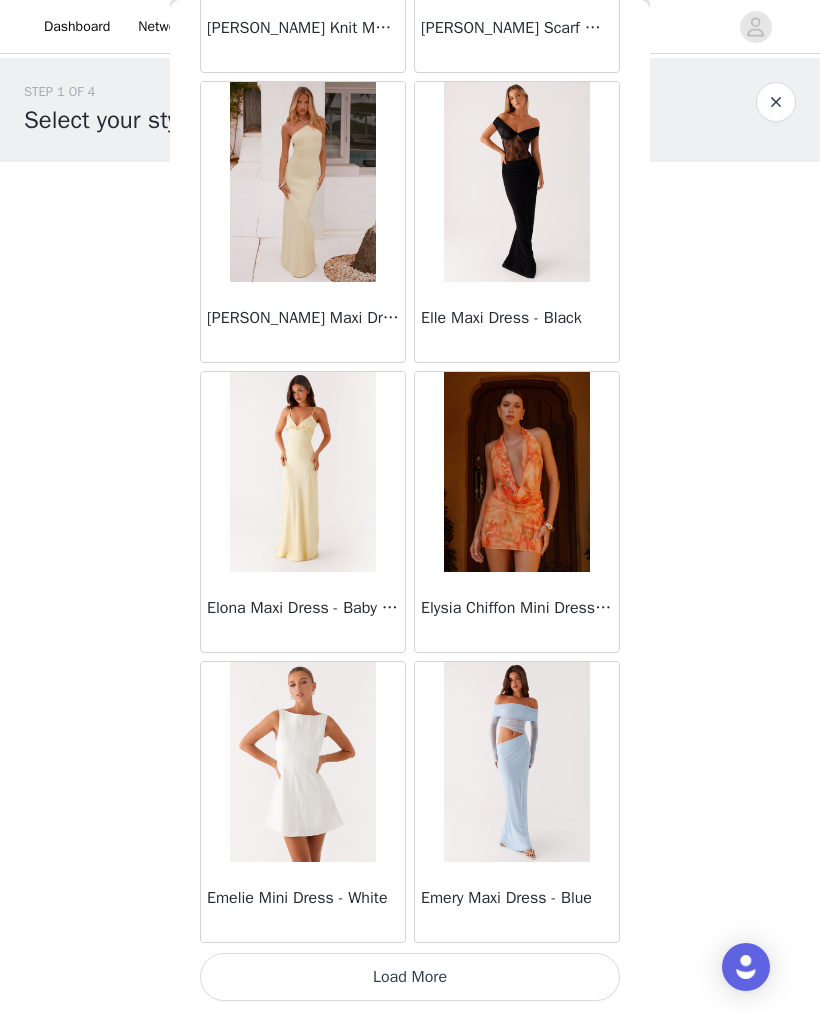 click on "Load More" at bounding box center (410, 977) 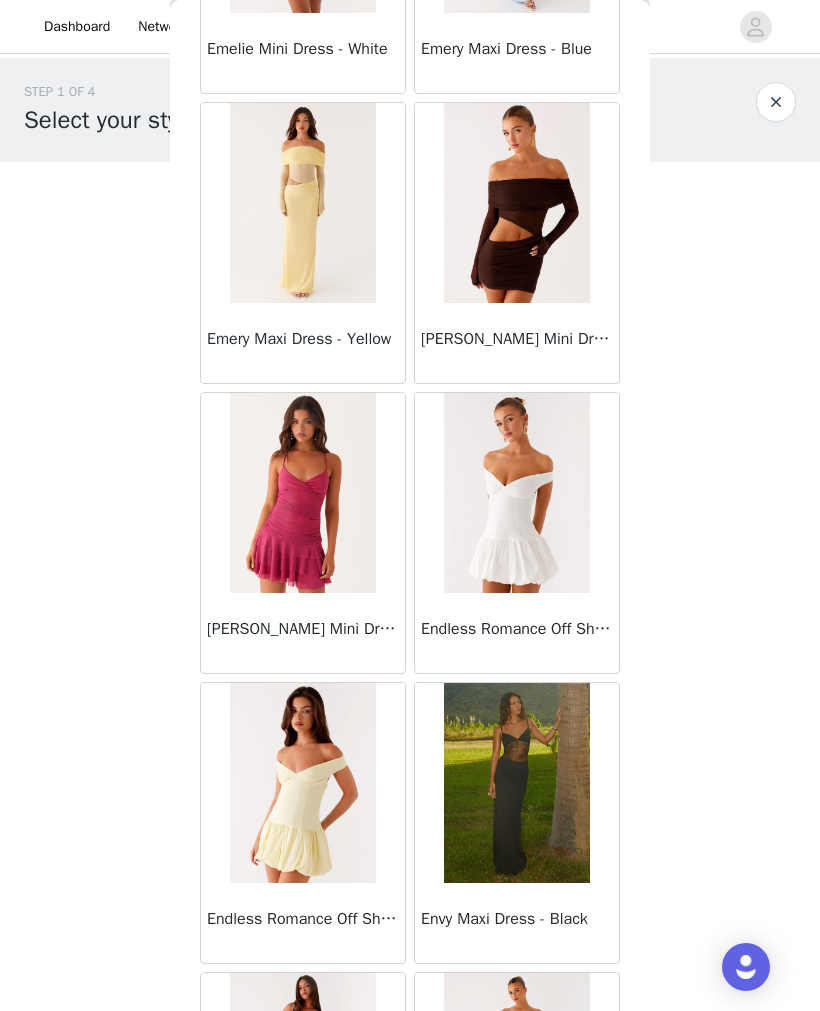 scroll, scrollTop: 20301, scrollLeft: 0, axis: vertical 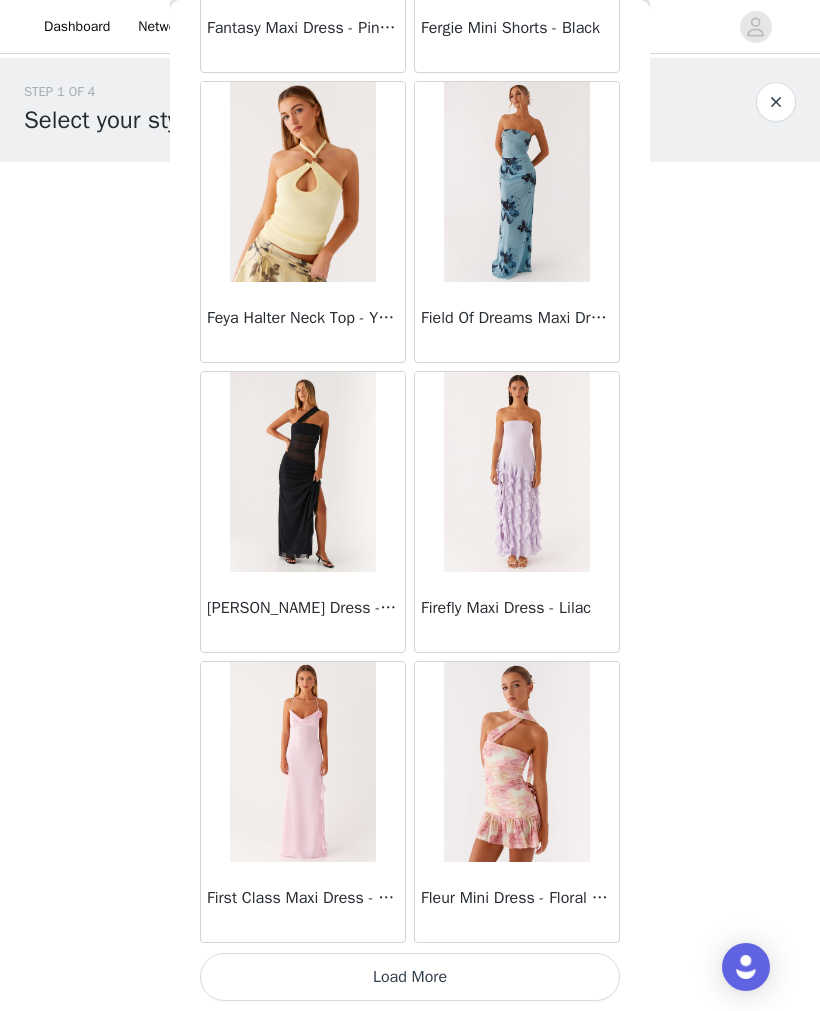 click on "Load More" at bounding box center (410, 977) 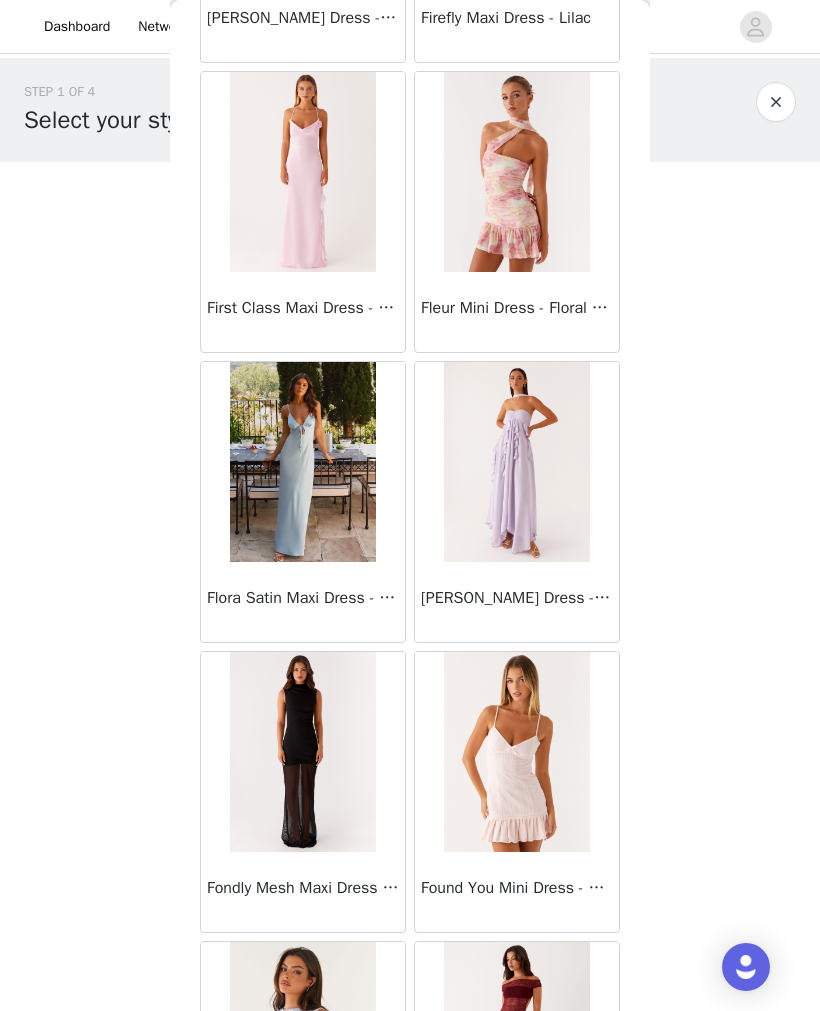 scroll, scrollTop: 22946, scrollLeft: 0, axis: vertical 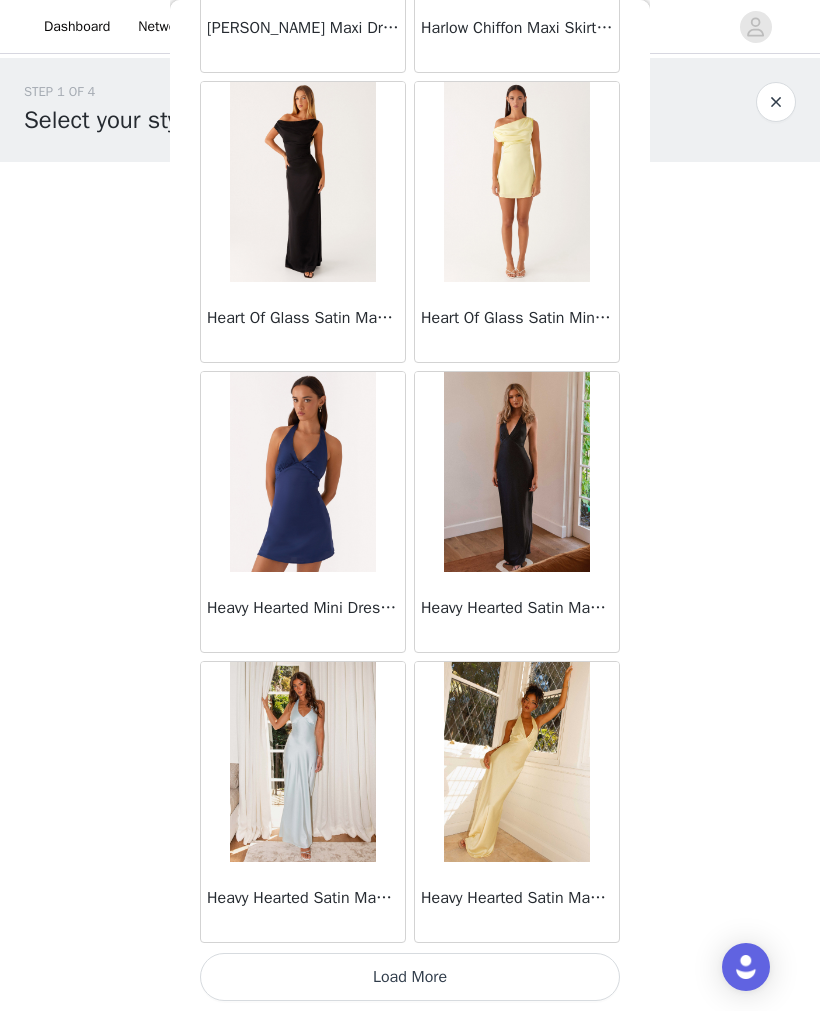 click on "Load More" at bounding box center [410, 977] 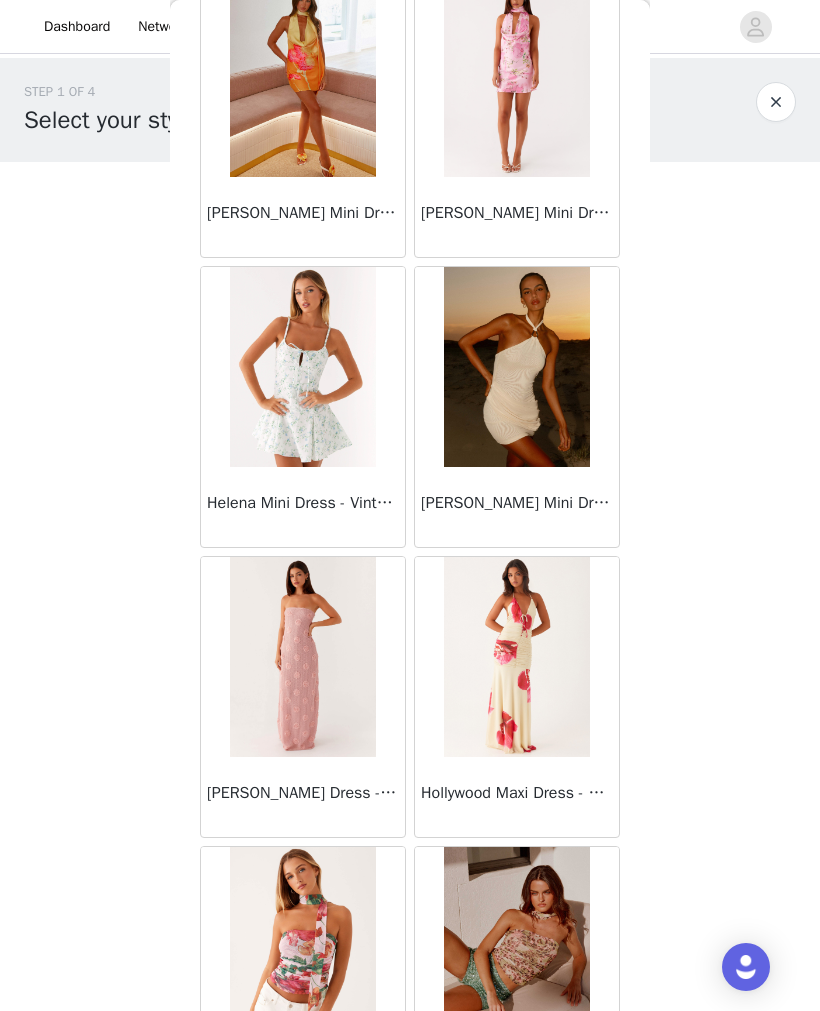 scroll, scrollTop: 26242, scrollLeft: 0, axis: vertical 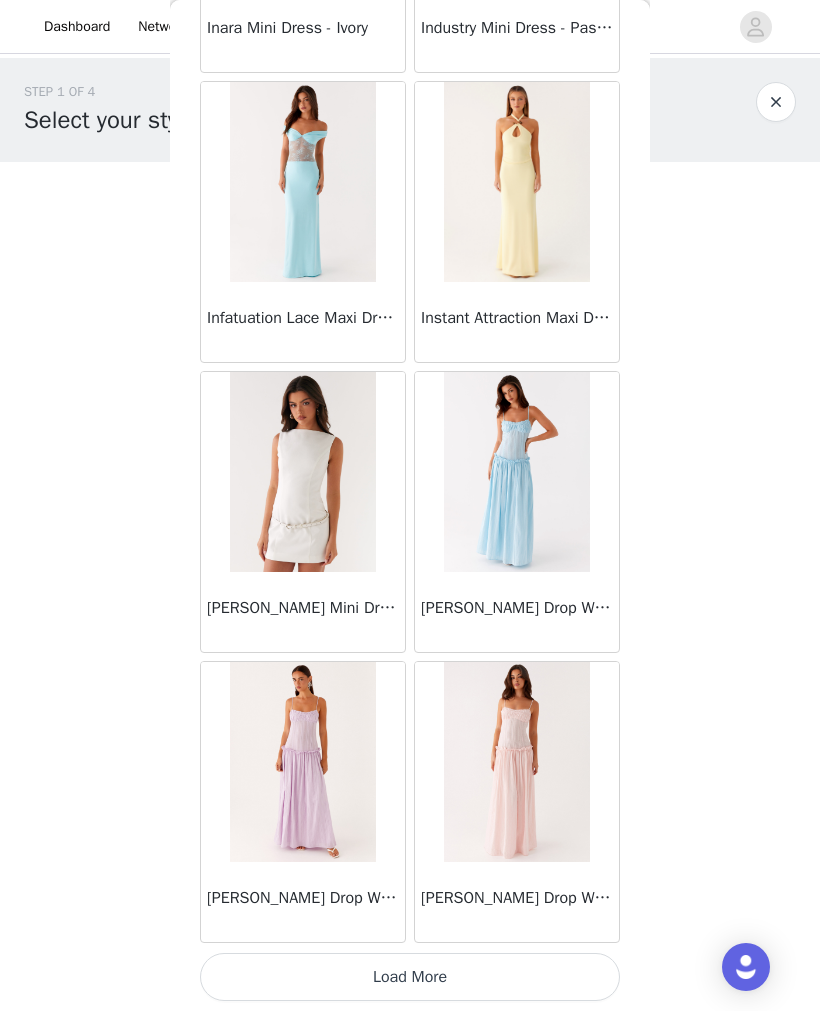click on "Load More" at bounding box center [410, 977] 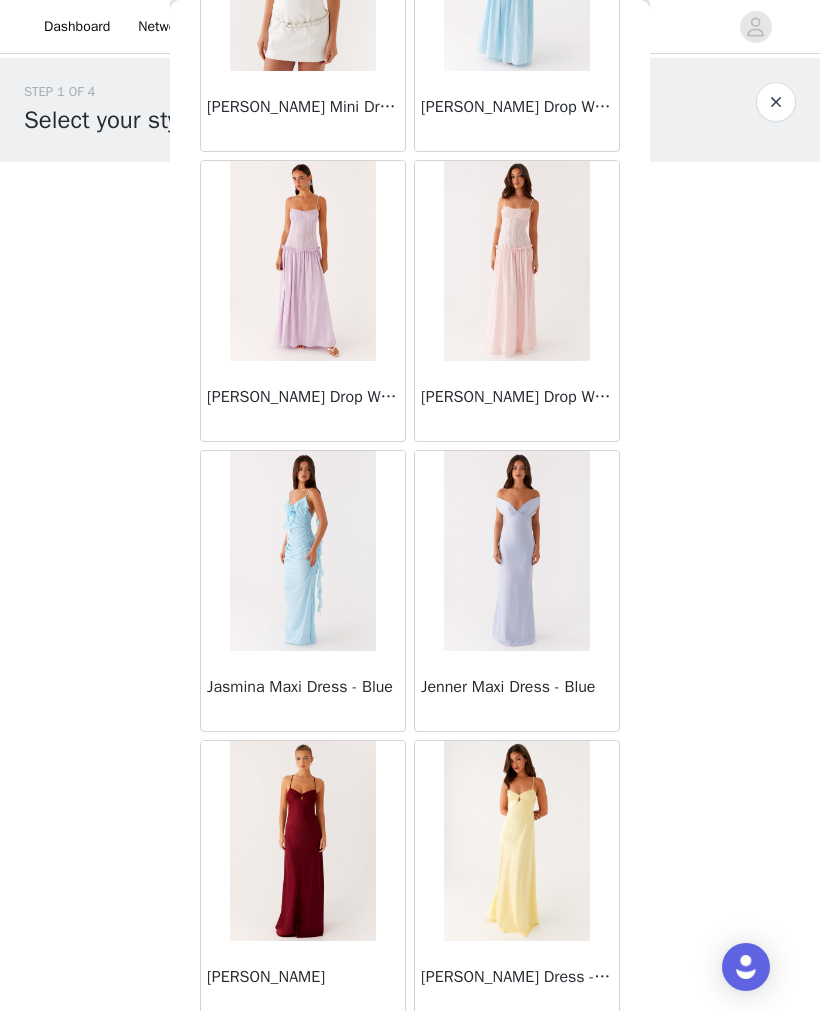 scroll, scrollTop: 28661, scrollLeft: 0, axis: vertical 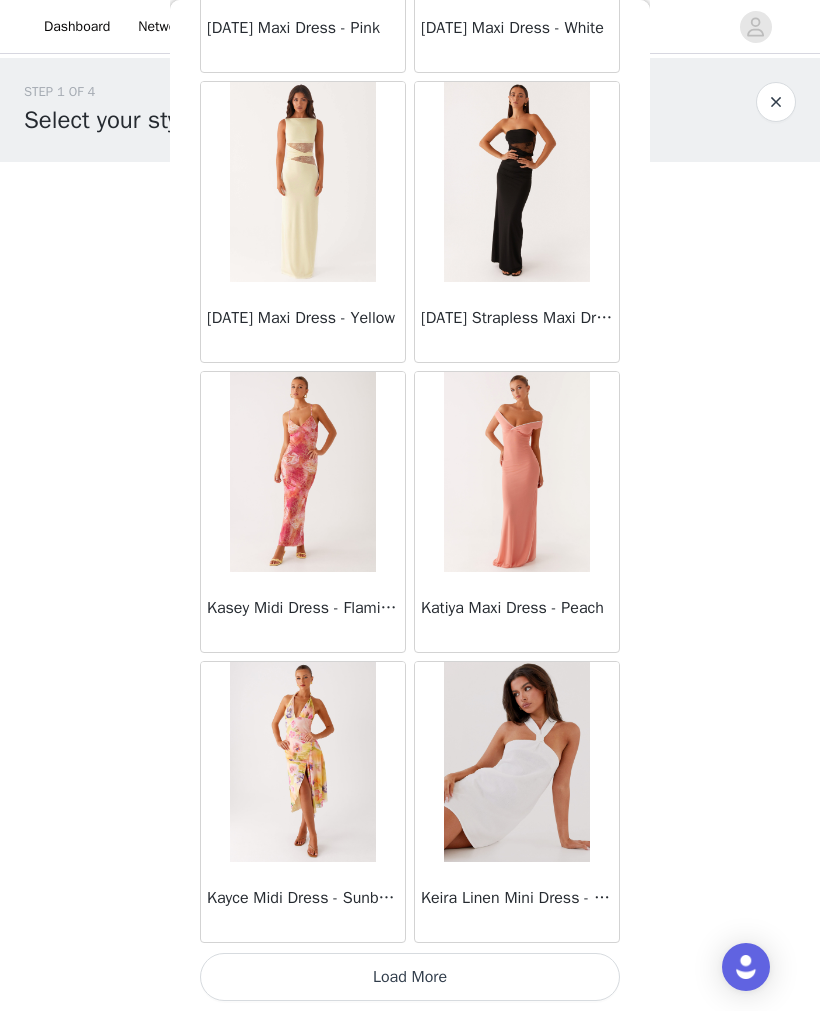 click on "Load More" at bounding box center (410, 977) 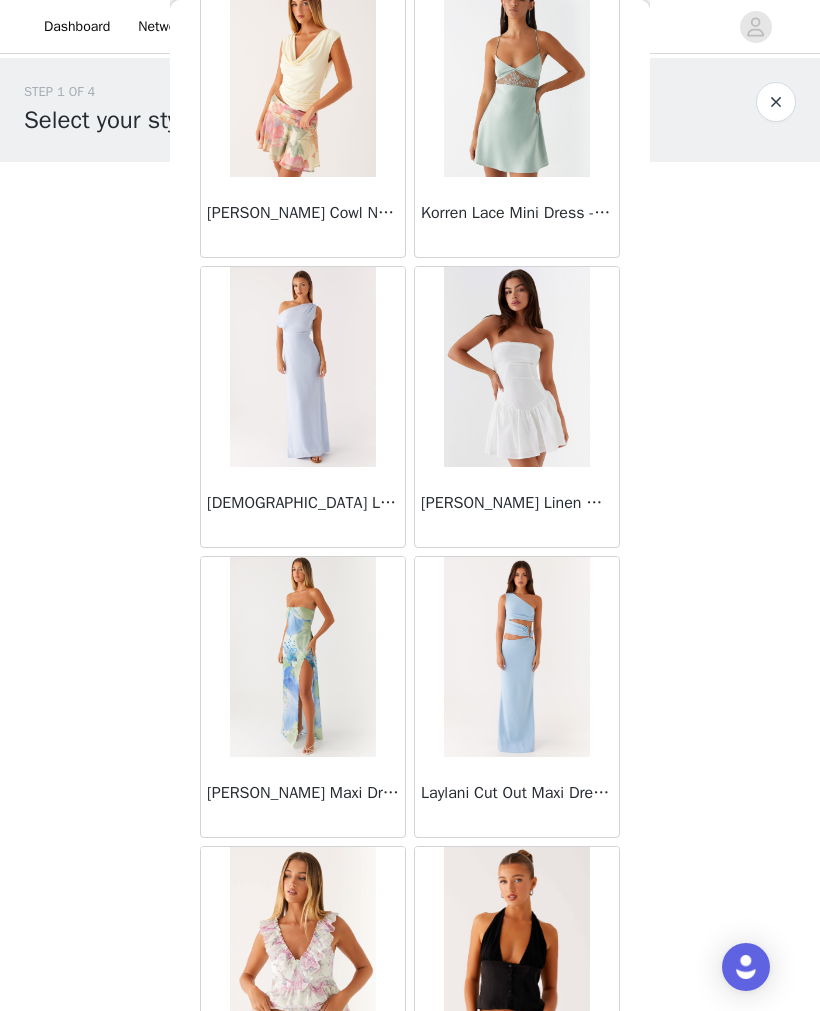 scroll, scrollTop: 32646, scrollLeft: 0, axis: vertical 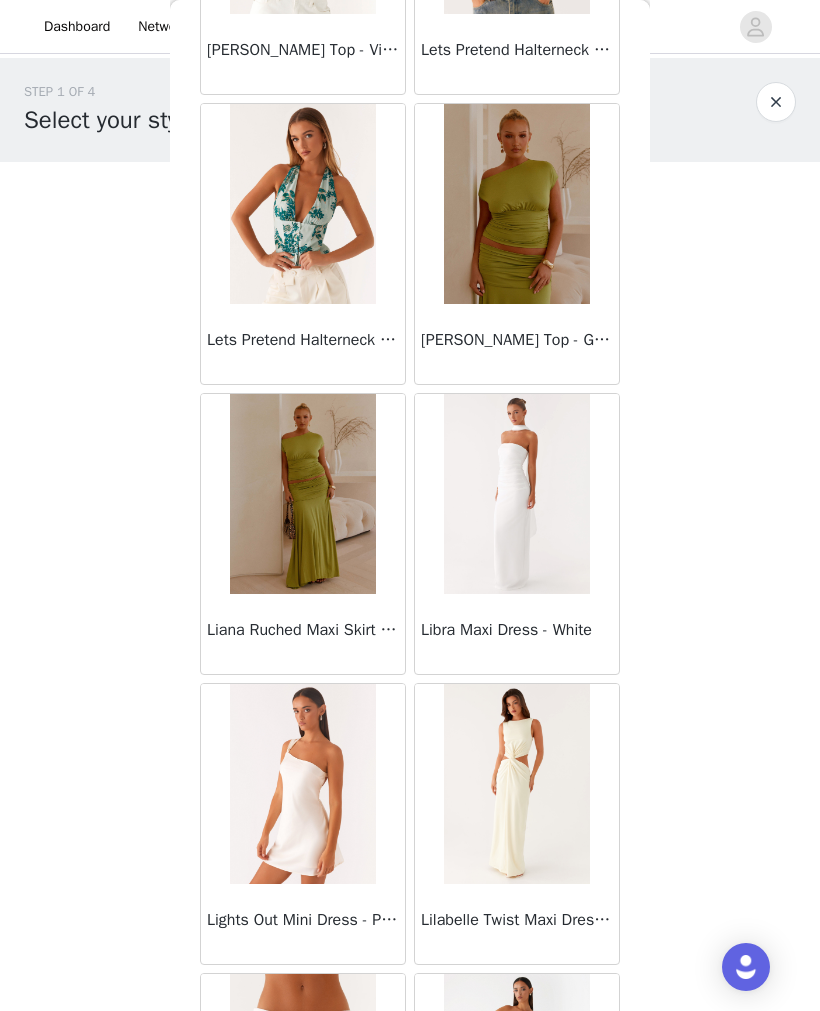 click on "Dashboard Networks
STEP 1 OF 4
Select your styles!
You will receive 3 products.       0/3 Selected           Add Product       Back       Mariella Linen Maxi Skirt - Pink       Aamari Maxi Dress - Red       Abby Mini Dress - Floral Print       Adrina Ruffle Mini Dress - Pink Floral Print       Aiva Mini Dress - Yellow Floral       Alberta Maxi Dress - Mulberry       Alden Mini Dress - Floral Print       Aliah Knit Shorts - Yellow       [PERSON_NAME] Halter Maxi Dress - Yellow       [PERSON_NAME] Halter Mini Dress - Pastel Yellow       Alivia Mini Dress - Pink       [PERSON_NAME] Maxi Dress - Chocolate       [PERSON_NAME] Maxi Dress - Maroon       [PERSON_NAME] Maxi Dress - Blue       Anastasia Maxi Dress - Ivory       Anastasia Maxi Dress - Pink       Anastasia Maxi Dress - [PERSON_NAME] Maxi Dress - Yellow       Anastasia Mini Dress - Blue       Anetta Maxi Dress - Pale Blue       Anetta Maxi Dress - Yellow" at bounding box center [410, 505] 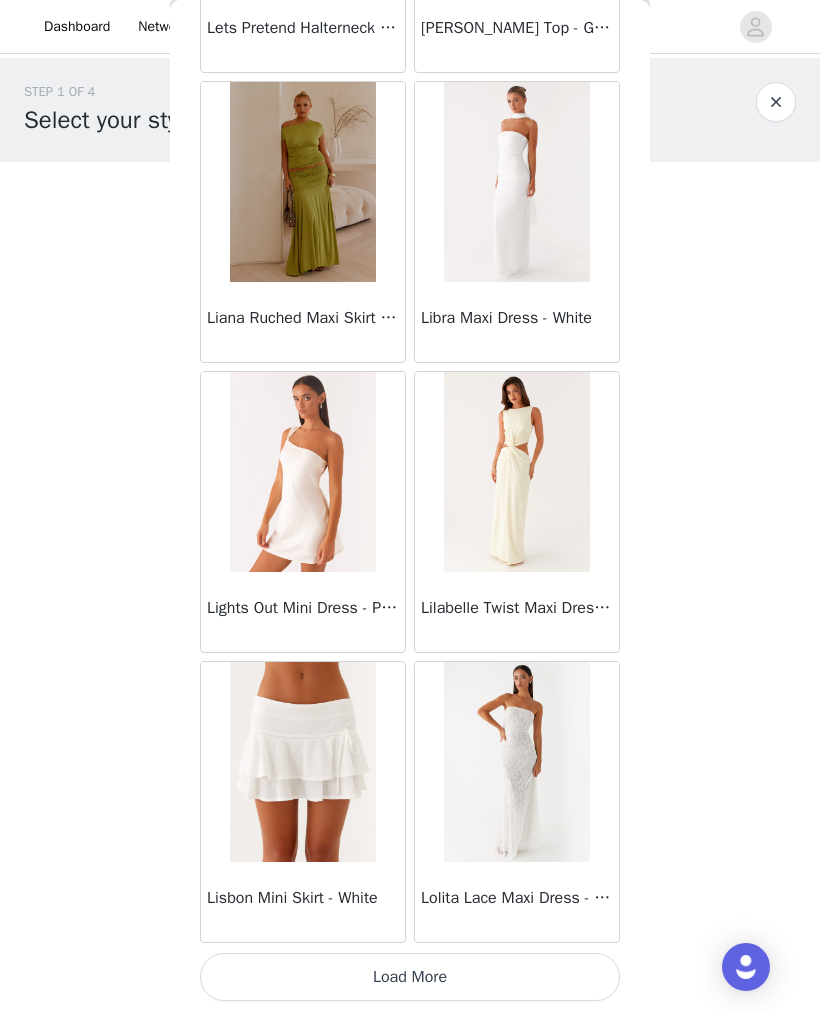 click on "Load More" at bounding box center (410, 977) 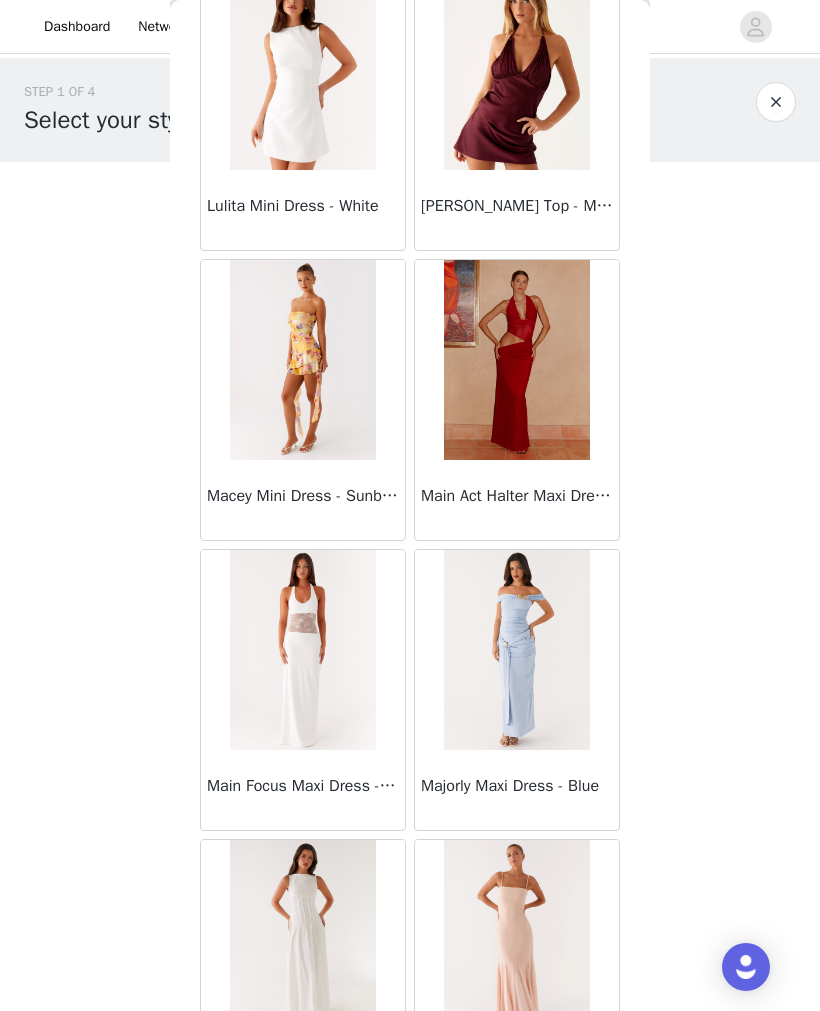 scroll, scrollTop: 36739, scrollLeft: 0, axis: vertical 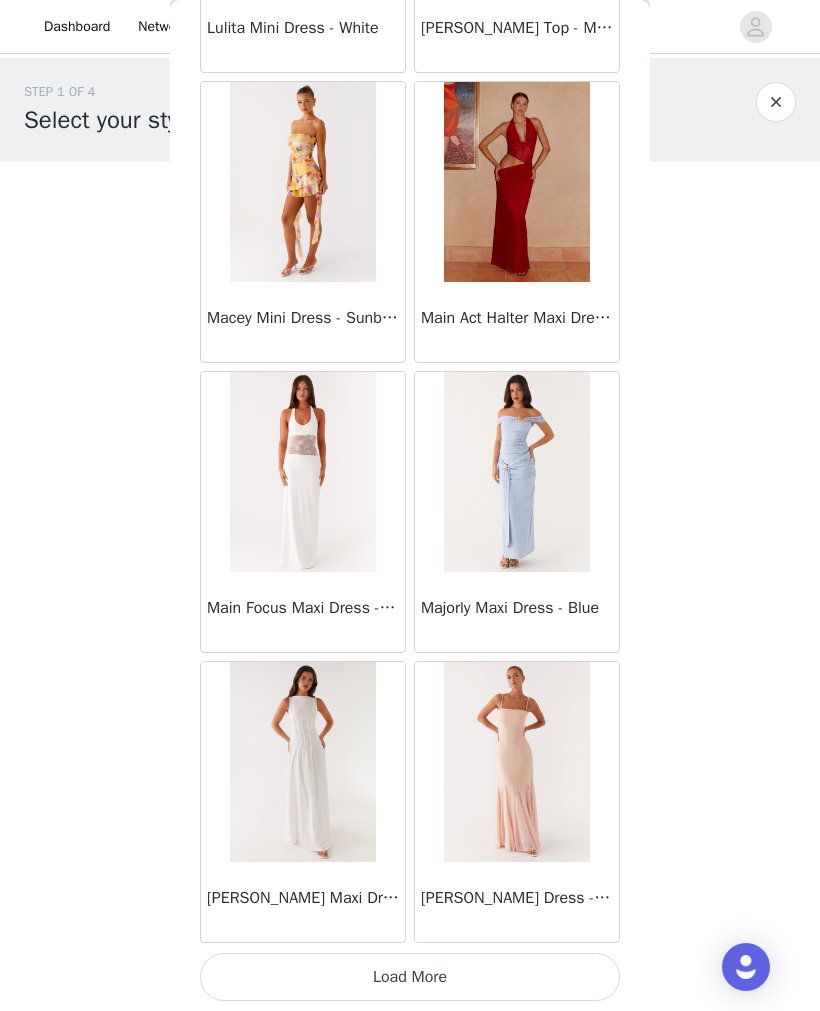 click on "Load More" at bounding box center (410, 977) 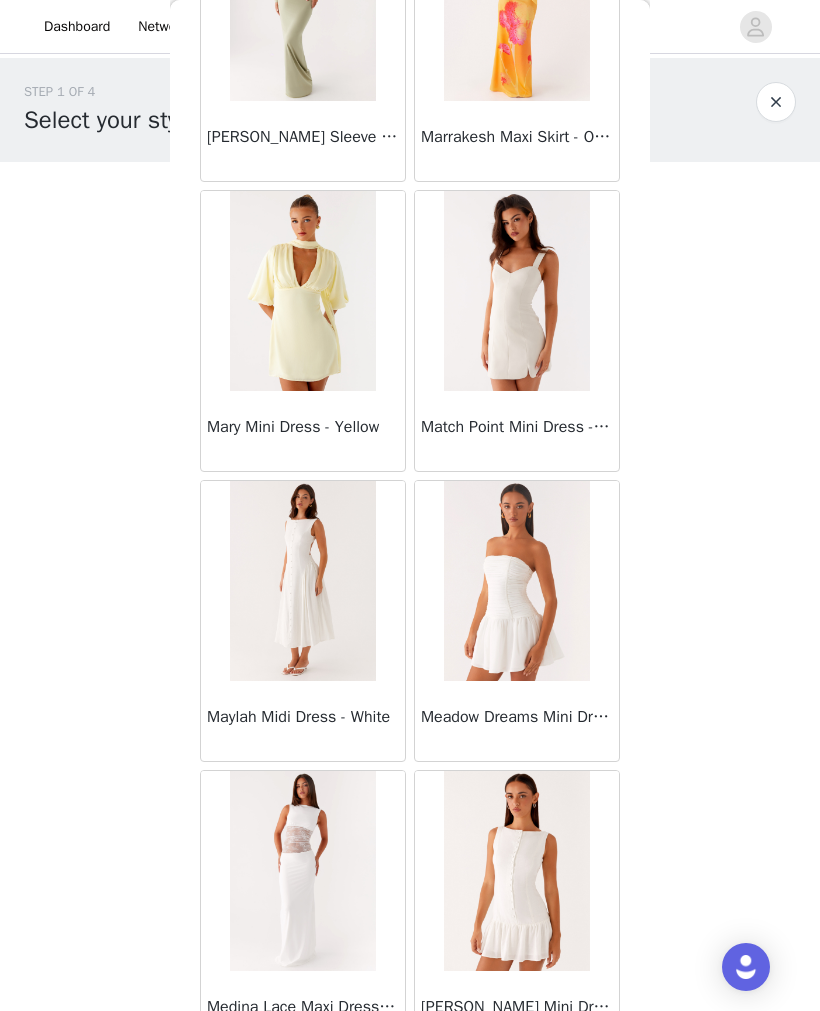scroll, scrollTop: 38486, scrollLeft: 0, axis: vertical 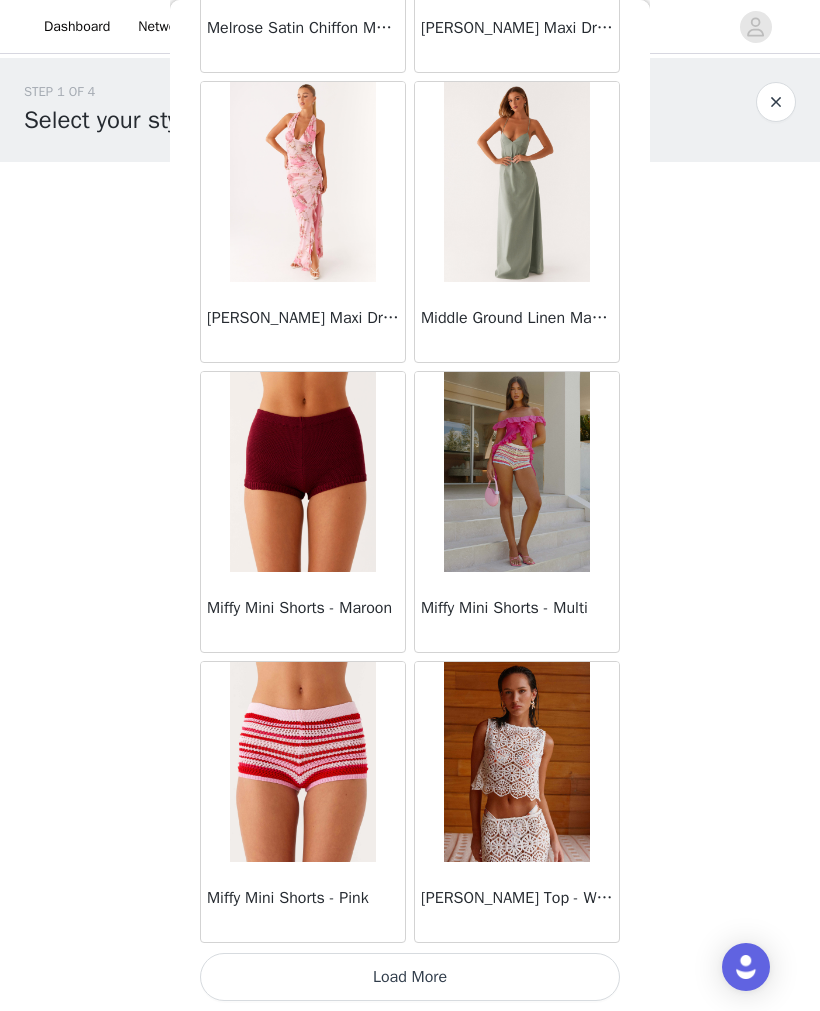 click on "Load More" at bounding box center (410, 977) 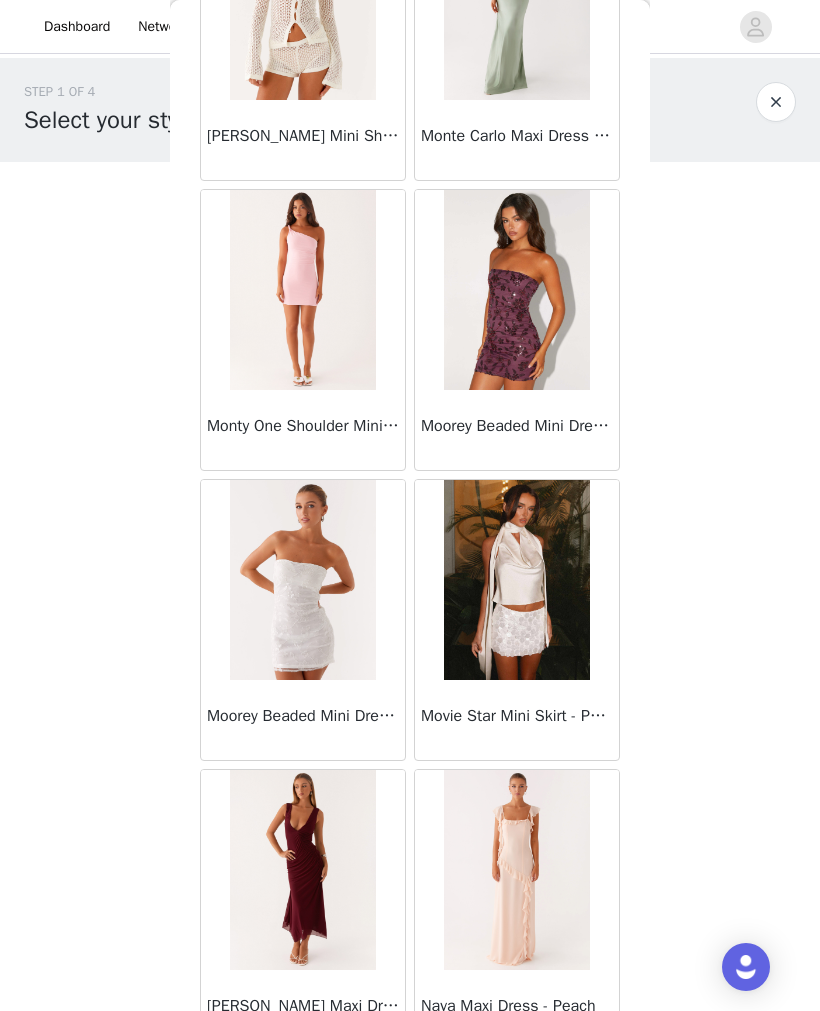 scroll, scrollTop: 42263, scrollLeft: 0, axis: vertical 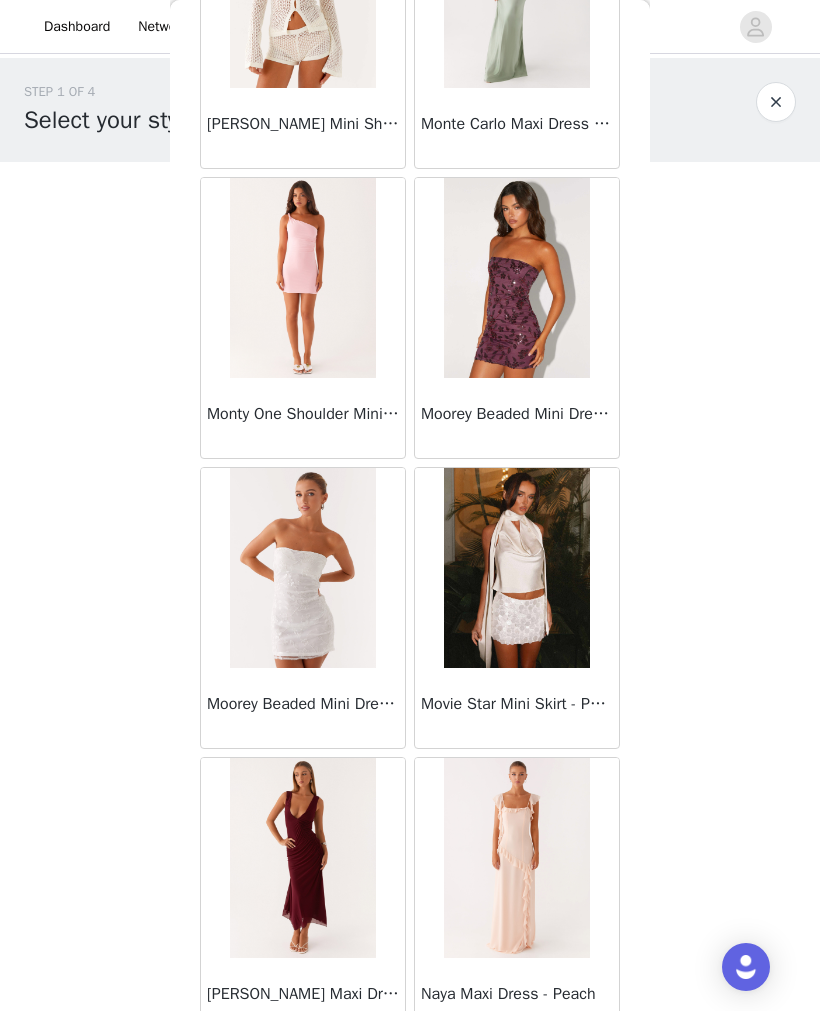 click at bounding box center [516, 568] 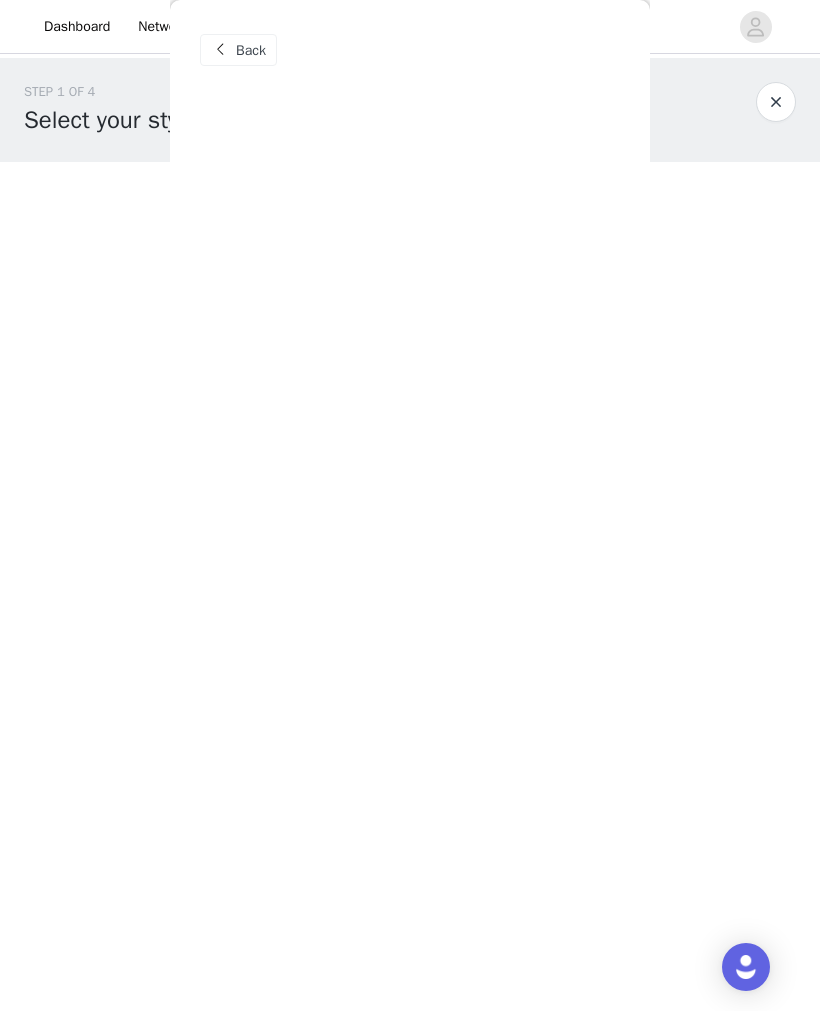 scroll, scrollTop: 0, scrollLeft: 0, axis: both 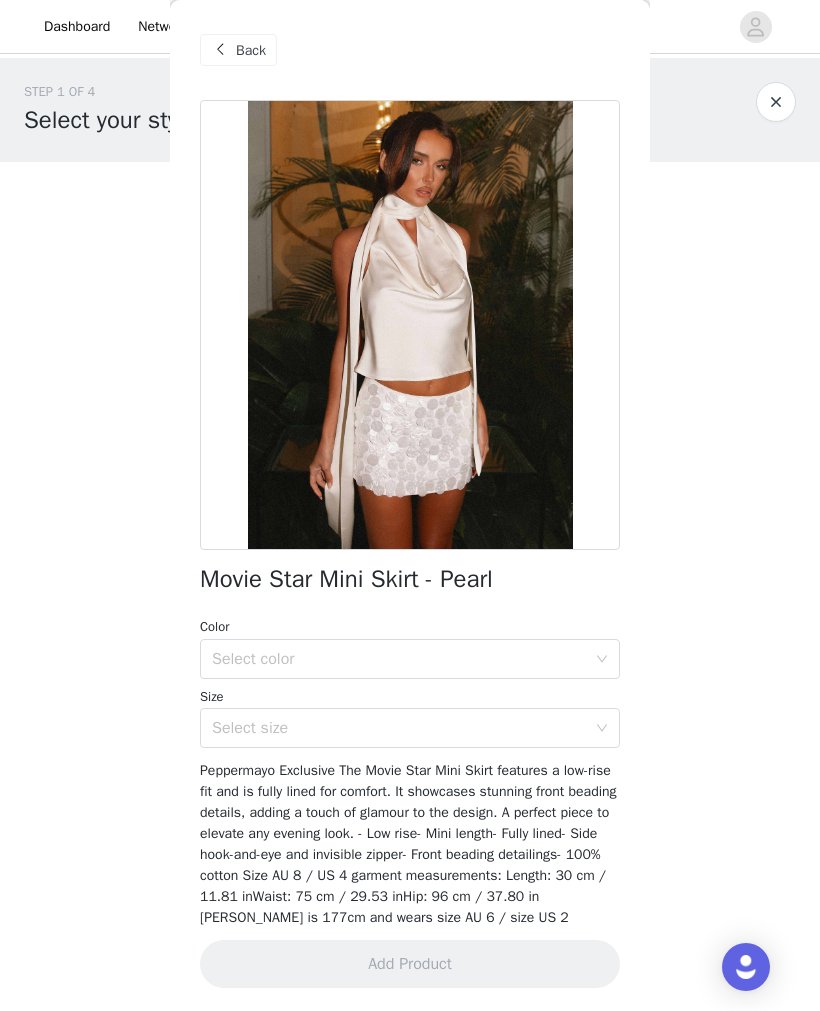 click on "Select color" at bounding box center (399, 659) 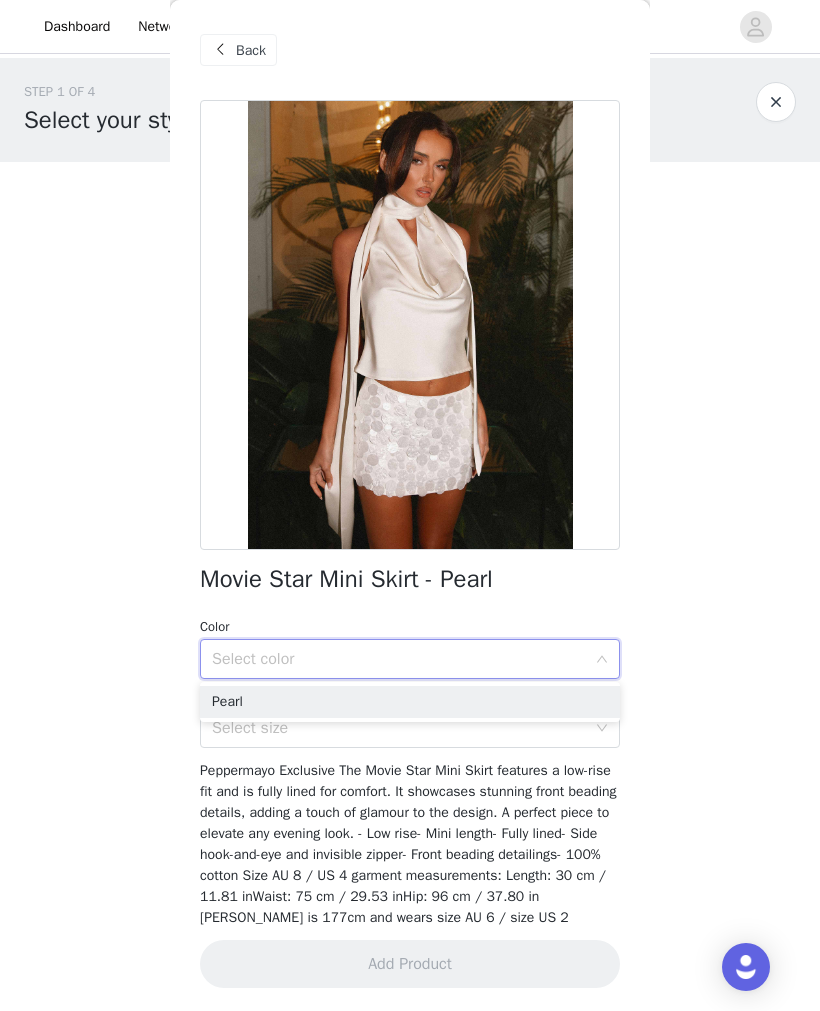 click on "Pearl" at bounding box center [410, 702] 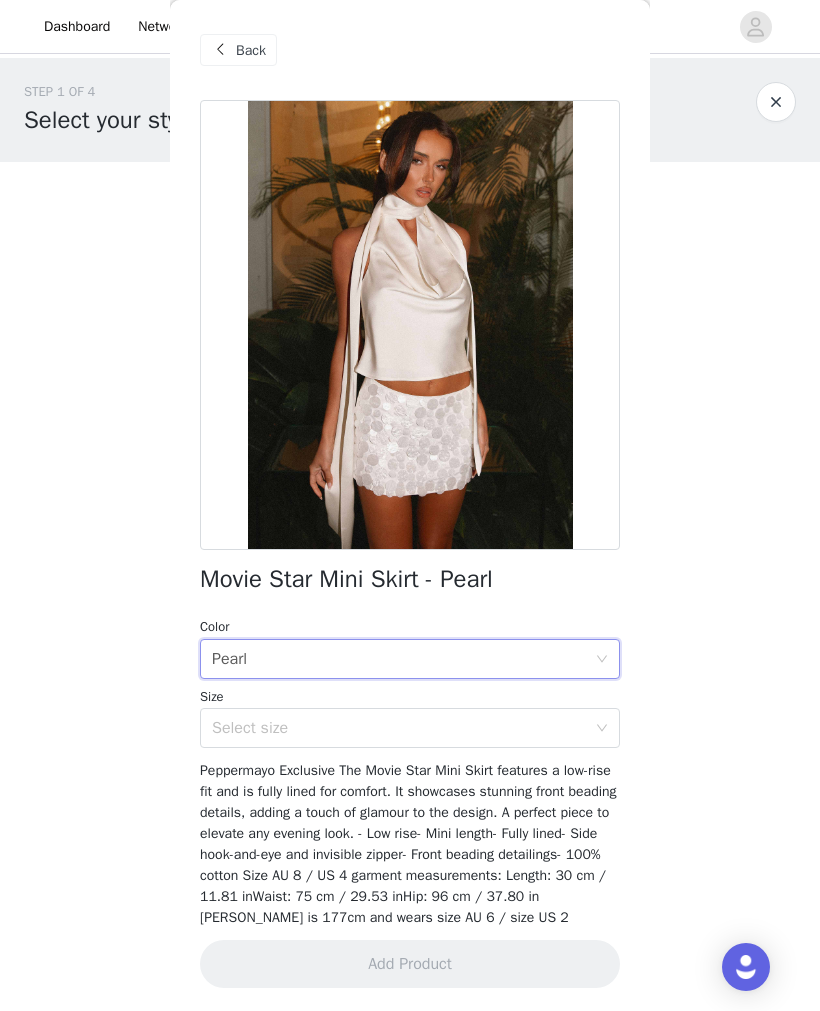 click on "Select size" at bounding box center (399, 728) 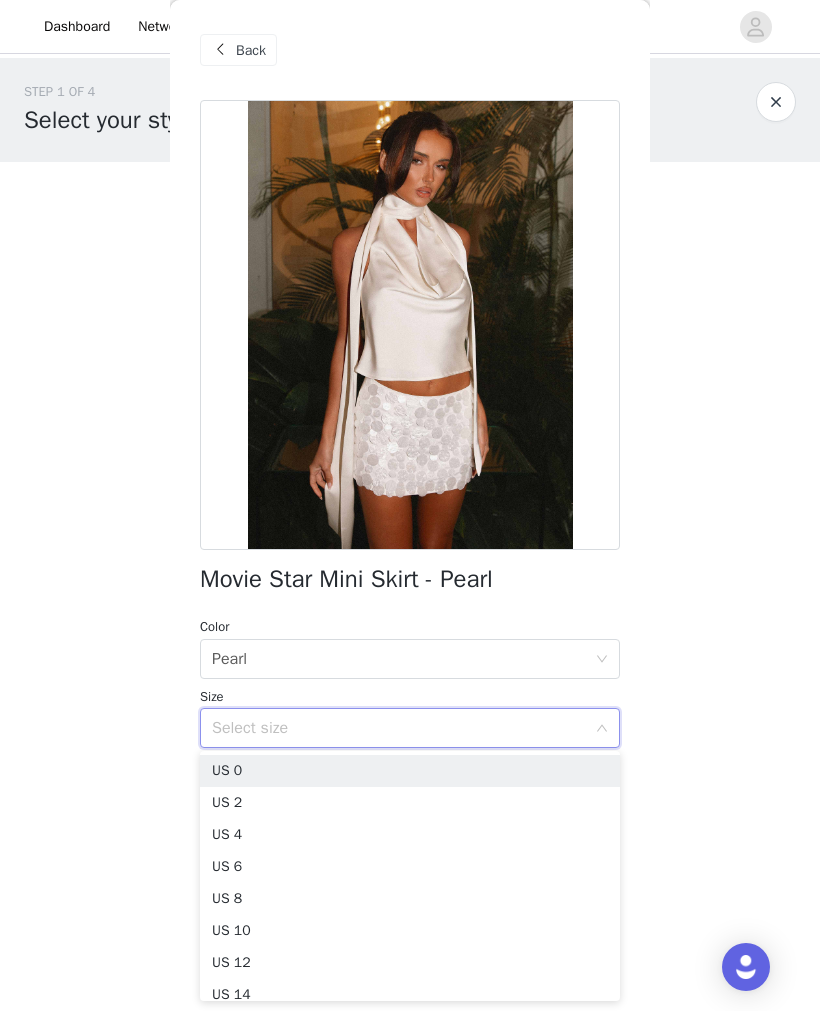 click on "US 6" at bounding box center [410, 867] 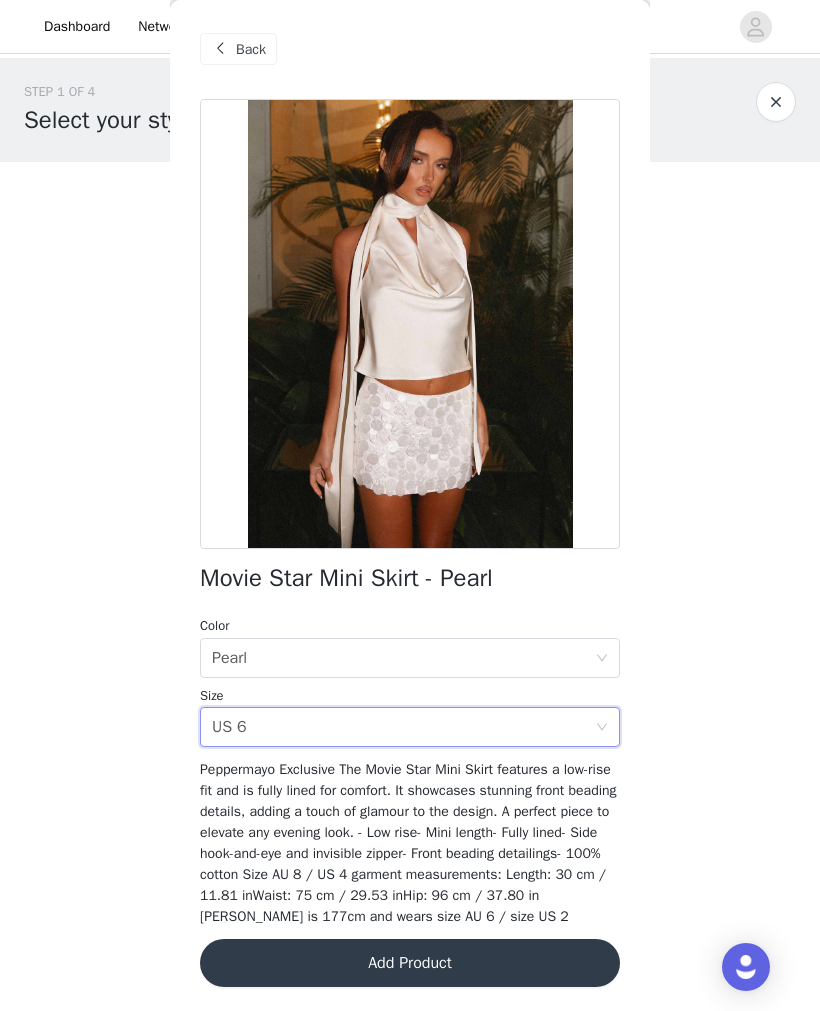 scroll, scrollTop: 21, scrollLeft: 0, axis: vertical 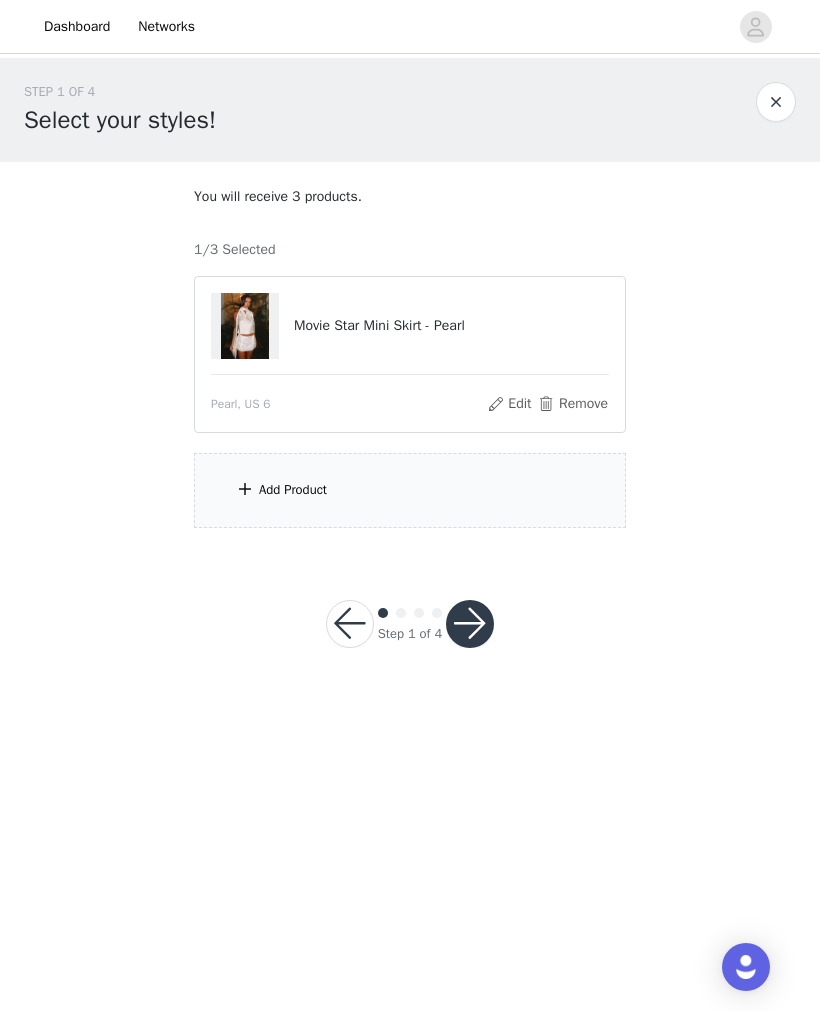 click on "Add Product" at bounding box center [410, 490] 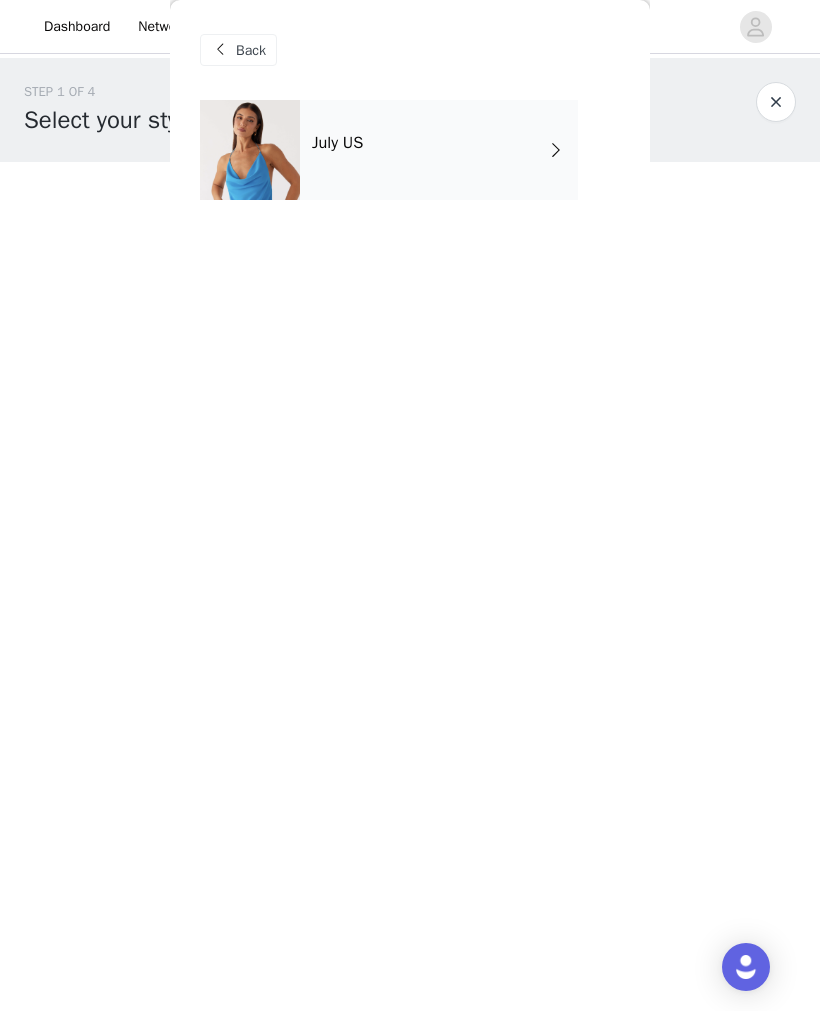 click on "July US" at bounding box center (439, 150) 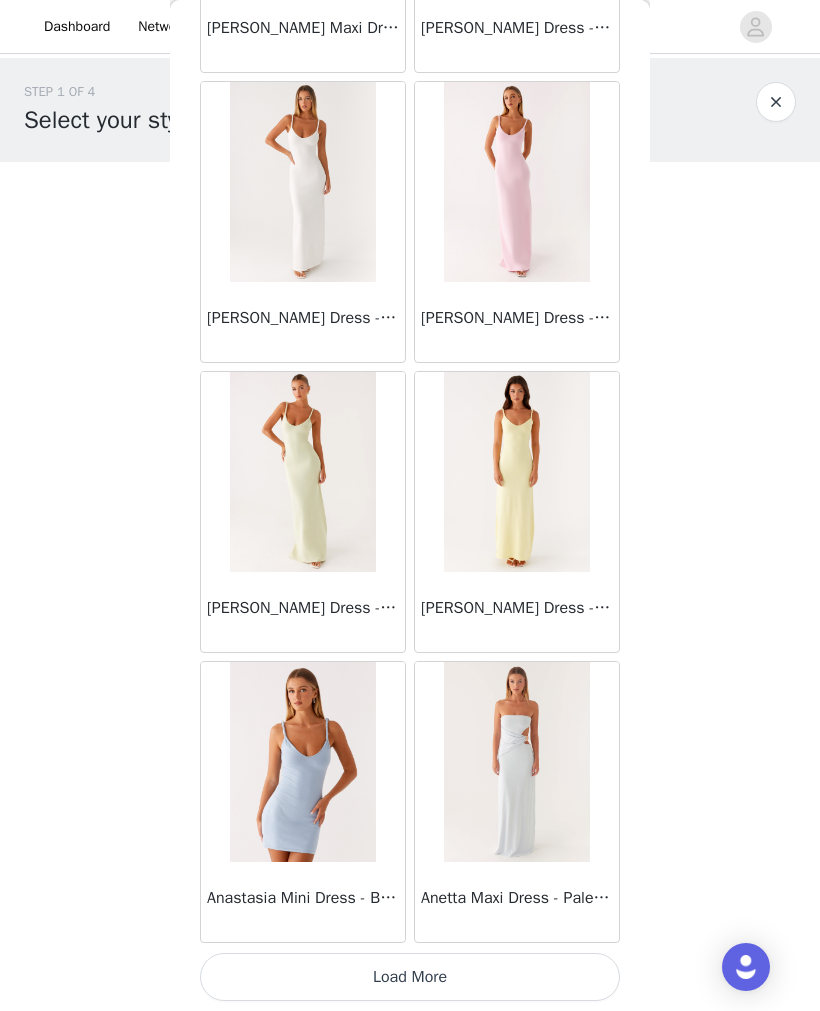 click on "Load More" at bounding box center (410, 977) 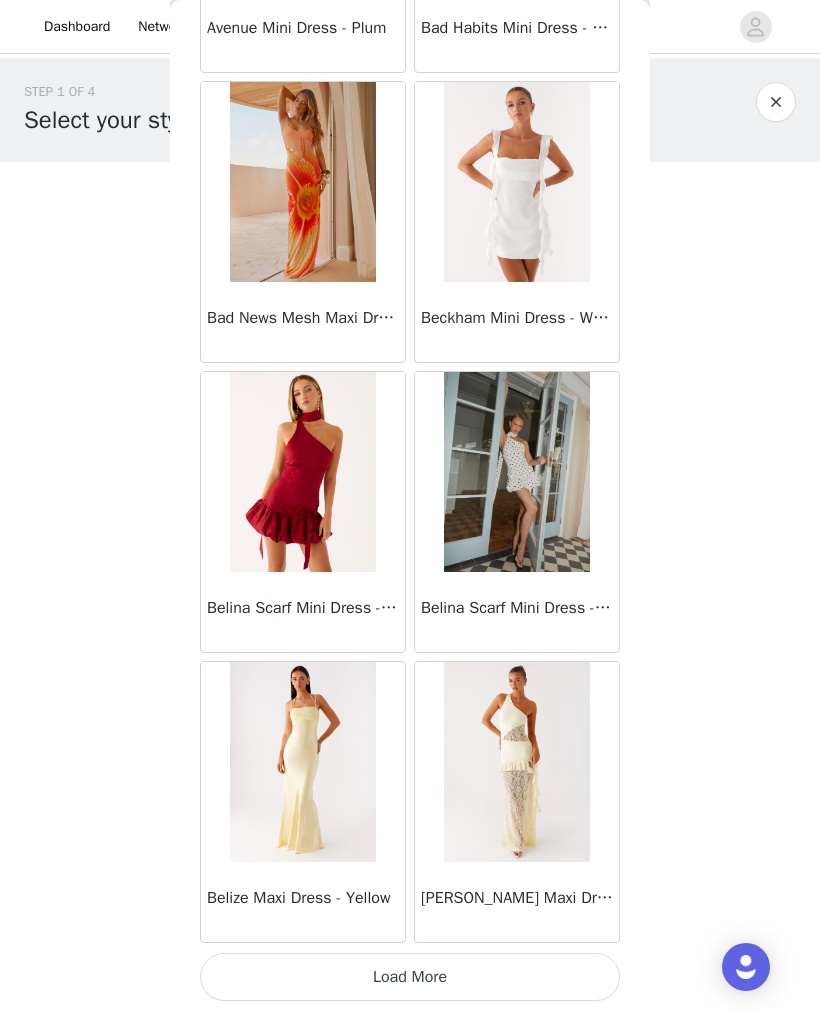 click on "Load More" at bounding box center [410, 977] 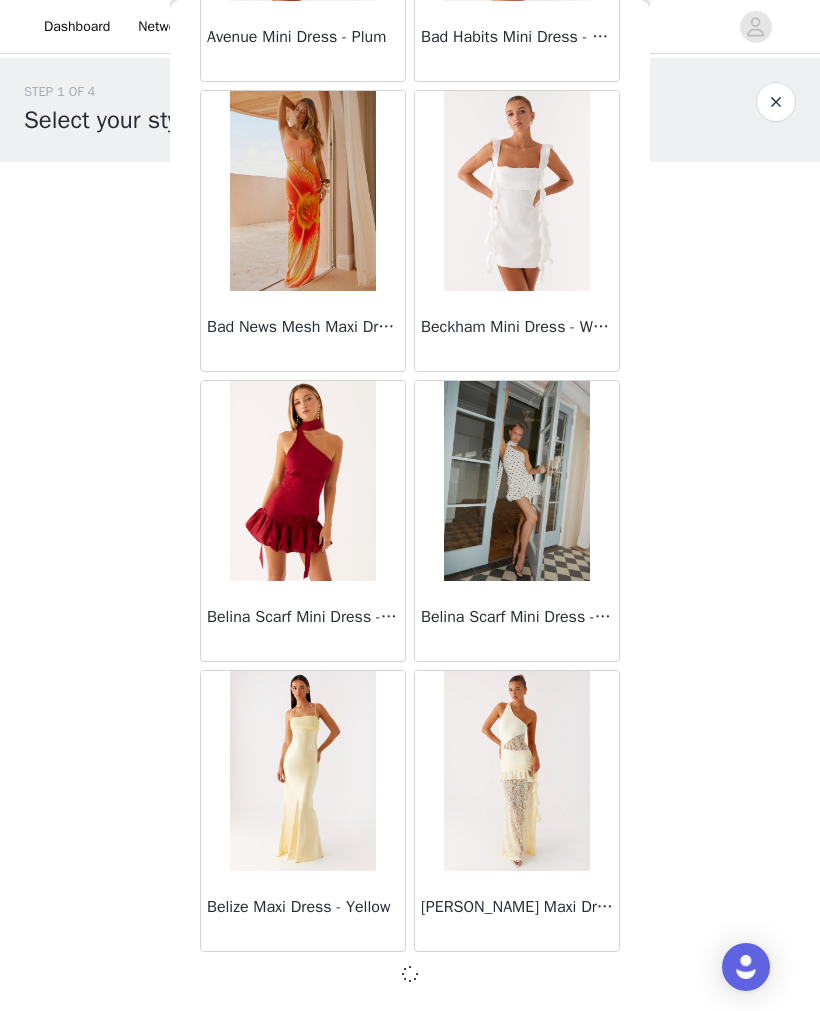 scroll, scrollTop: 4940, scrollLeft: 0, axis: vertical 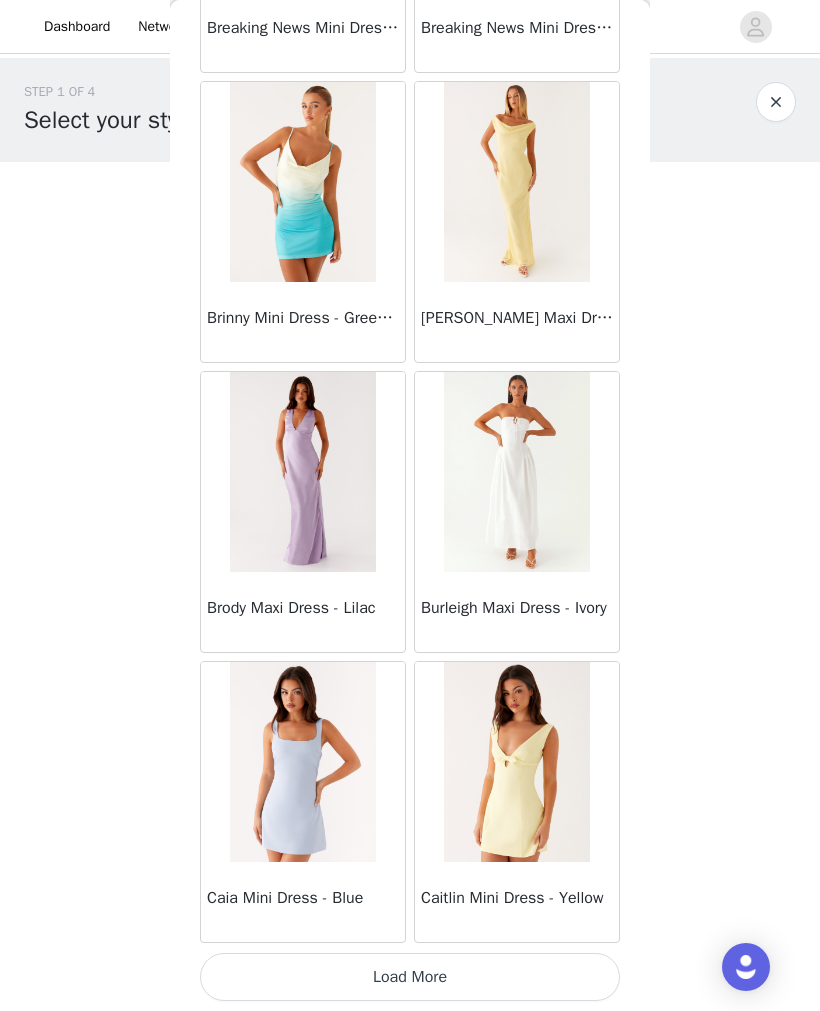 click on "Load More" at bounding box center [410, 977] 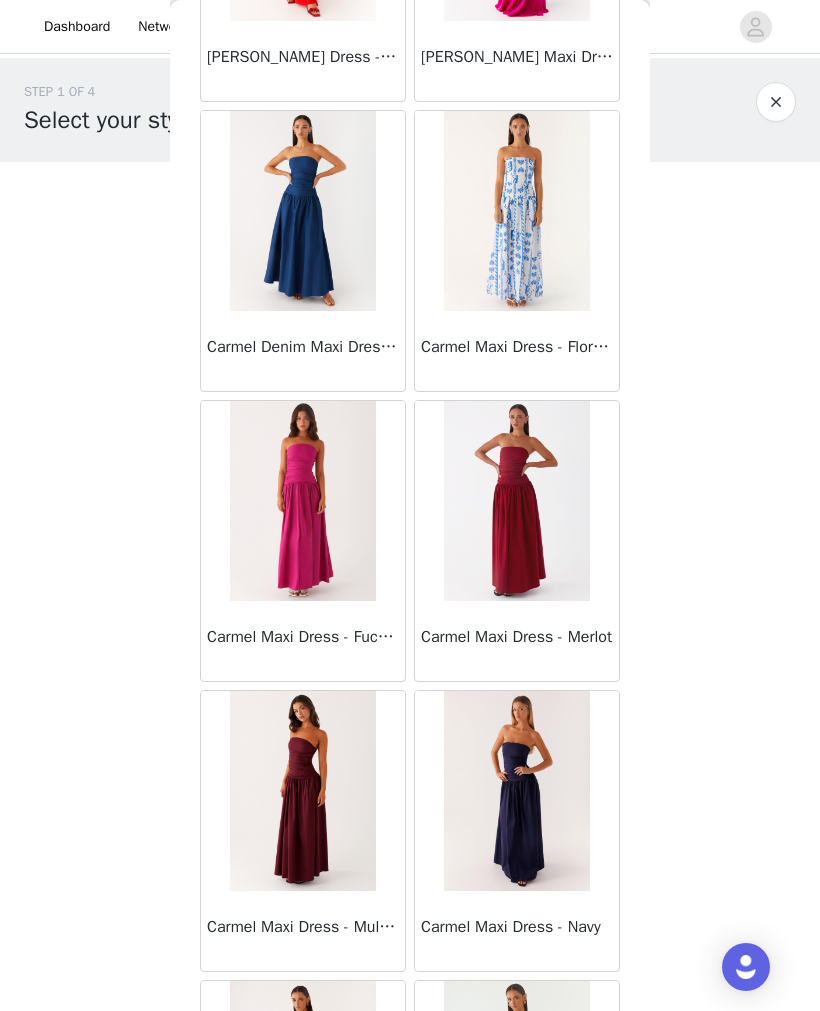scroll, scrollTop: 9878, scrollLeft: 0, axis: vertical 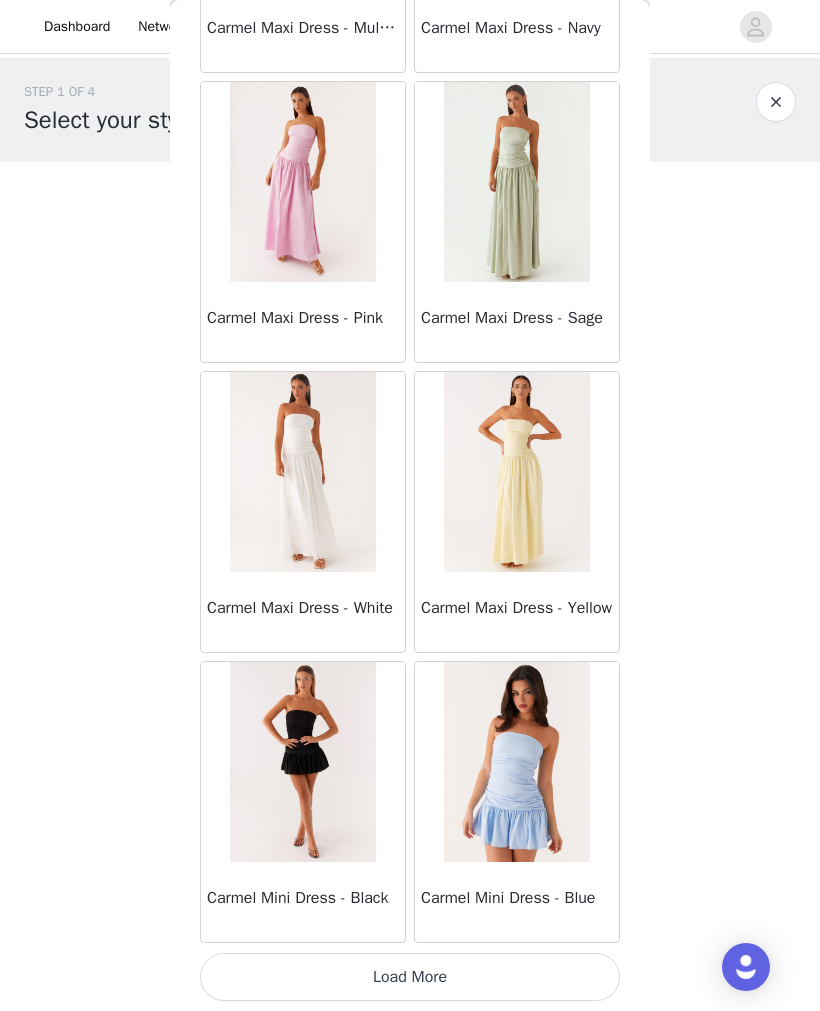 click on "Load More" at bounding box center [410, 977] 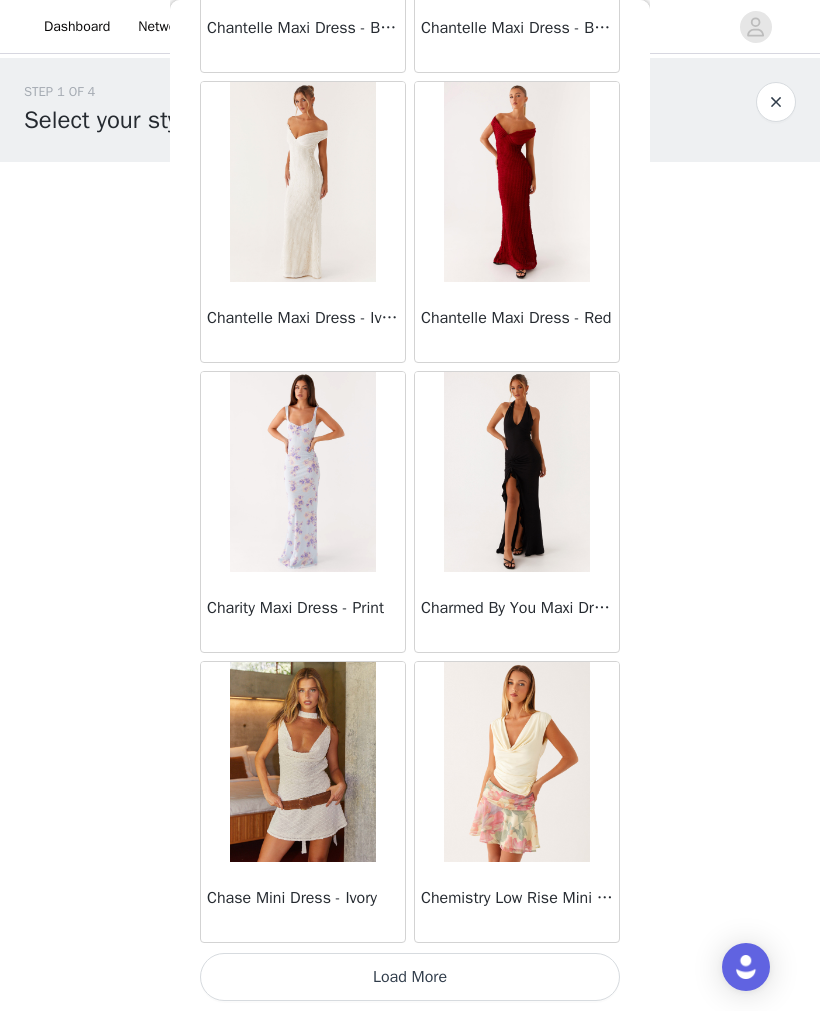 click on "Load More" at bounding box center [410, 977] 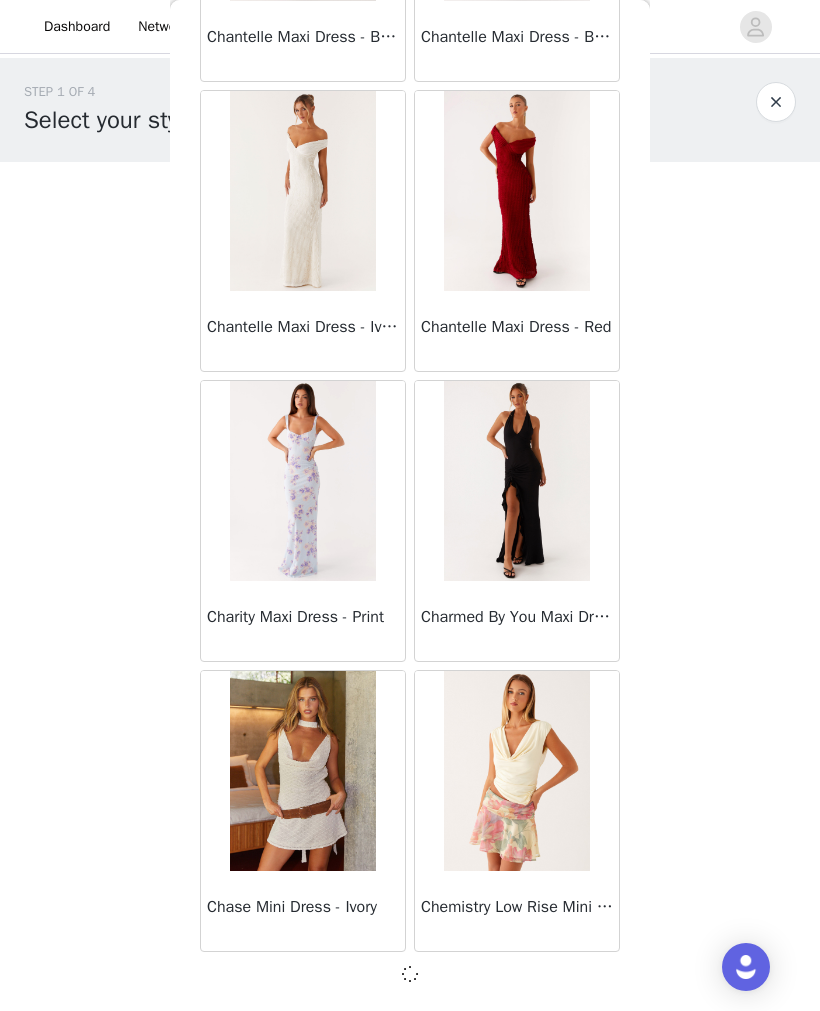 scroll, scrollTop: 13640, scrollLeft: 0, axis: vertical 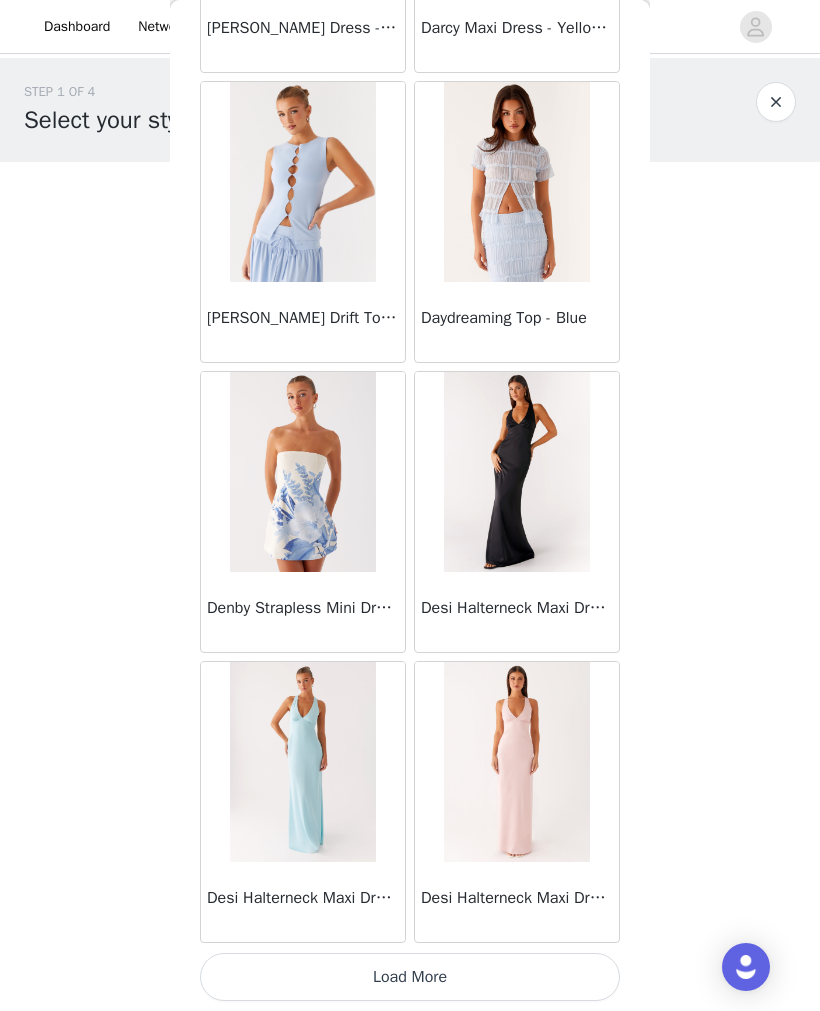 click on "Load More" at bounding box center (410, 977) 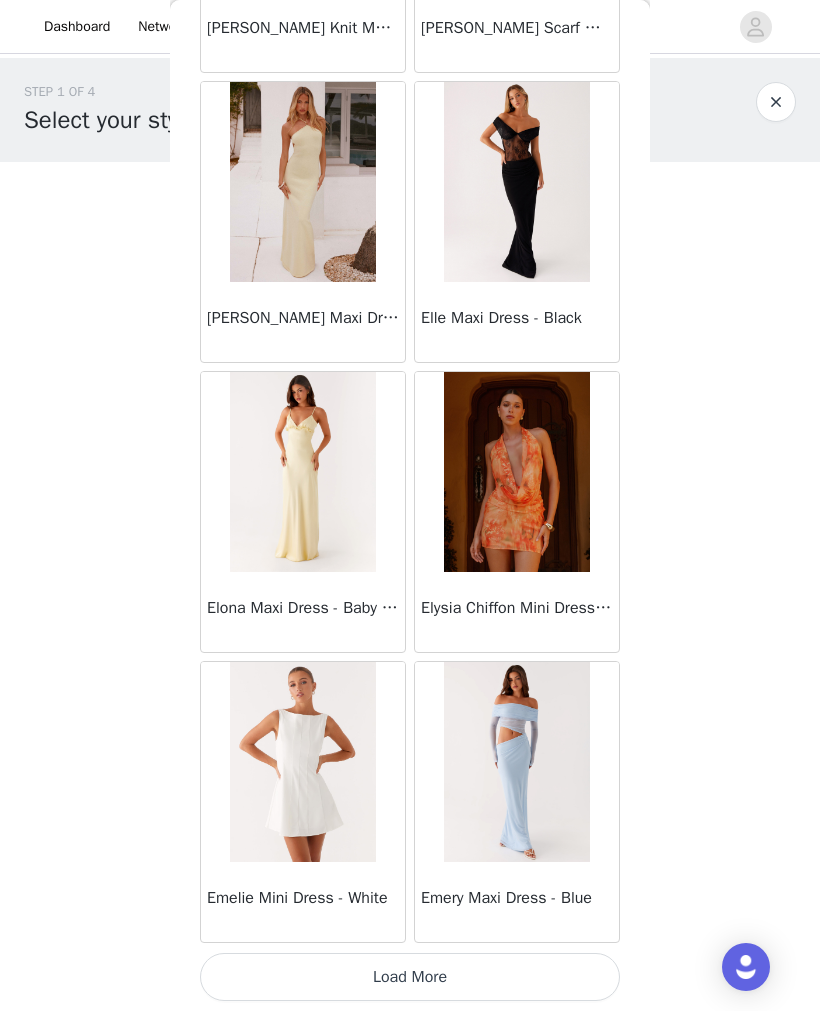 scroll, scrollTop: 19449, scrollLeft: 0, axis: vertical 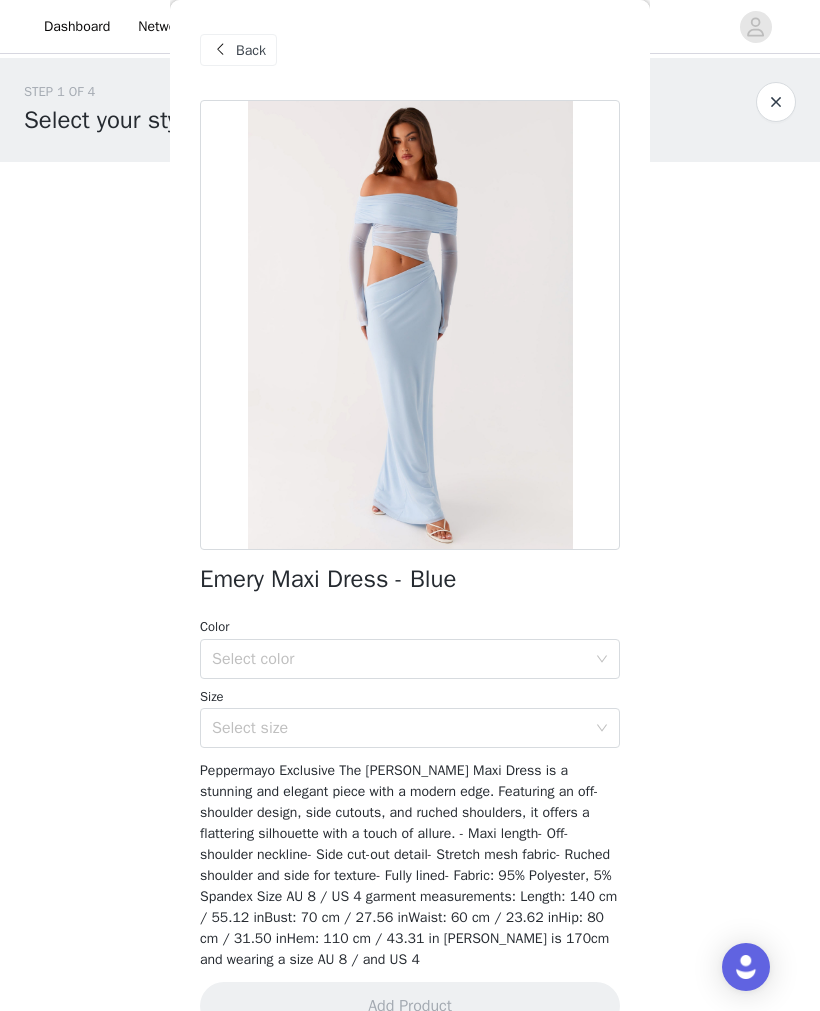 click on "Back" at bounding box center [251, 50] 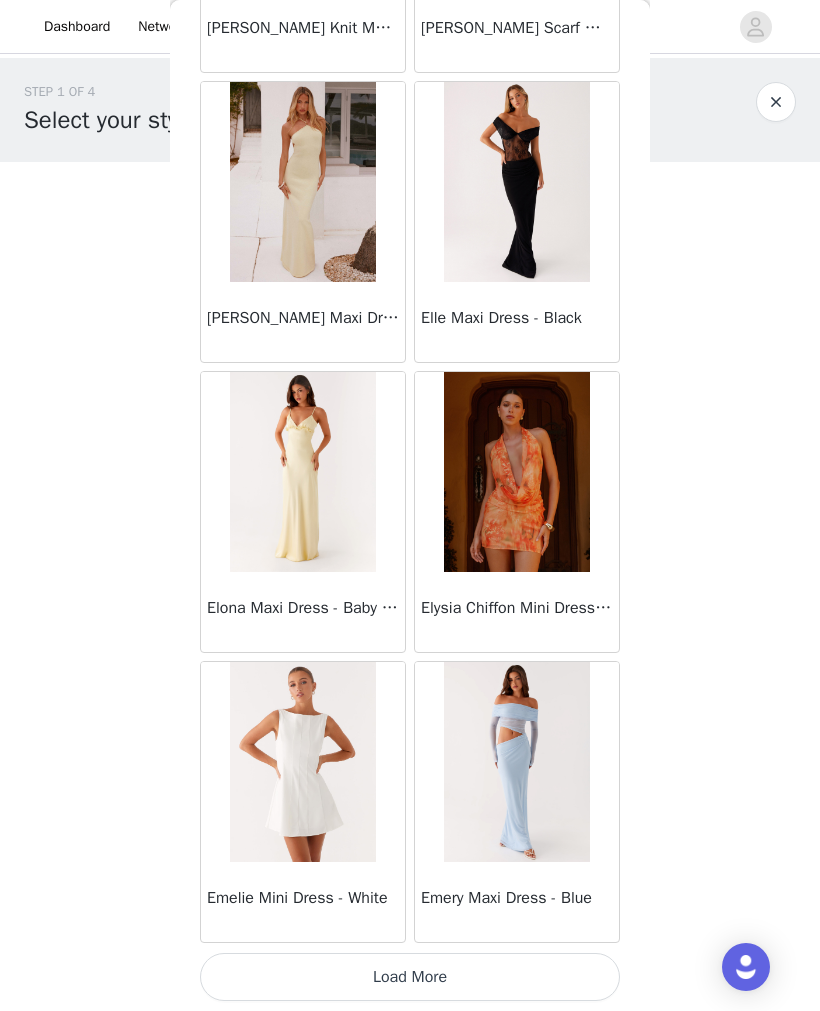 scroll, scrollTop: 19449, scrollLeft: 0, axis: vertical 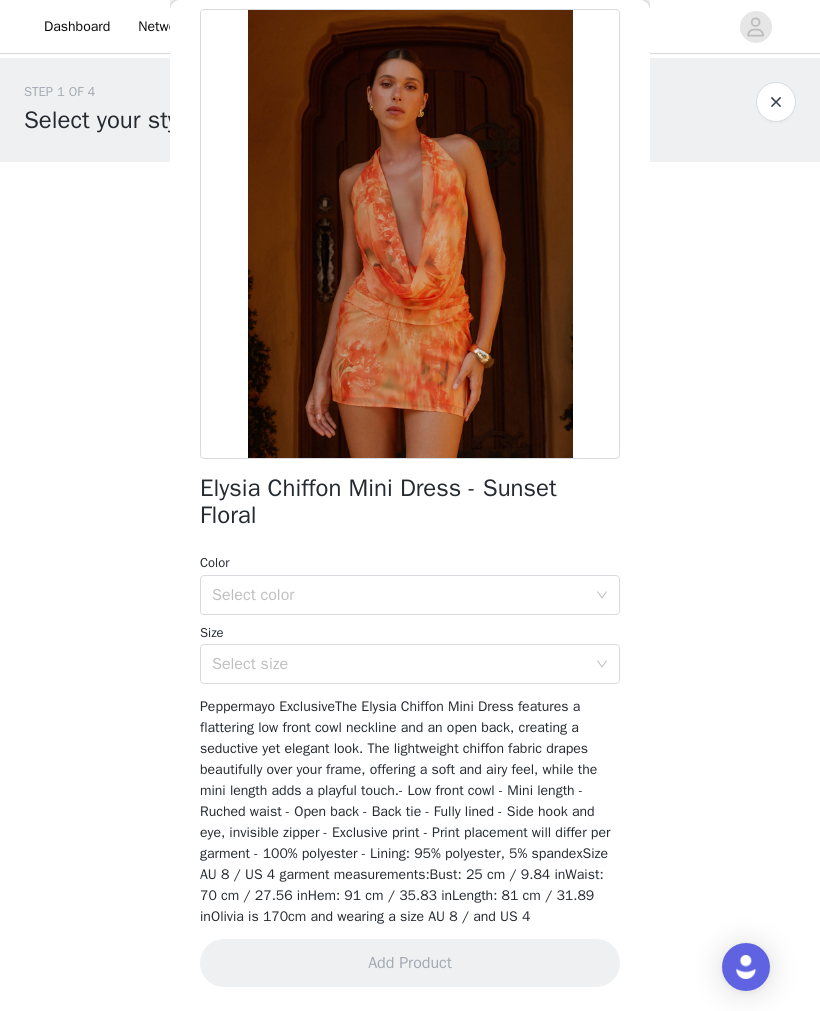 click on "Select color" at bounding box center (399, 595) 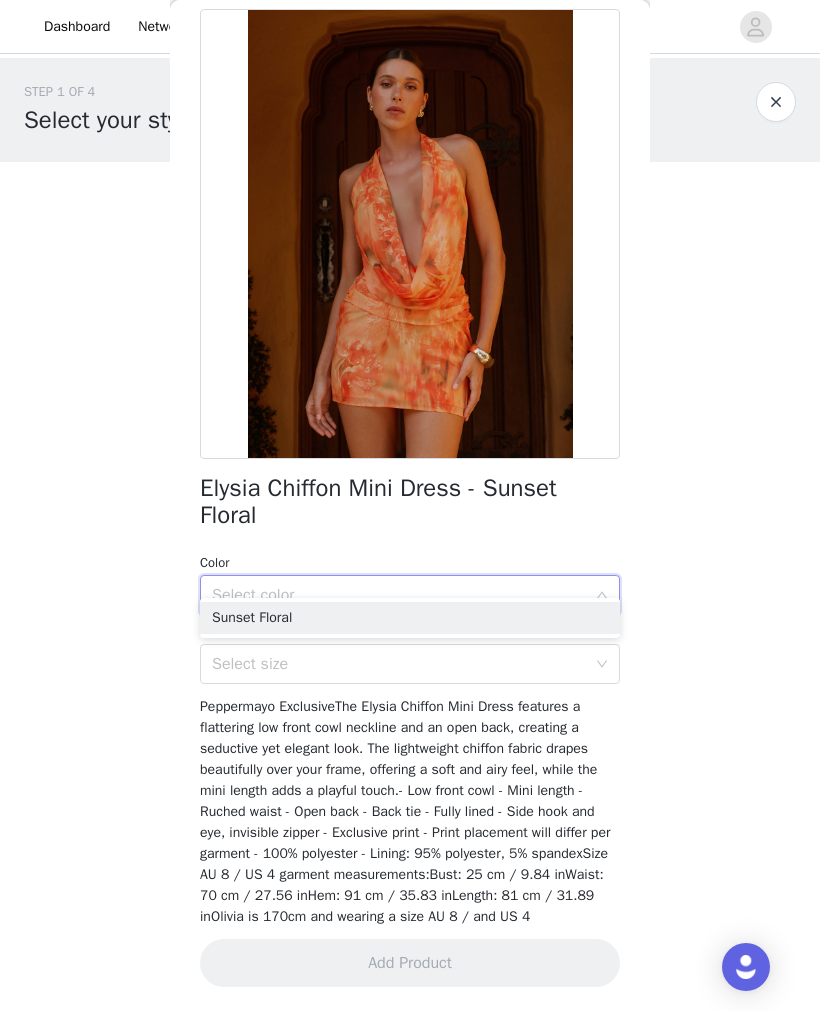 click on "Sunset Floral" at bounding box center (410, 618) 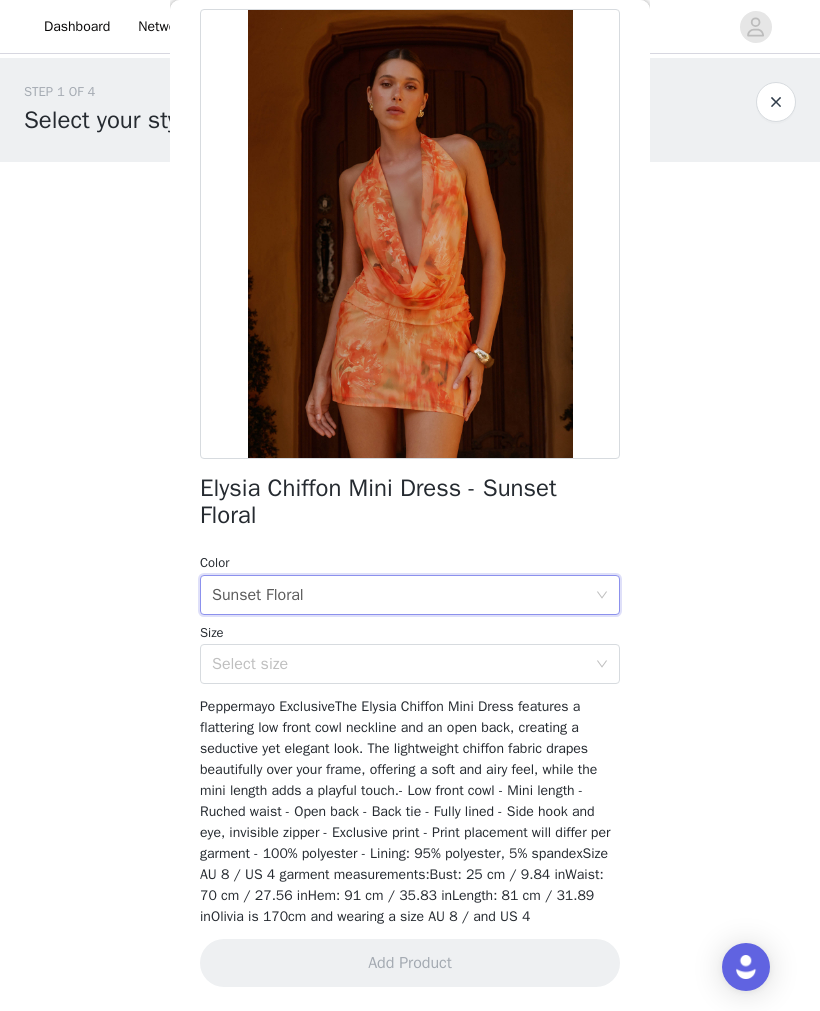 click on "Select size" at bounding box center [399, 664] 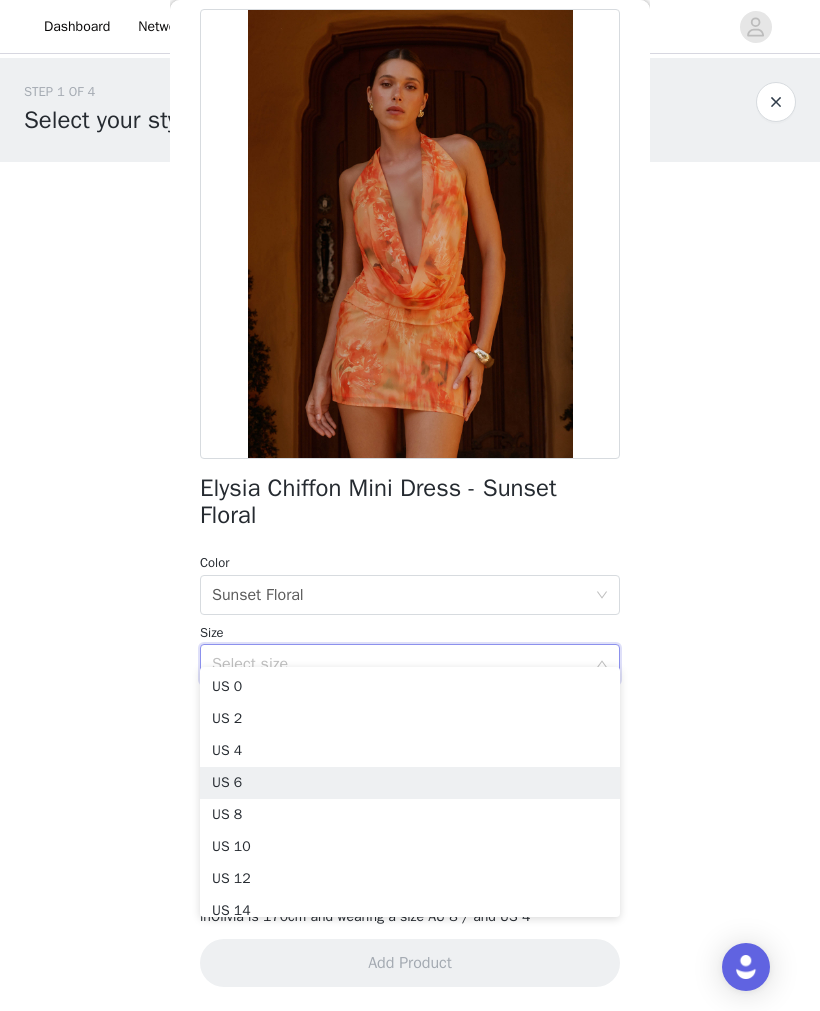 click on "US 6" at bounding box center [410, 783] 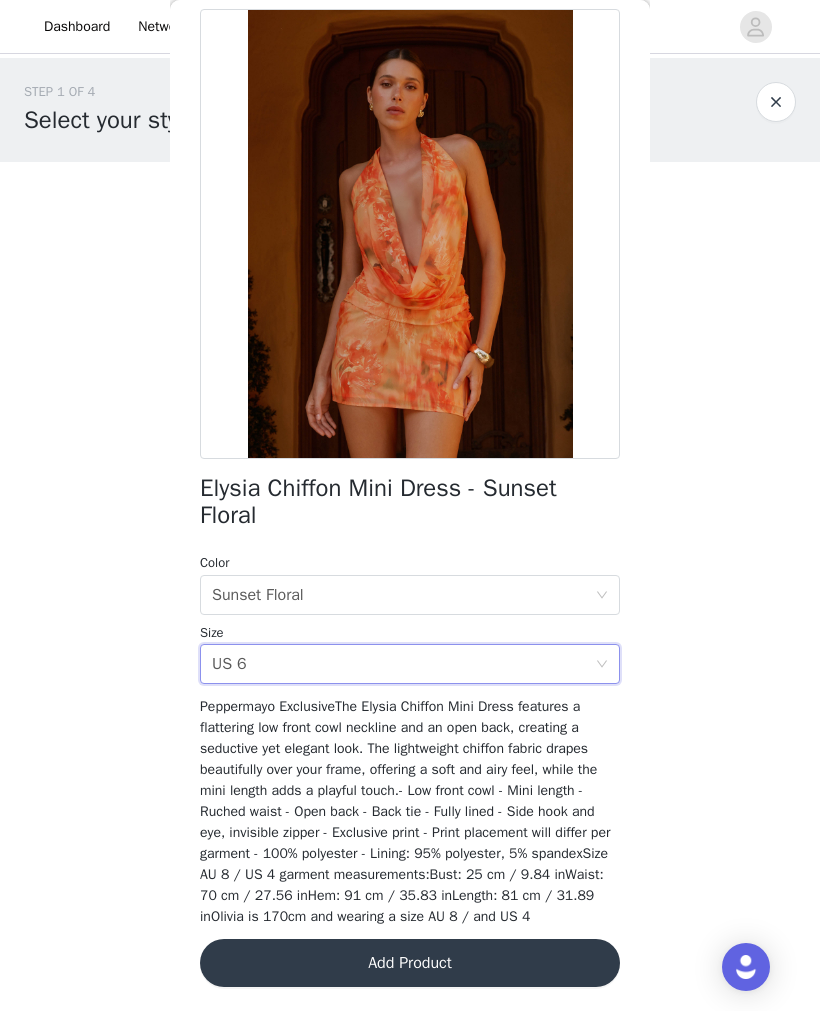 click on "Add Product" at bounding box center [410, 963] 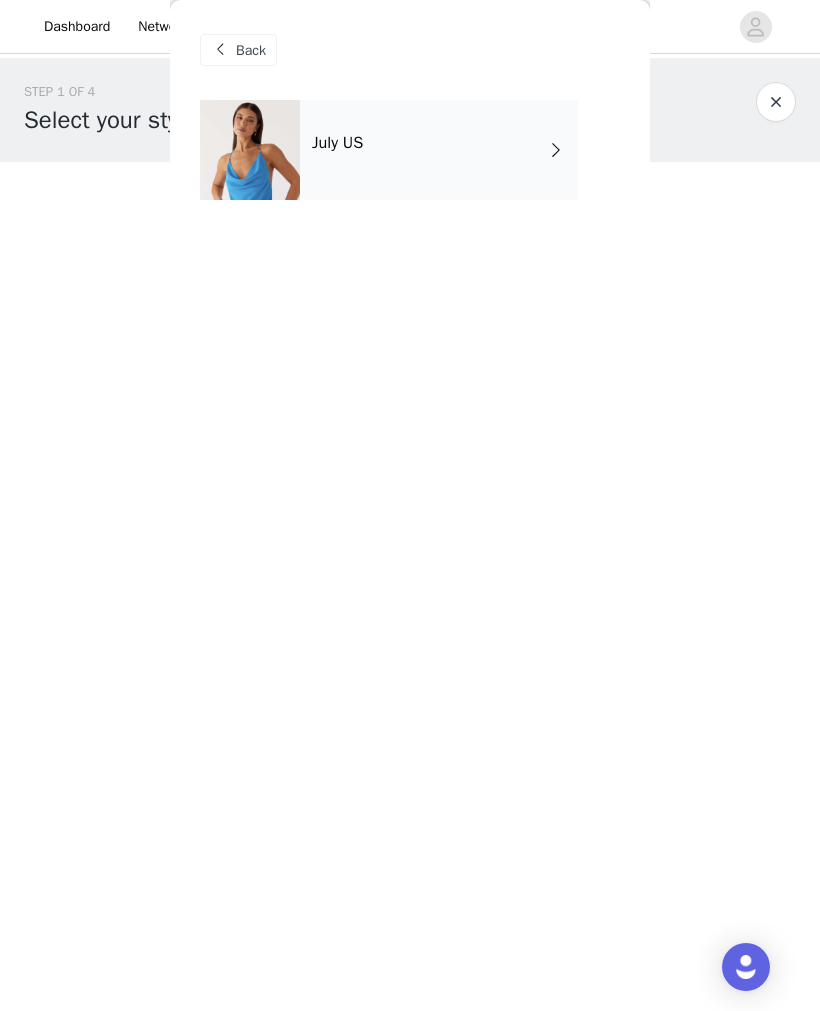 click on "July US" at bounding box center [439, 150] 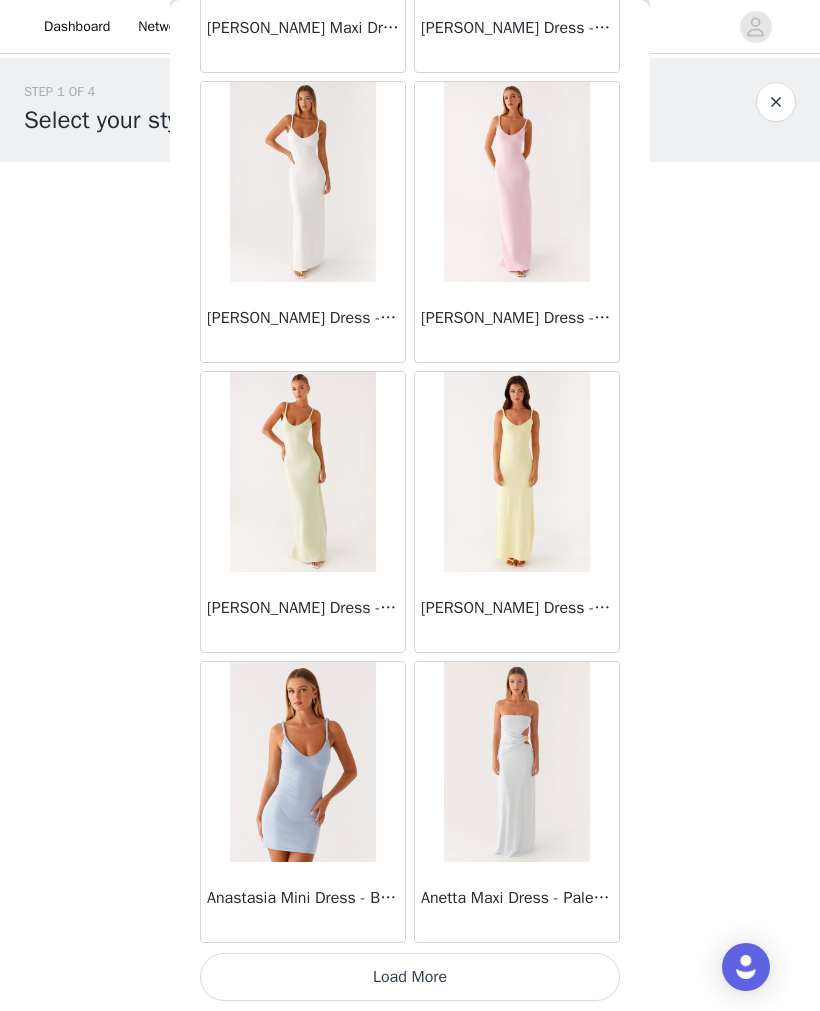scroll, scrollTop: 2040, scrollLeft: 0, axis: vertical 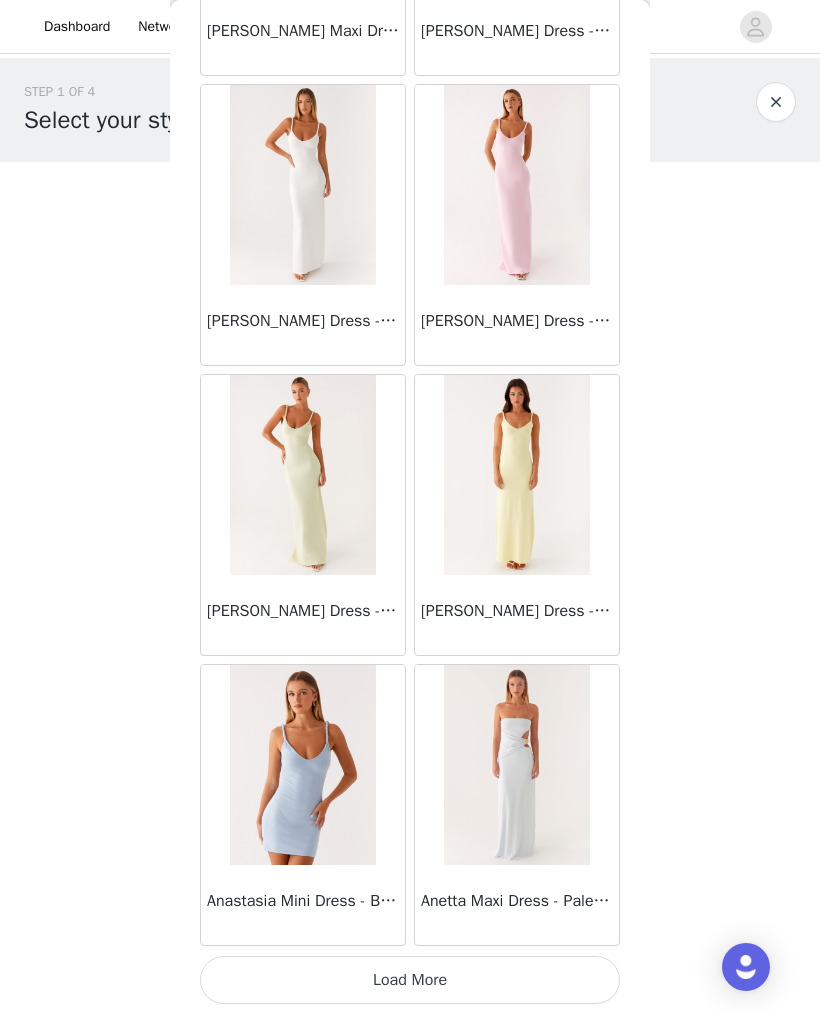 click on "Load More" at bounding box center [410, 980] 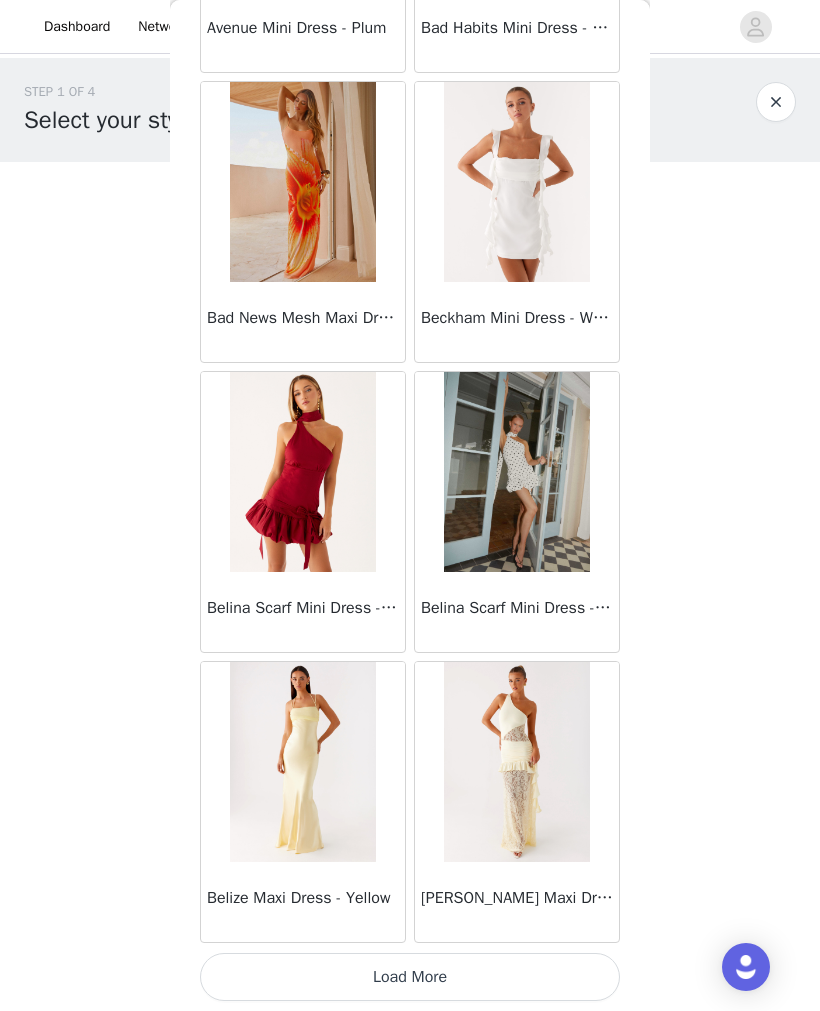 click on "Load More" at bounding box center (410, 977) 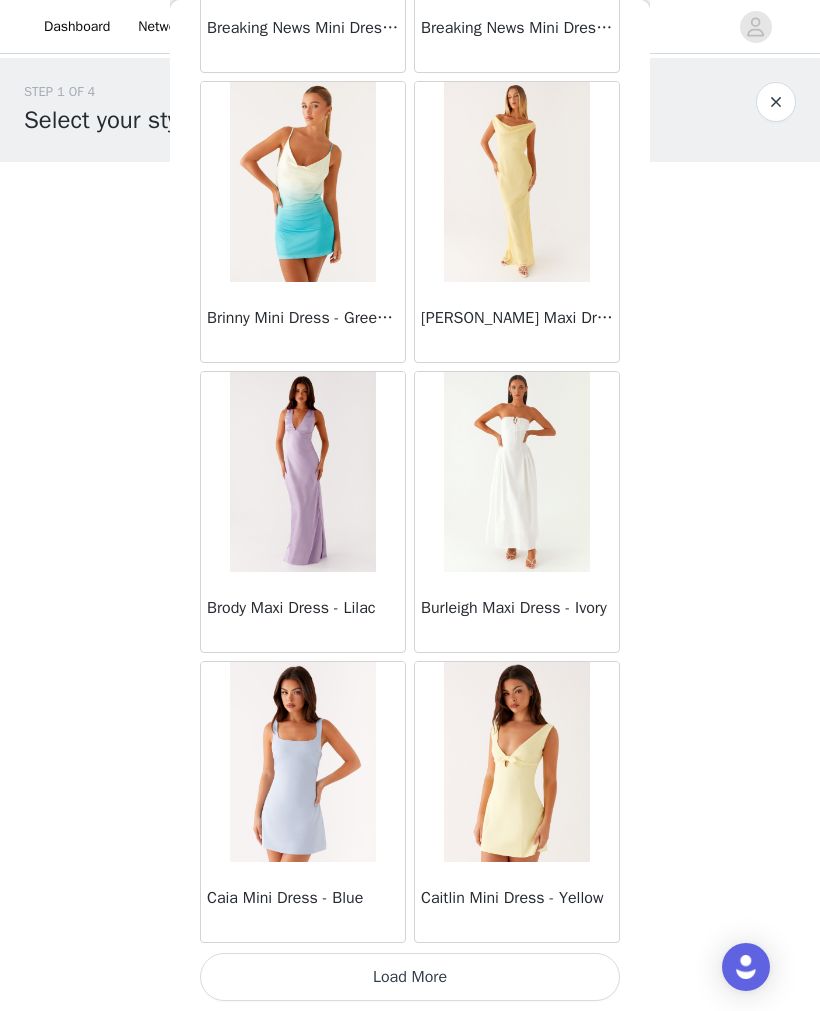 click on "Load More" at bounding box center (410, 977) 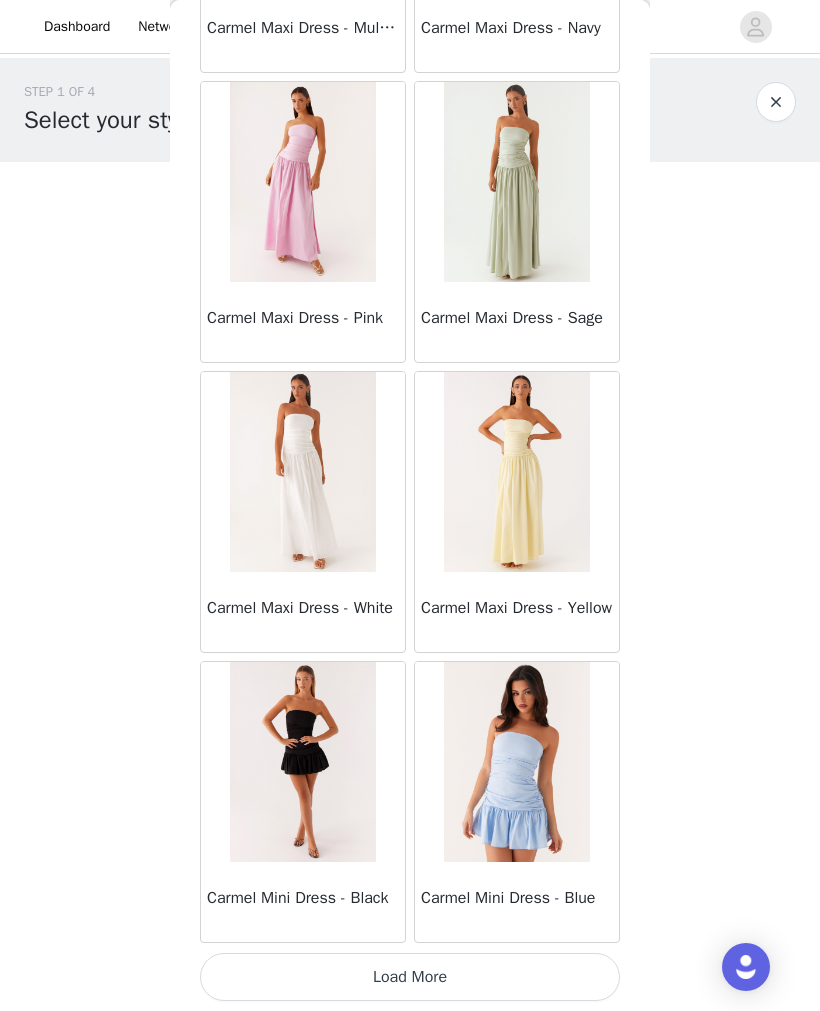 scroll, scrollTop: 10749, scrollLeft: 0, axis: vertical 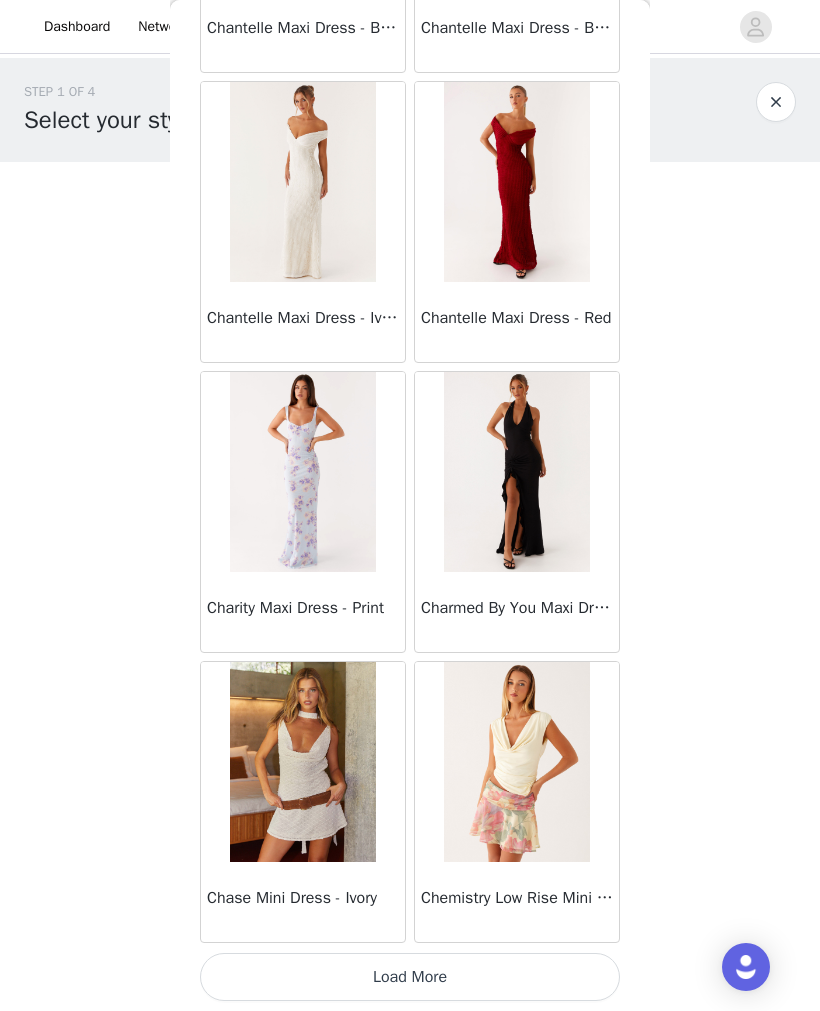 click on "Load More" at bounding box center (410, 977) 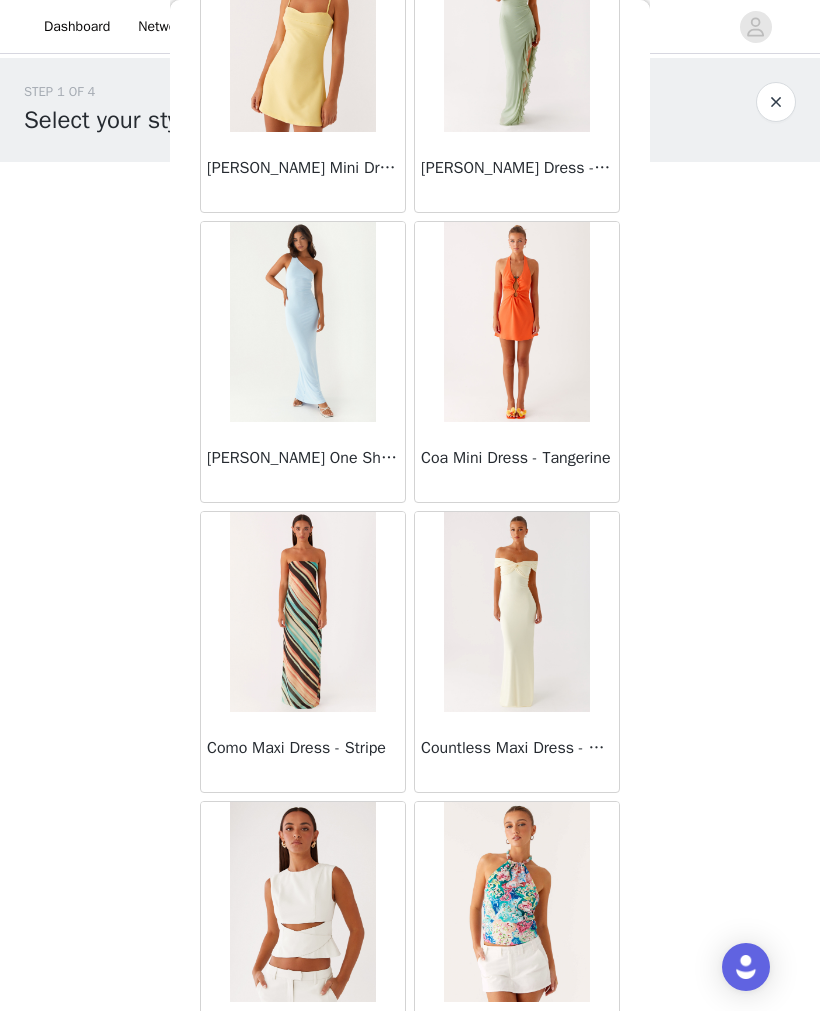 scroll, scrollTop: 15270, scrollLeft: 0, axis: vertical 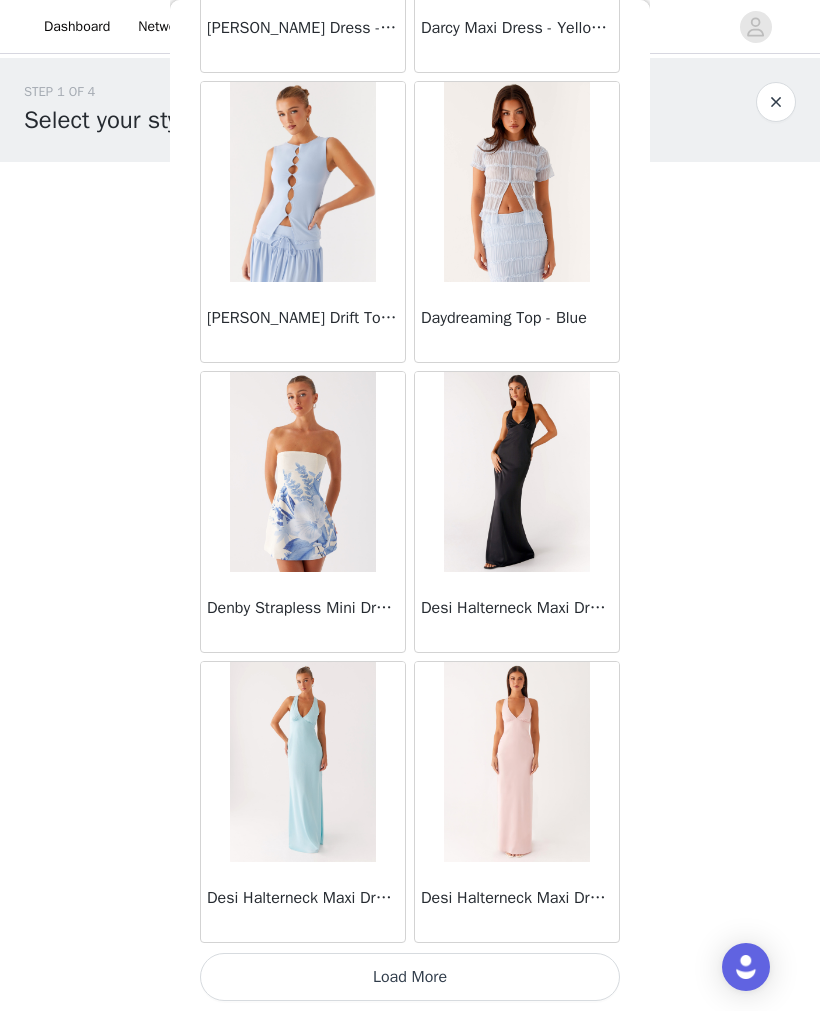 click on "Load More" at bounding box center (410, 977) 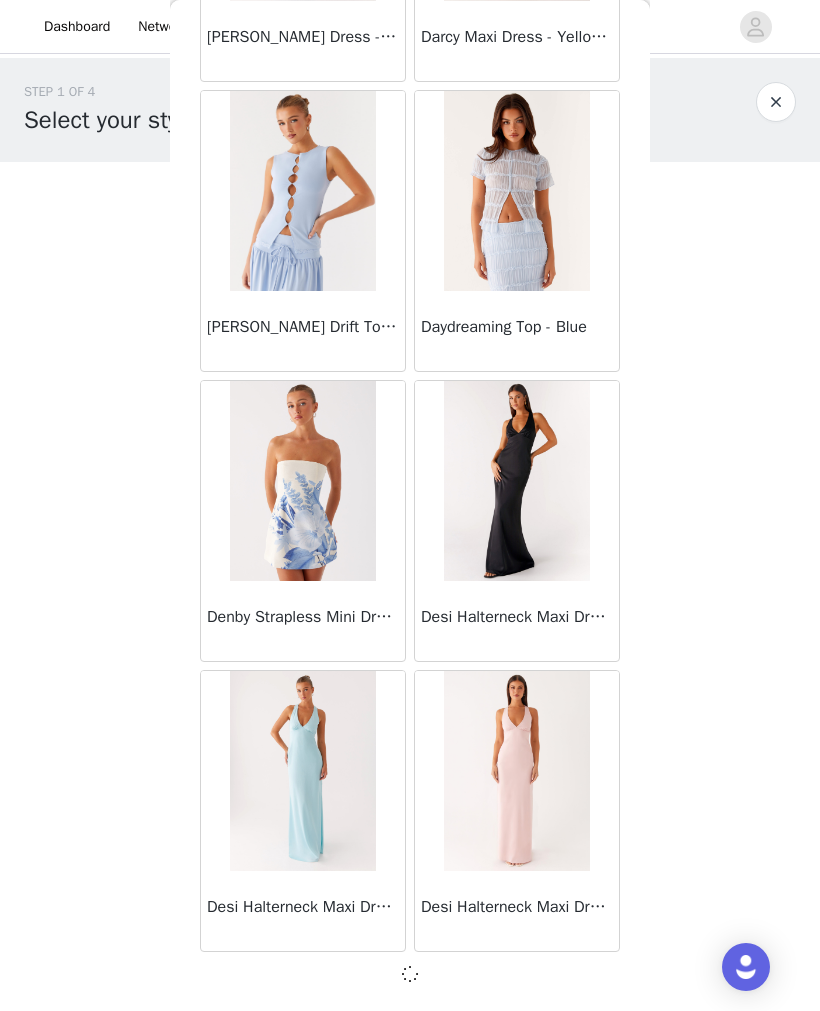 scroll, scrollTop: 16540, scrollLeft: 0, axis: vertical 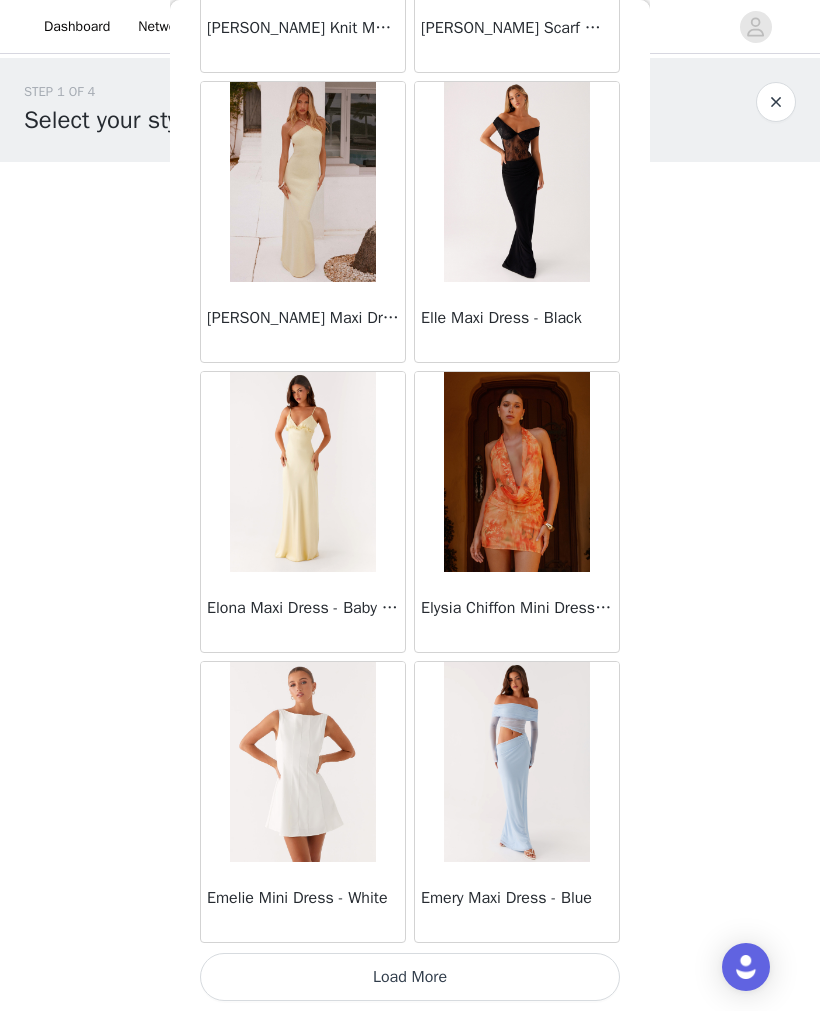 click on "Load More" at bounding box center (410, 977) 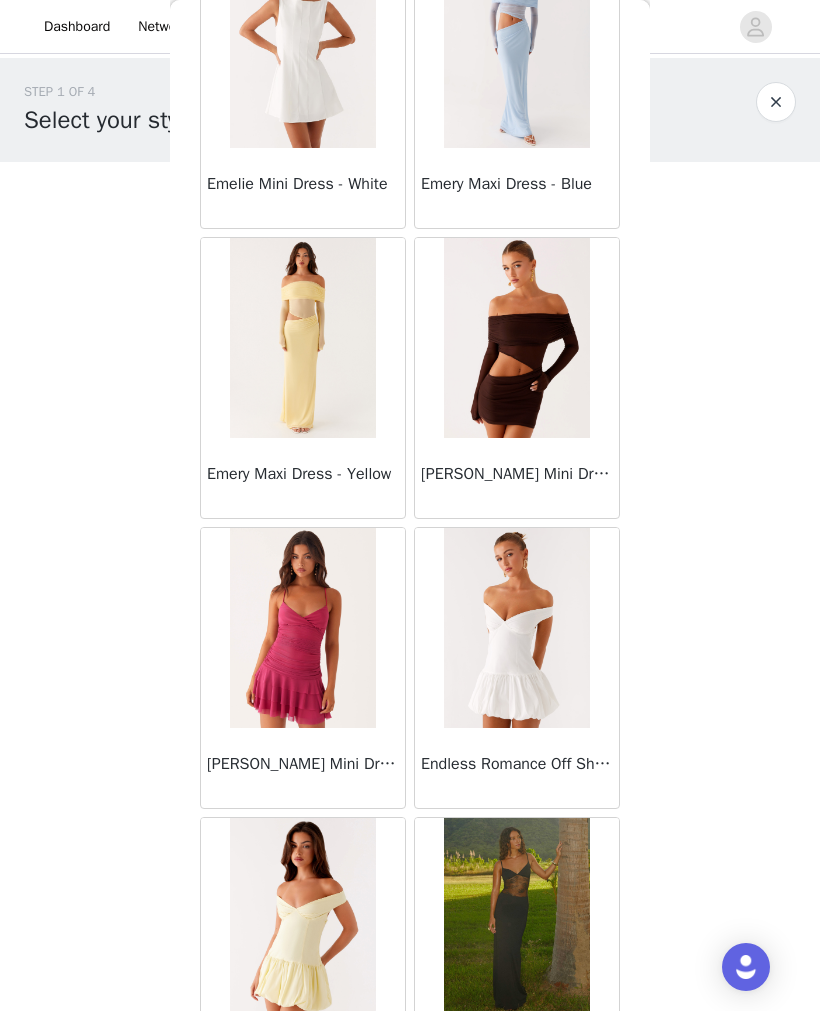 scroll, scrollTop: 20164, scrollLeft: 0, axis: vertical 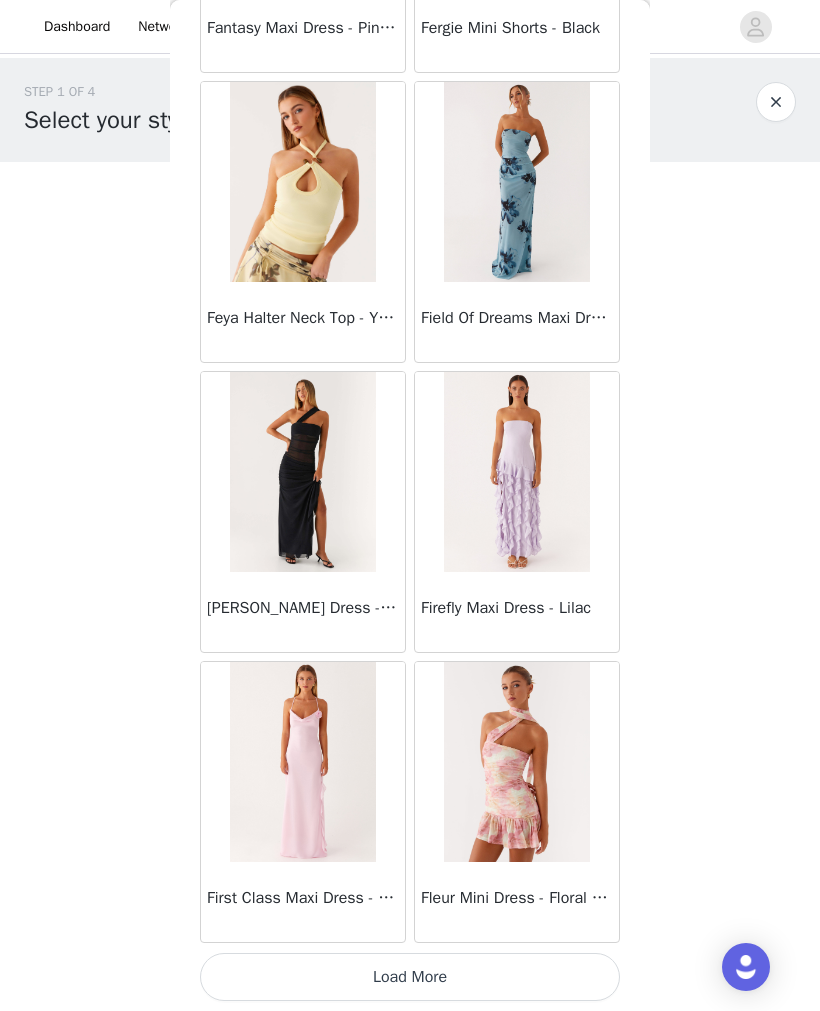 click on "Load More" at bounding box center [410, 977] 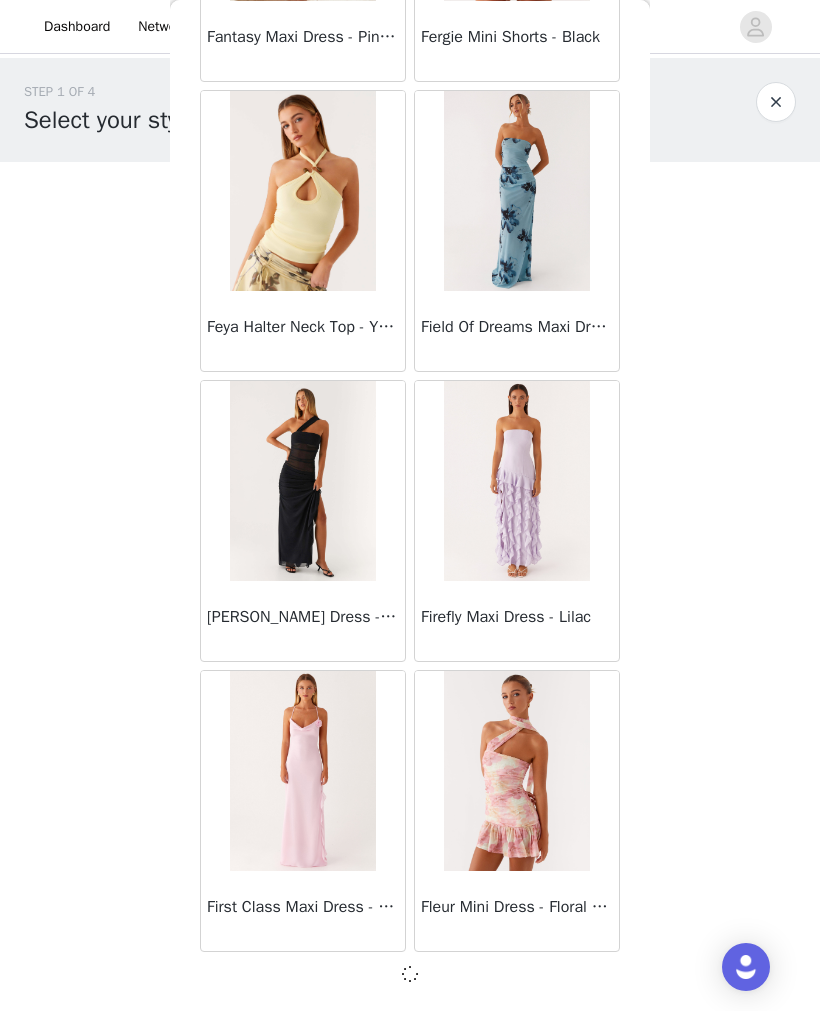 scroll, scrollTop: 22340, scrollLeft: 0, axis: vertical 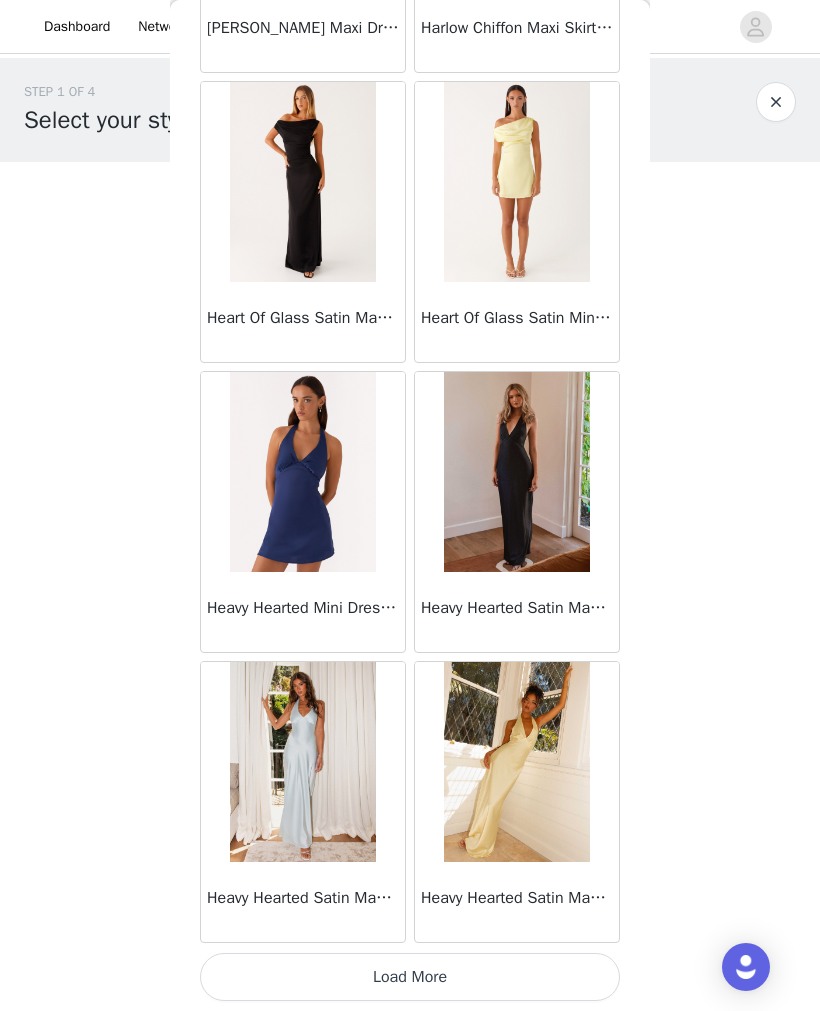 click on "Load More" at bounding box center [410, 977] 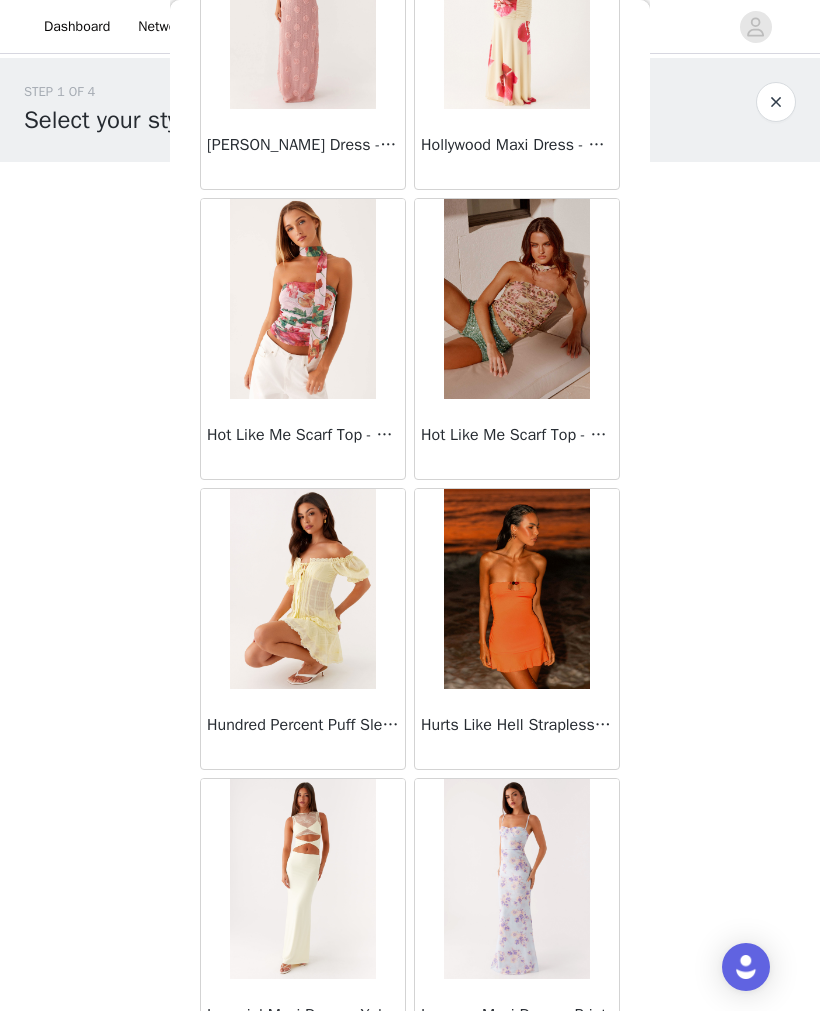 scroll, scrollTop: 26877, scrollLeft: 0, axis: vertical 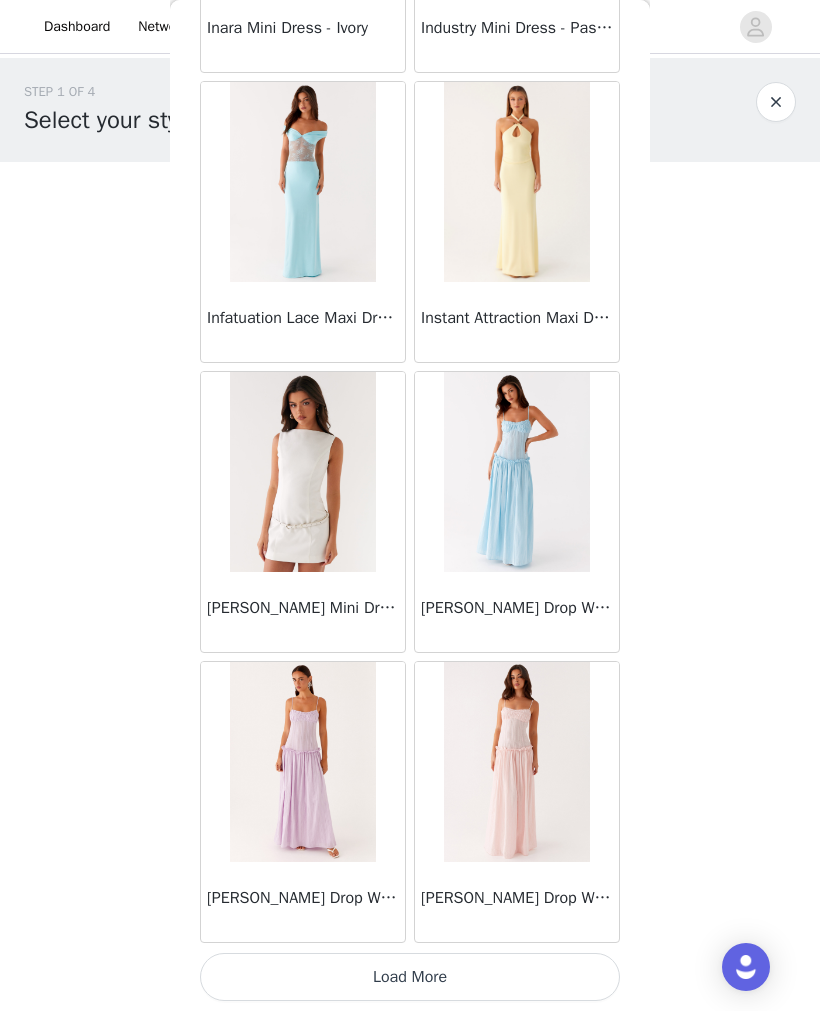 click on "Load More" at bounding box center [410, 977] 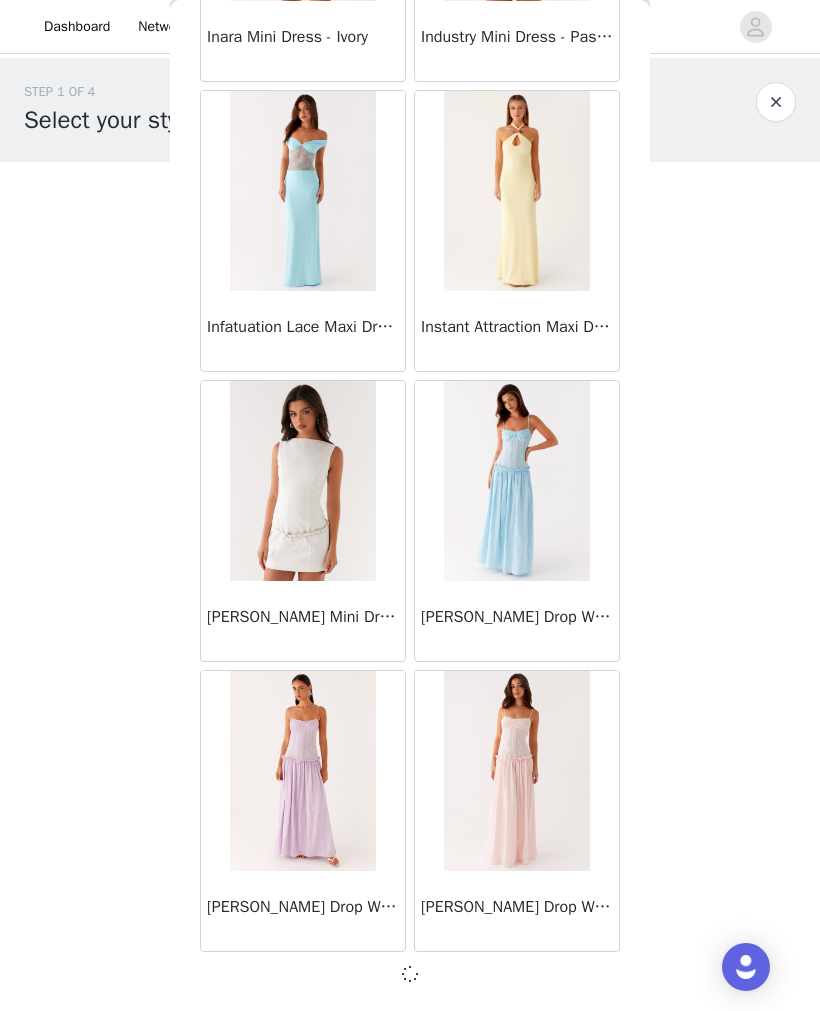 scroll, scrollTop: 28140, scrollLeft: 0, axis: vertical 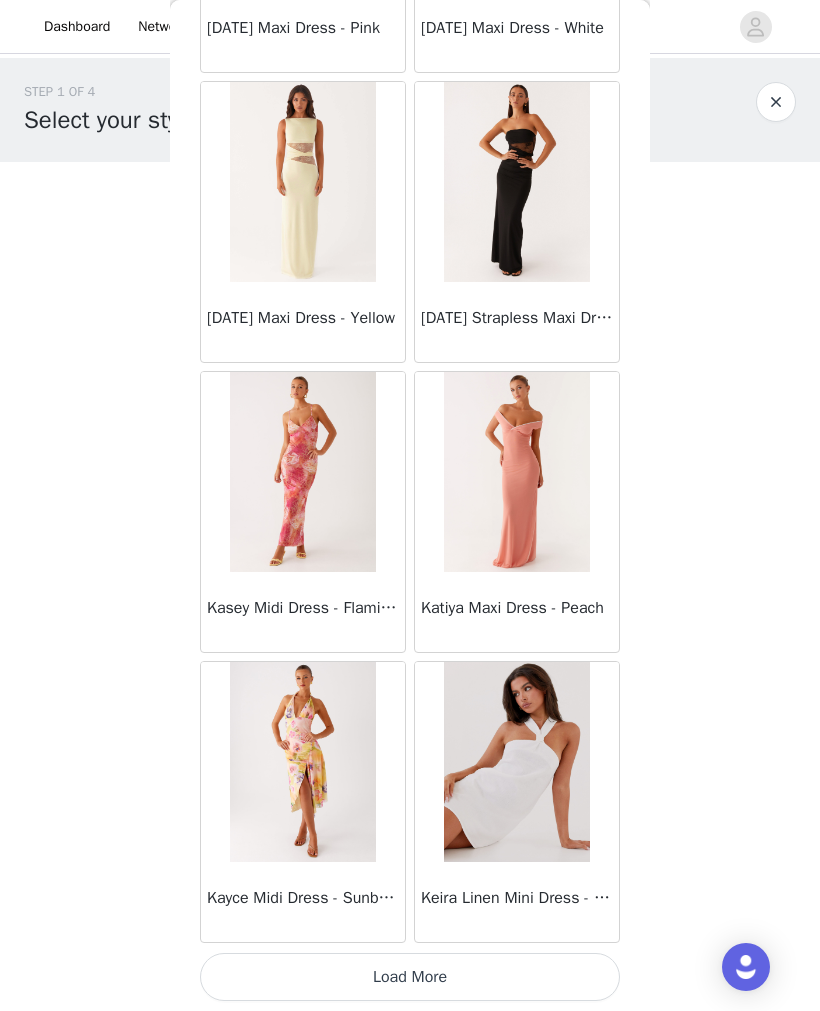 click on "Load More" at bounding box center [410, 977] 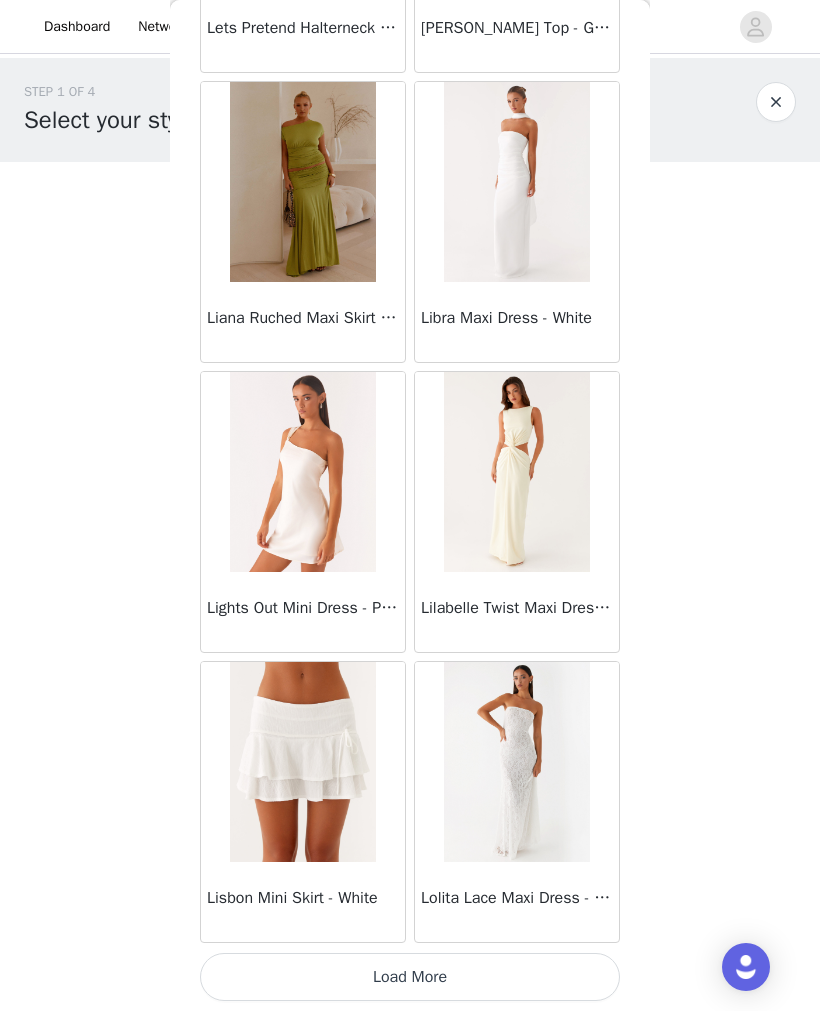 click on "Load More" at bounding box center (410, 977) 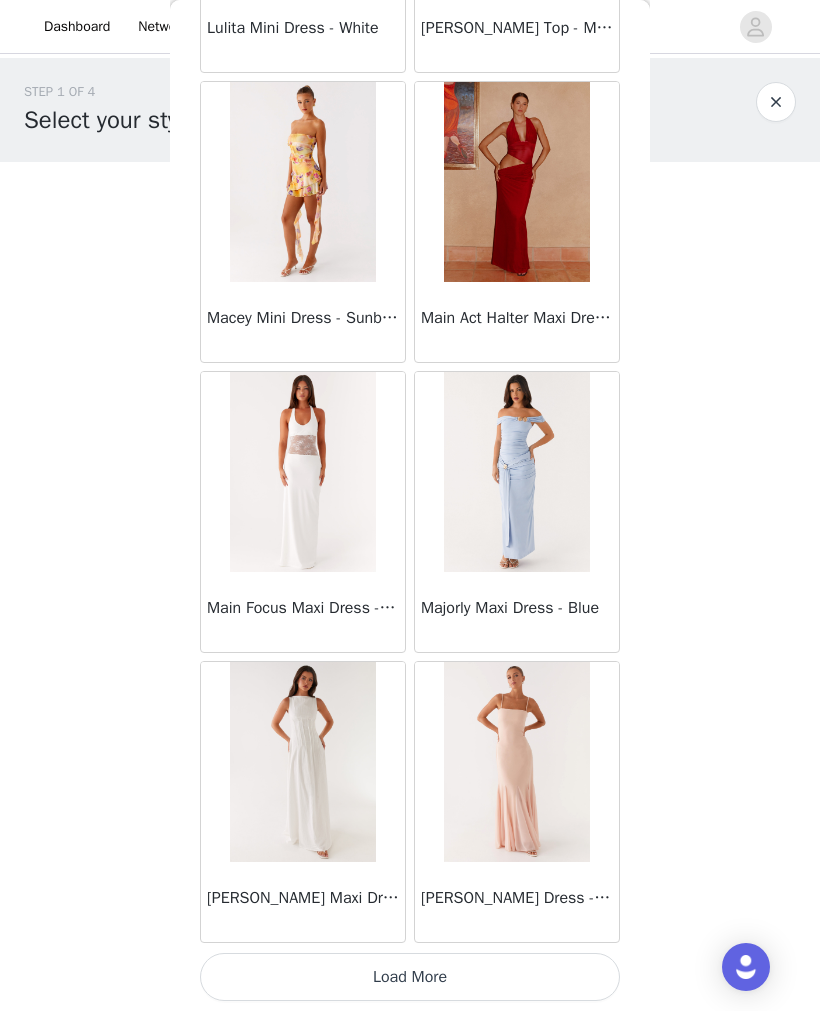 scroll, scrollTop: 36849, scrollLeft: 0, axis: vertical 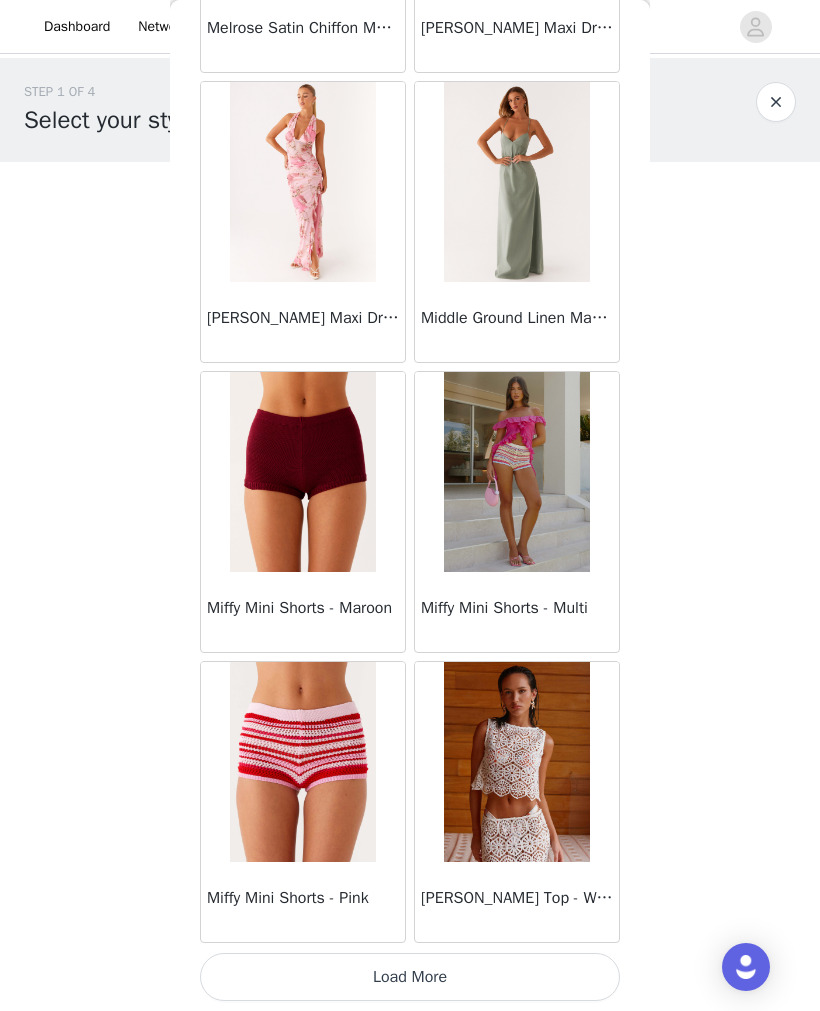 click on "Load More" at bounding box center [410, 977] 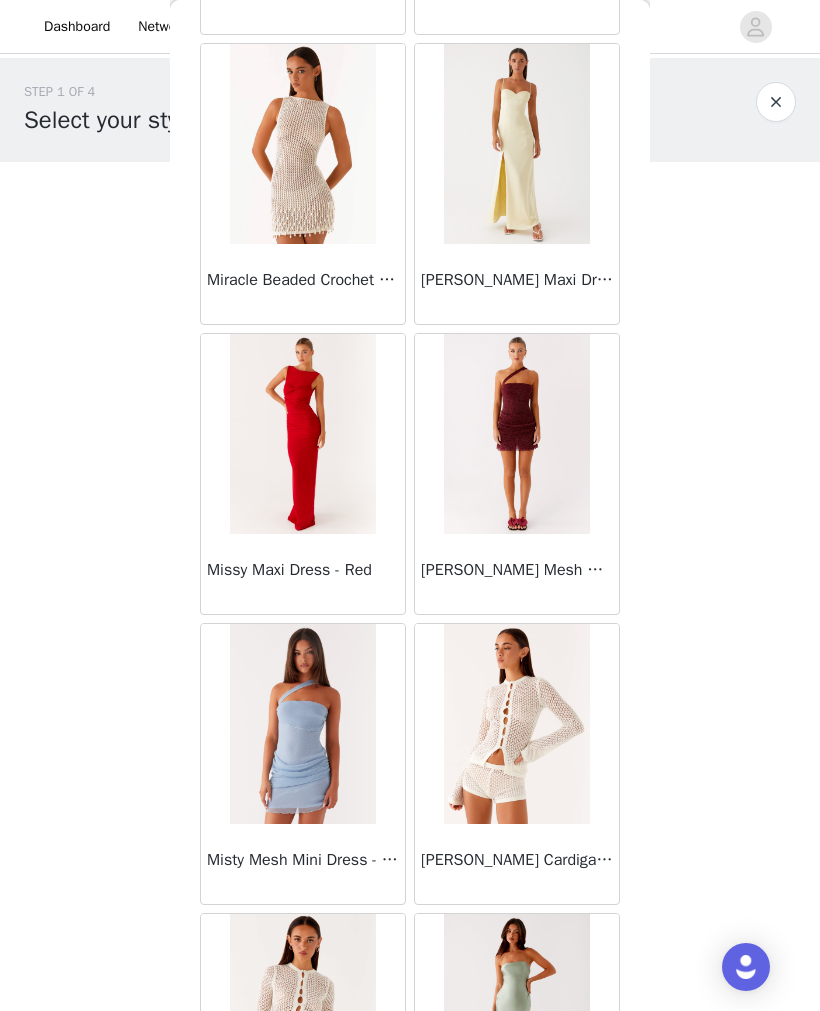 scroll, scrollTop: 41239, scrollLeft: 0, axis: vertical 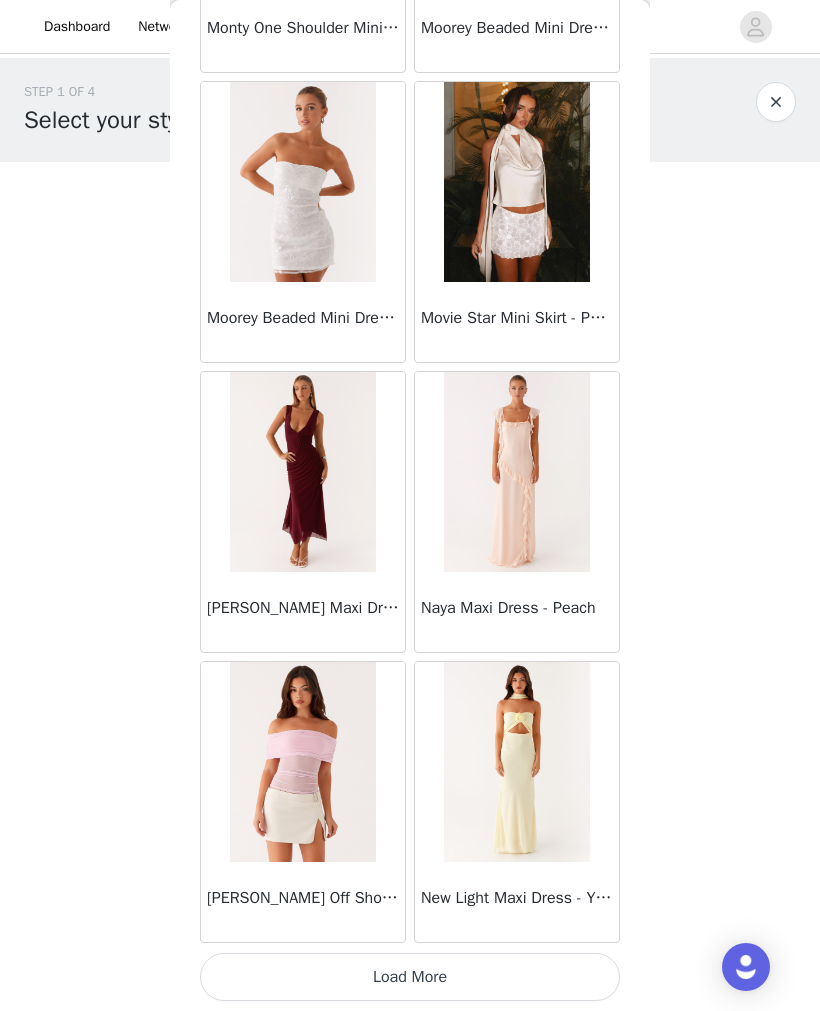 click on "Load More" at bounding box center [410, 977] 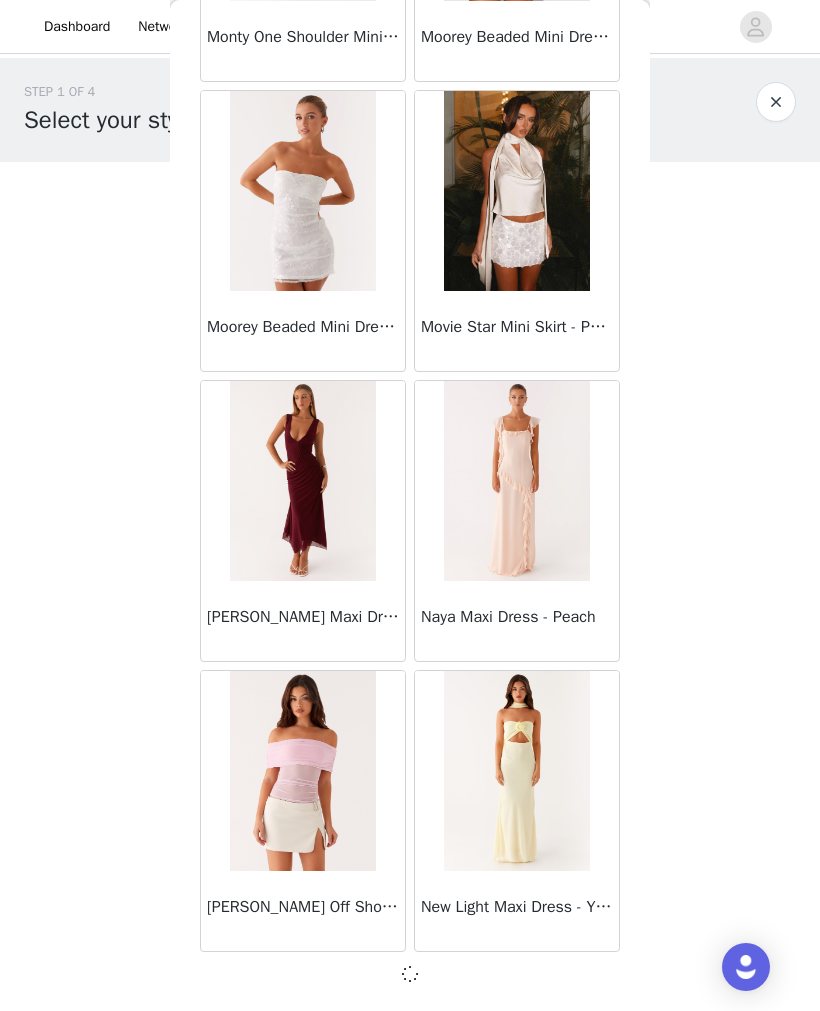 scroll, scrollTop: 42640, scrollLeft: 0, axis: vertical 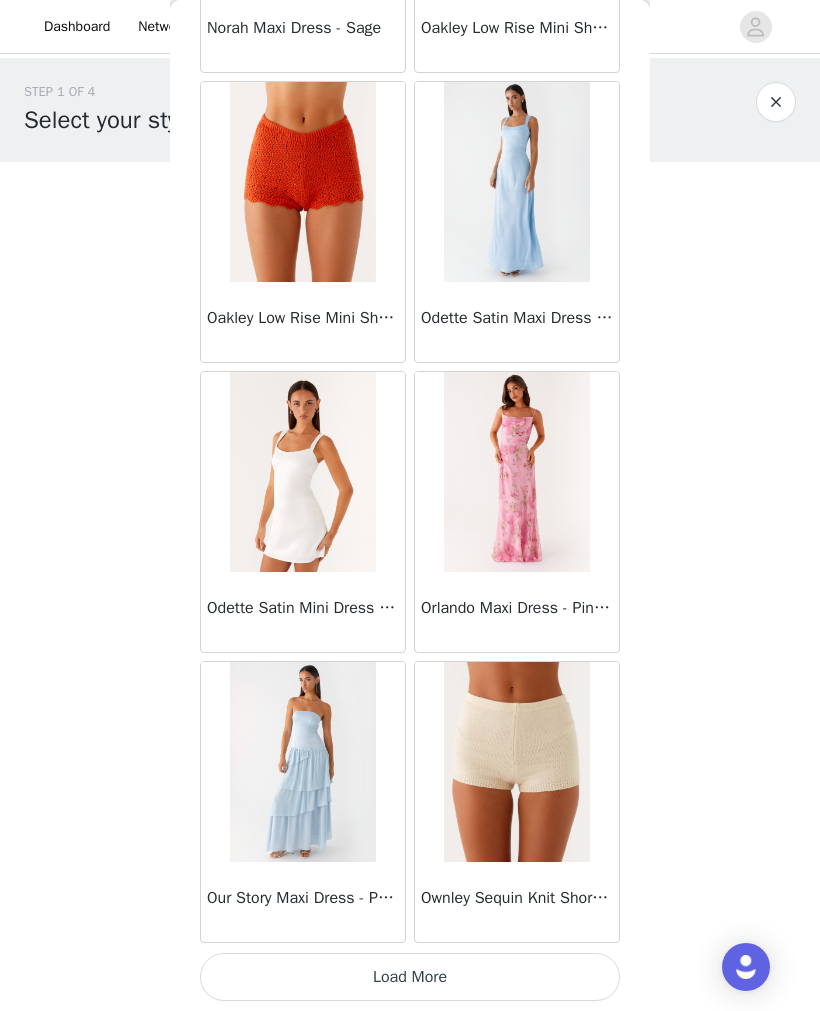 click on "Load More" at bounding box center (410, 977) 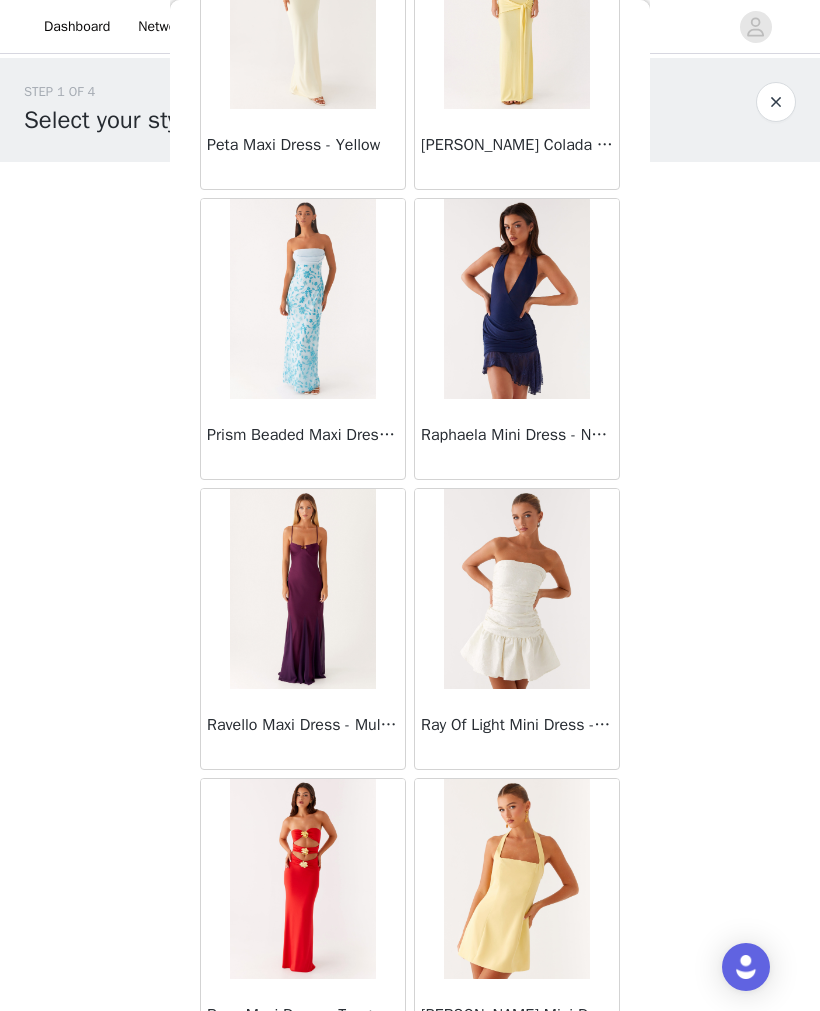 scroll, scrollTop: 47737, scrollLeft: 0, axis: vertical 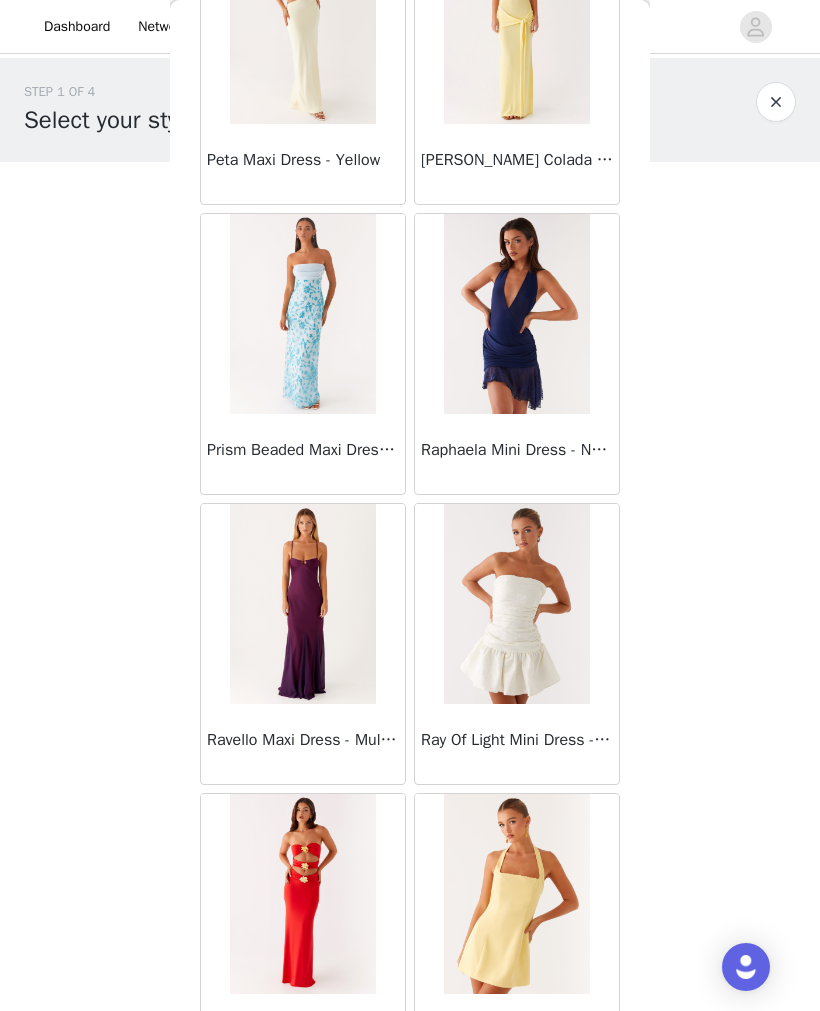 click at bounding box center [516, 314] 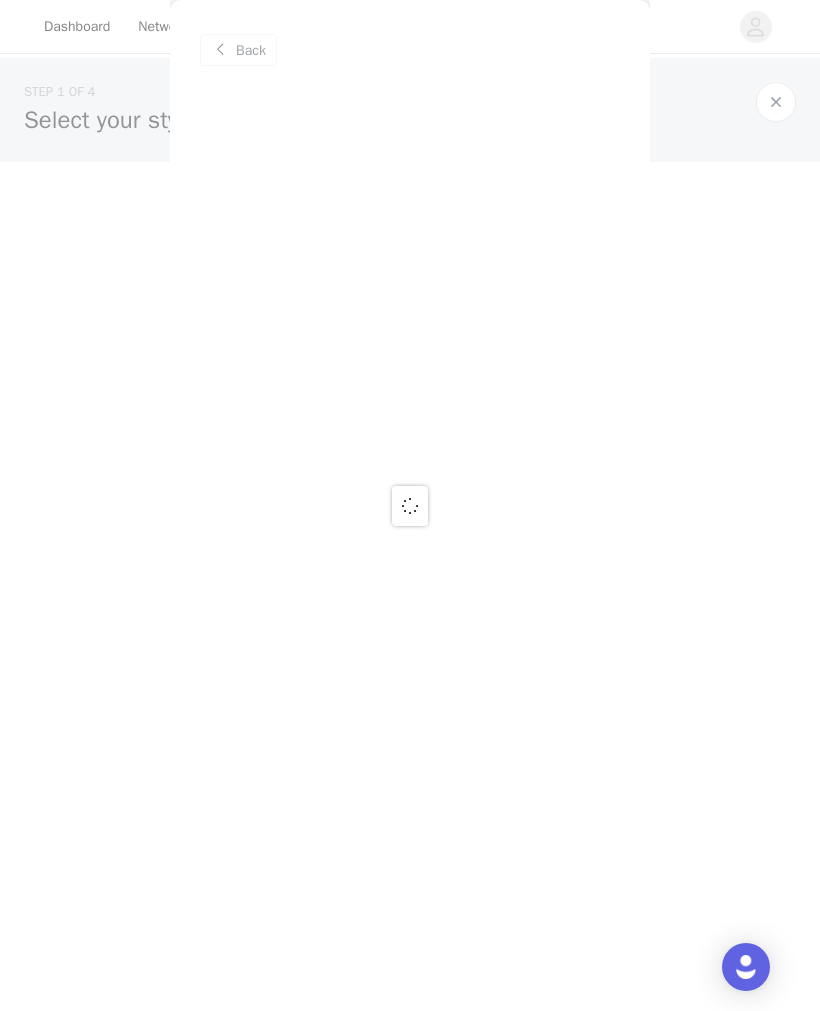 scroll, scrollTop: 0, scrollLeft: 0, axis: both 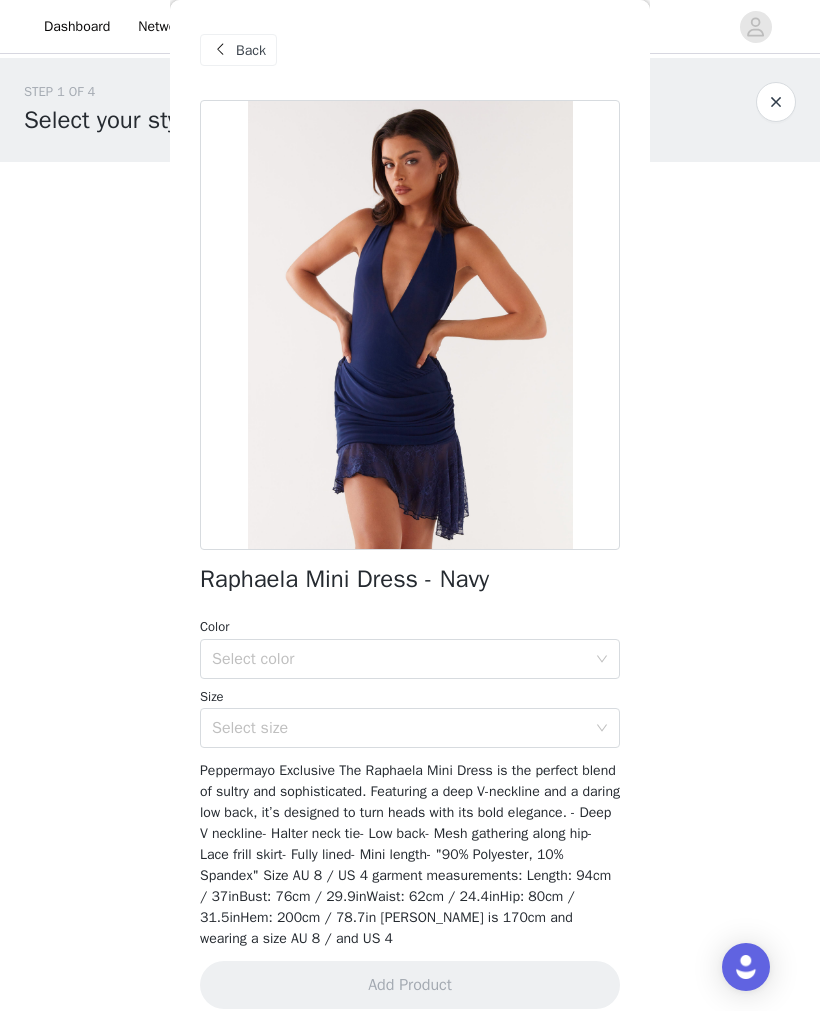 click on "Select color" at bounding box center (399, 659) 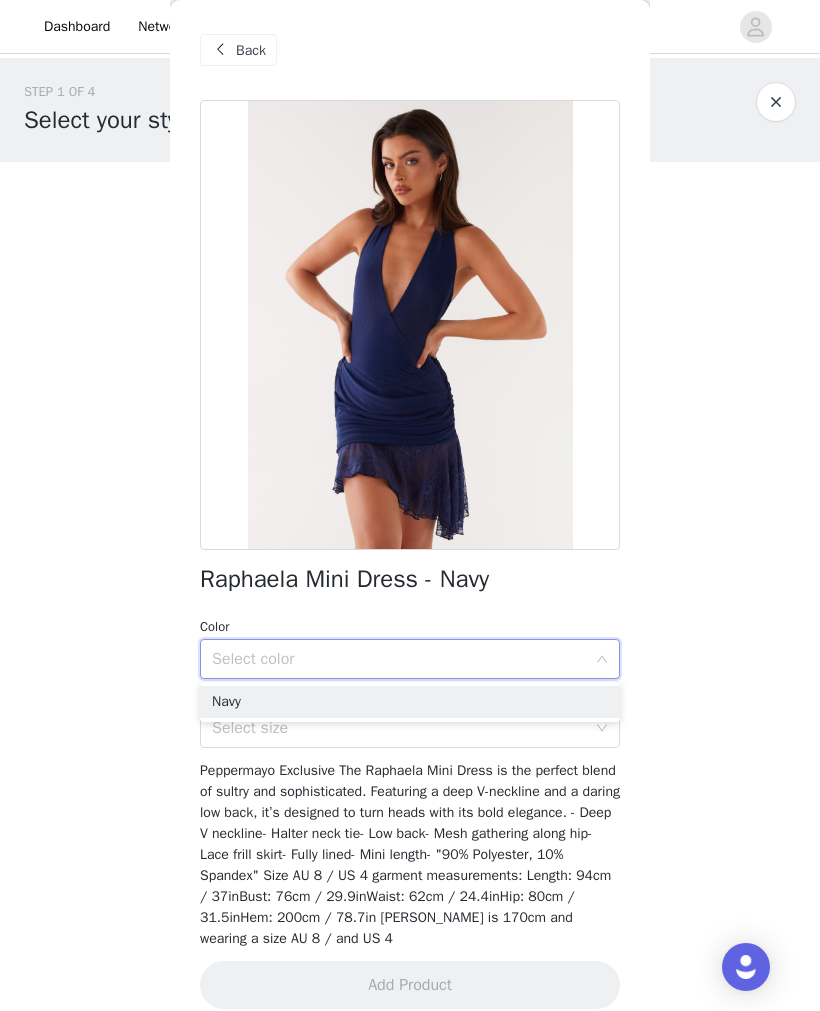 click on "Navy" at bounding box center [410, 702] 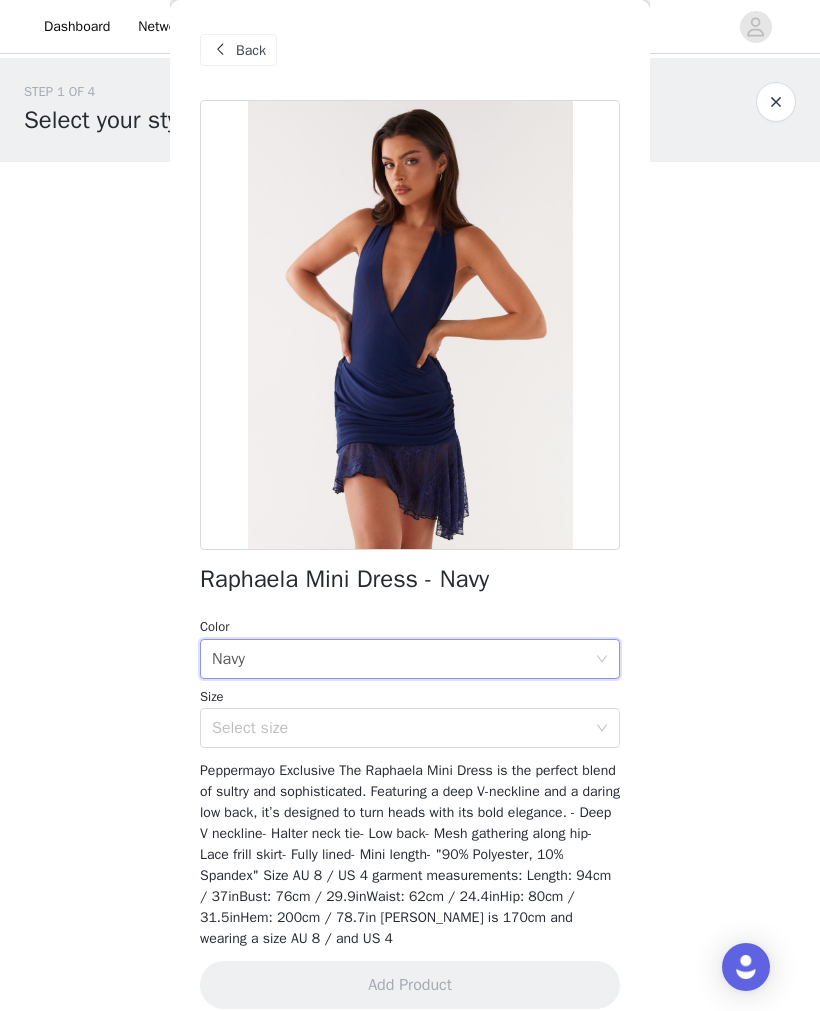 click on "Select size" at bounding box center [399, 728] 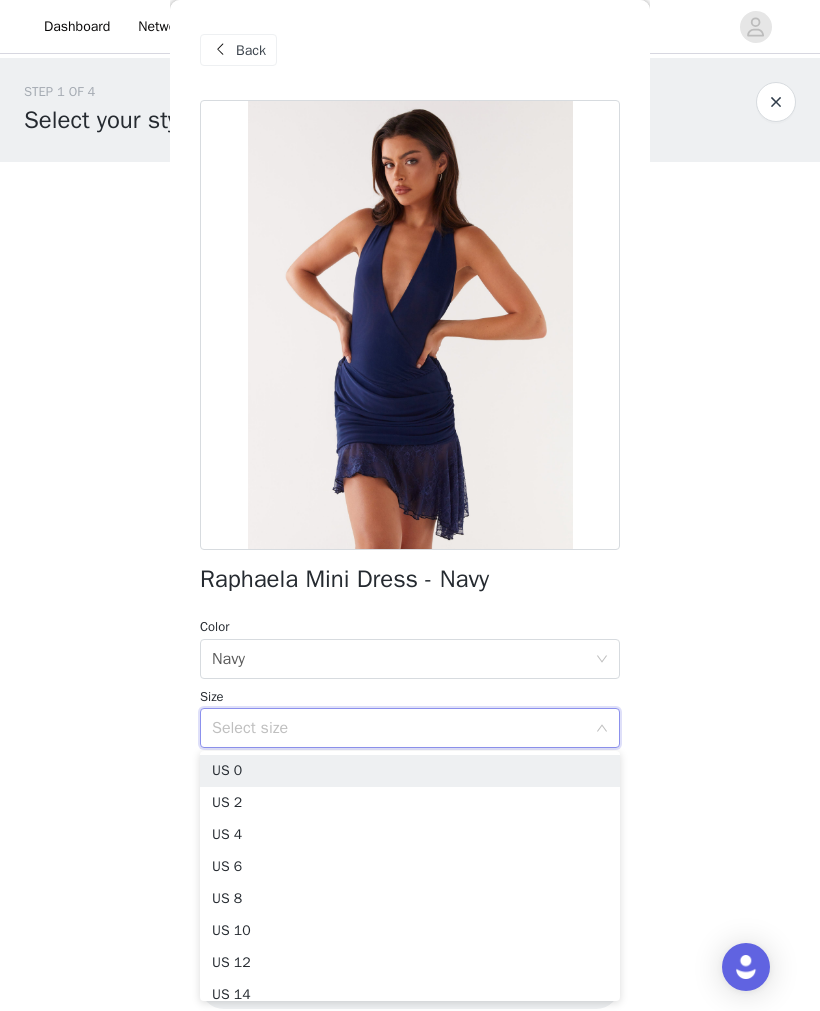 click on "US 4" at bounding box center [410, 835] 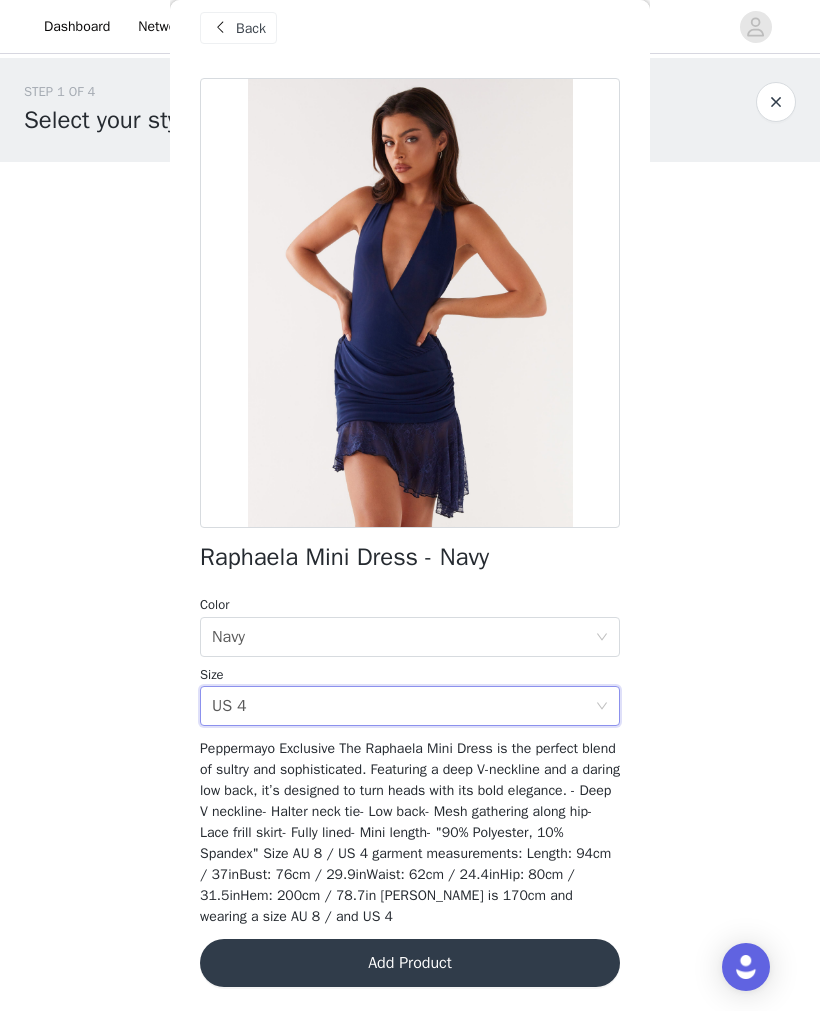 scroll, scrollTop: 21, scrollLeft: 0, axis: vertical 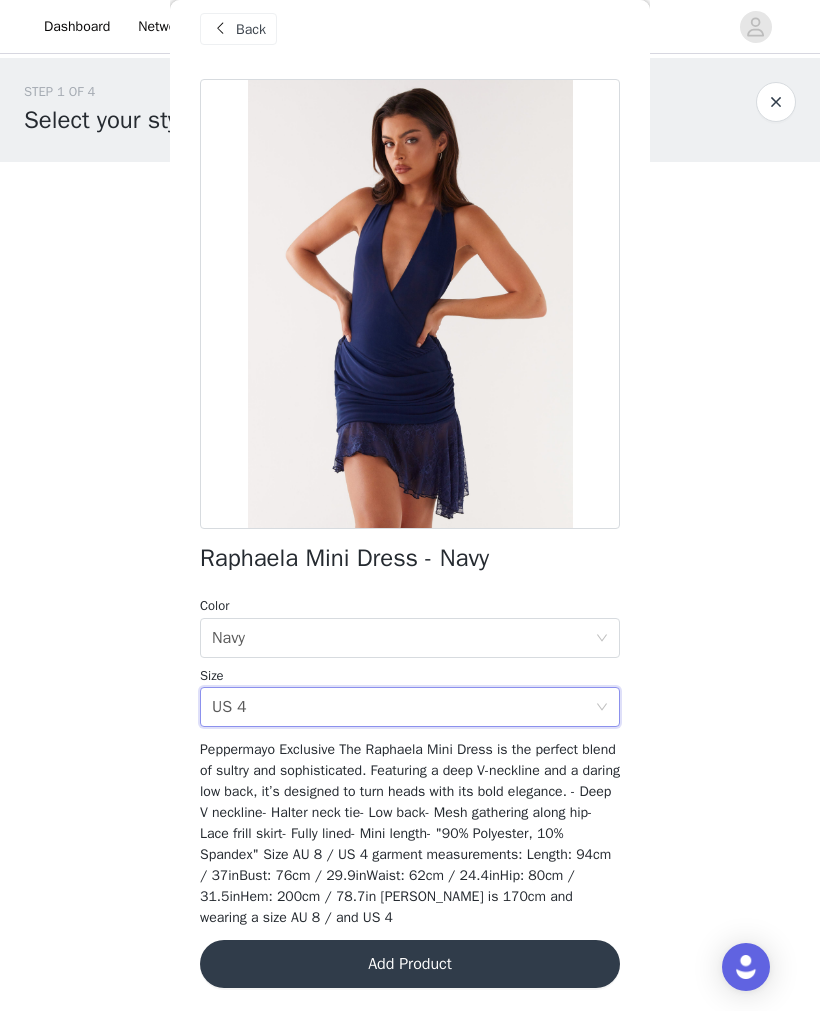 click on "Add Product" at bounding box center (410, 964) 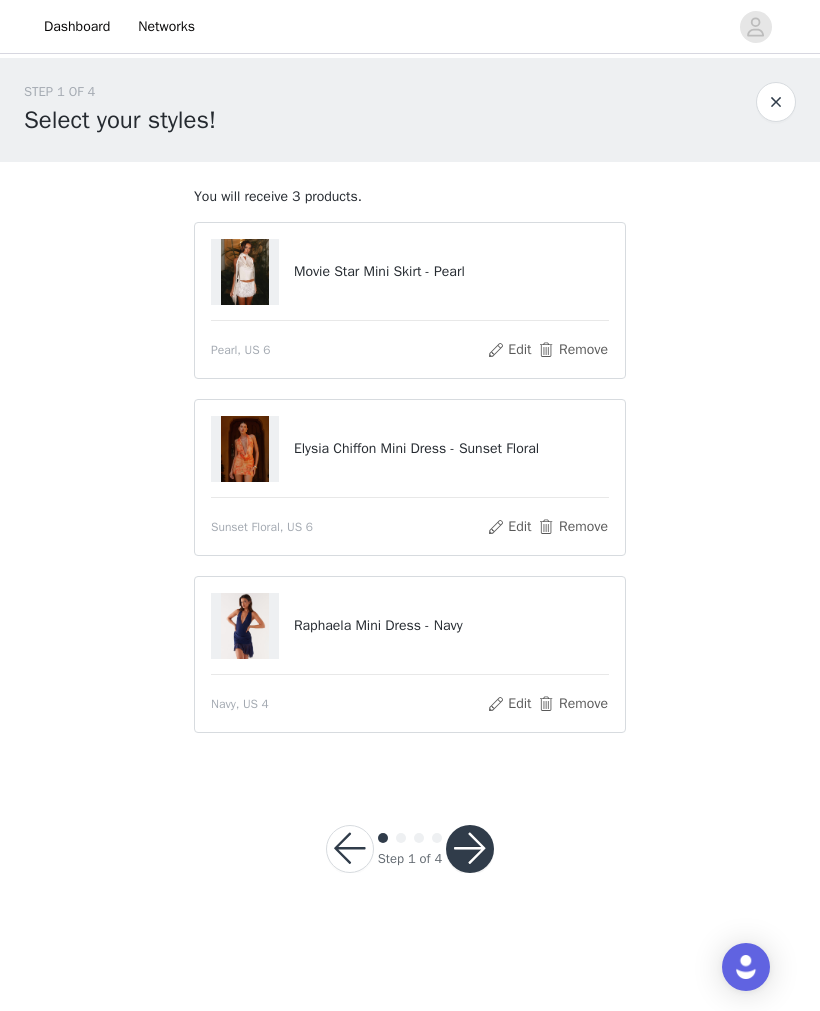 click on "Remove" at bounding box center (573, 527) 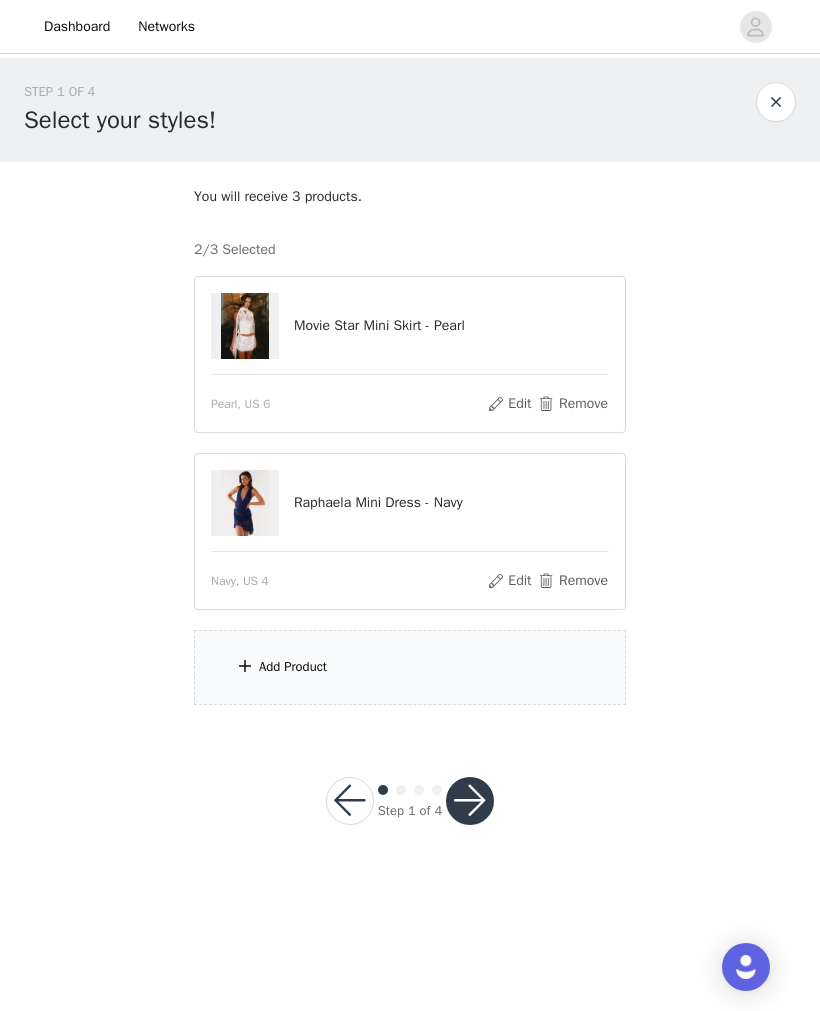 click on "Add Product" at bounding box center (410, 667) 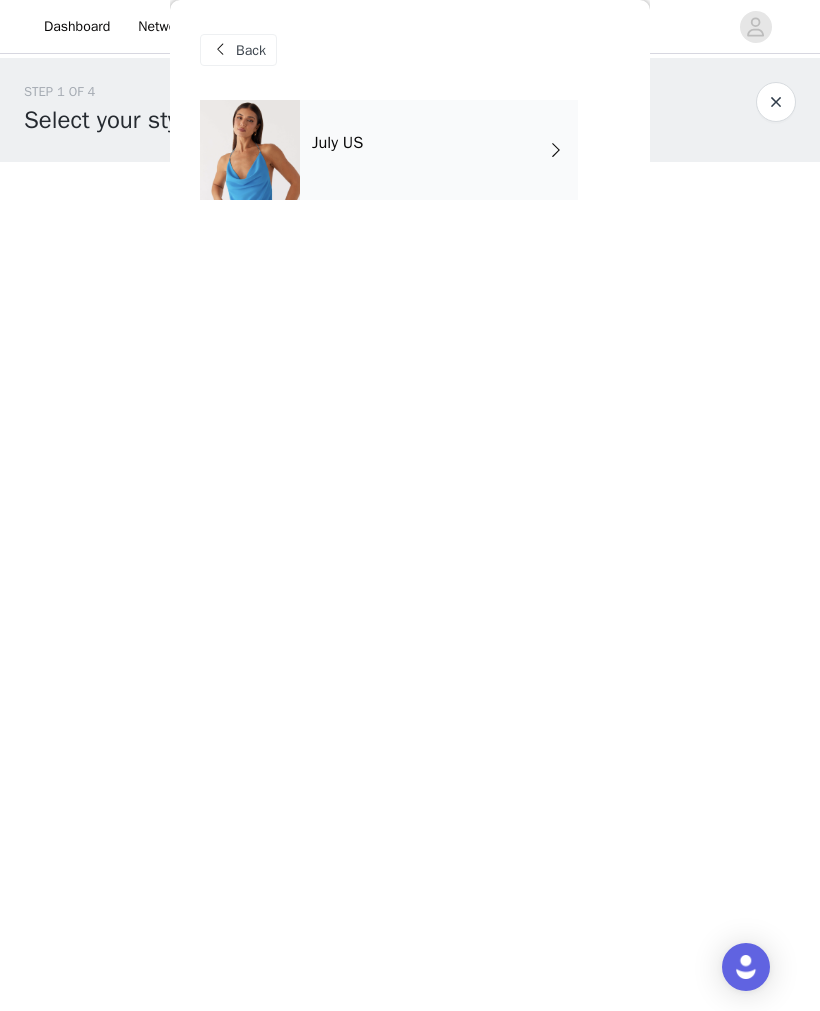 click on "July US" at bounding box center [439, 150] 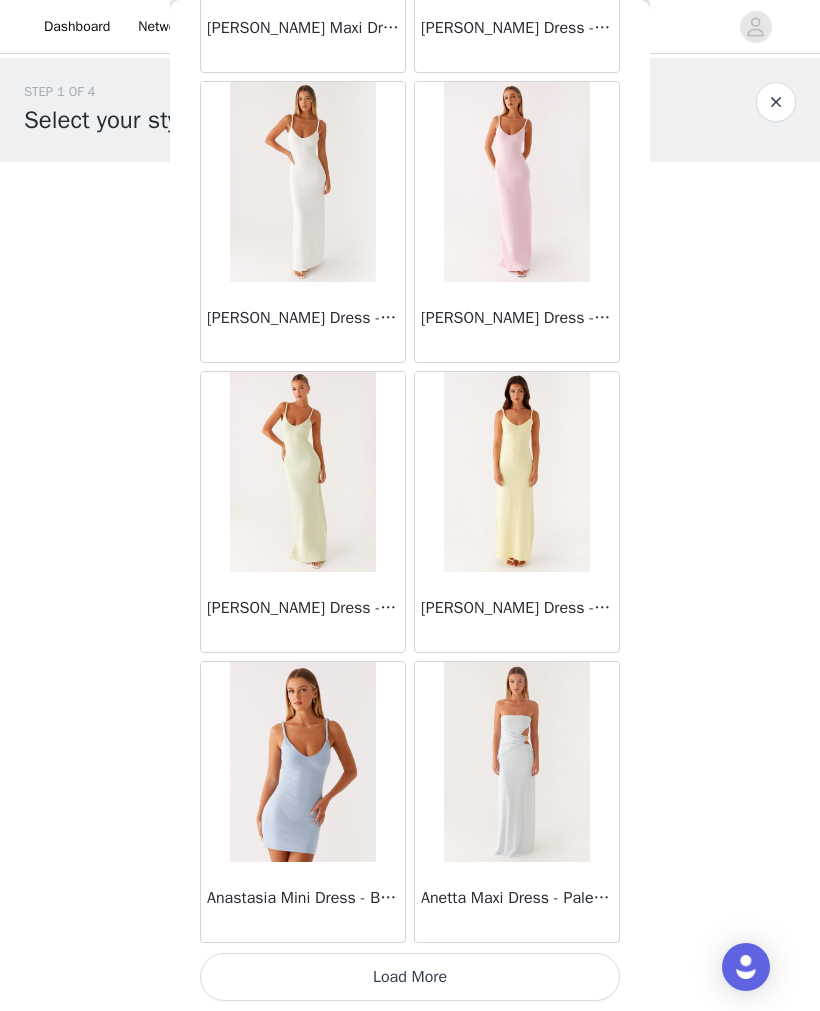 click on "Load More" at bounding box center [410, 977] 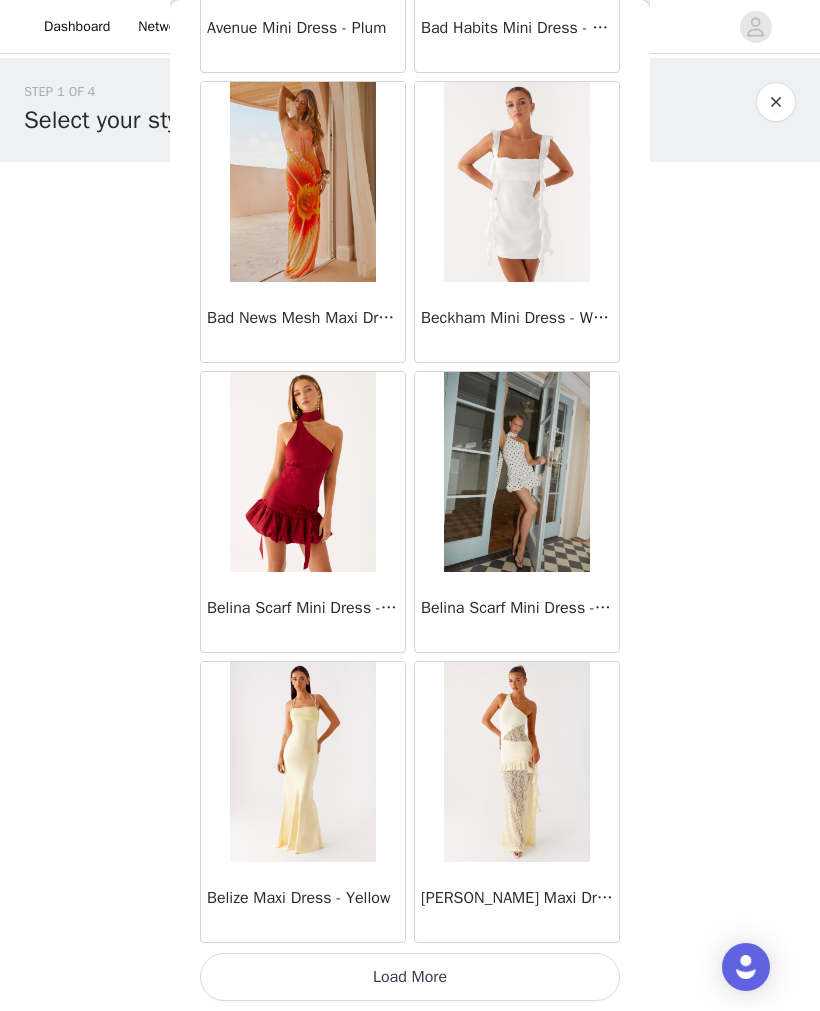 click on "Load More" at bounding box center [410, 977] 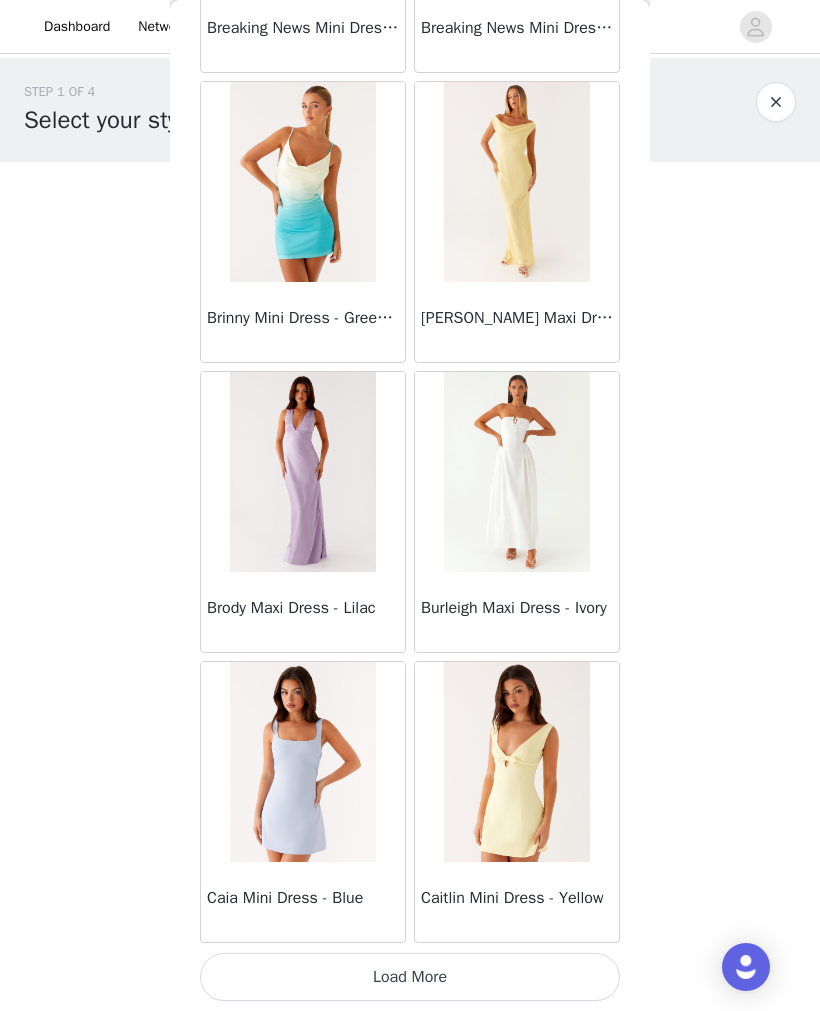 click on "Load More" at bounding box center (410, 977) 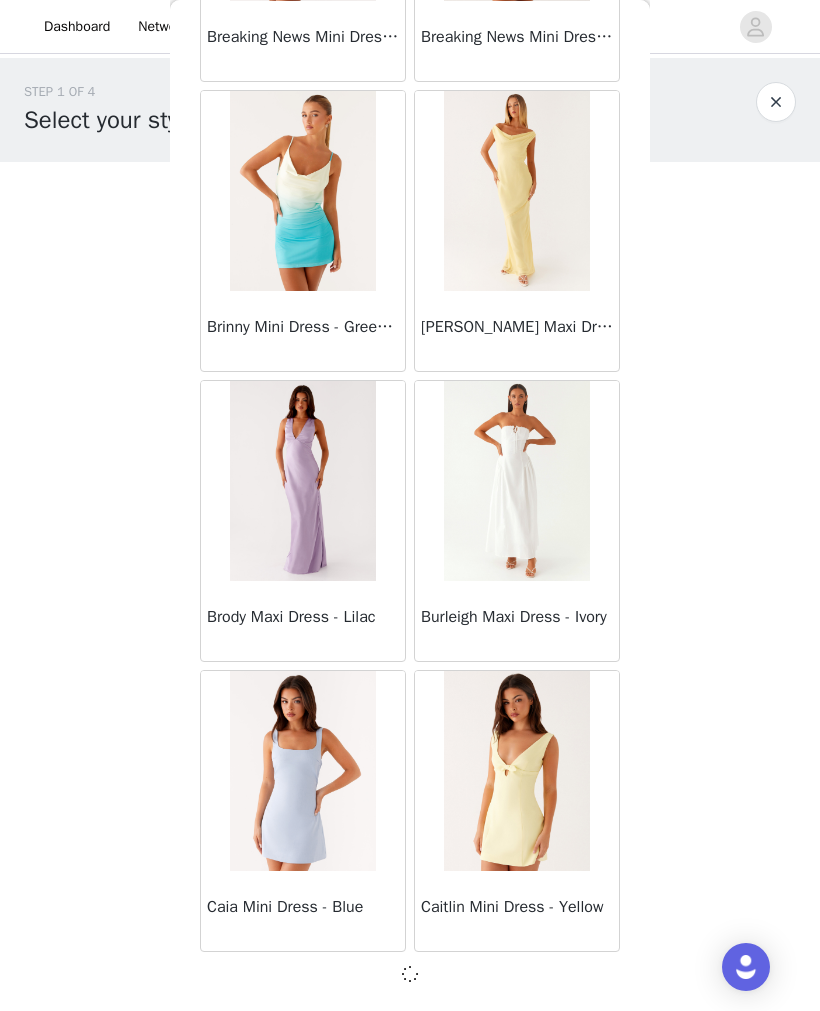 scroll, scrollTop: 7840, scrollLeft: 0, axis: vertical 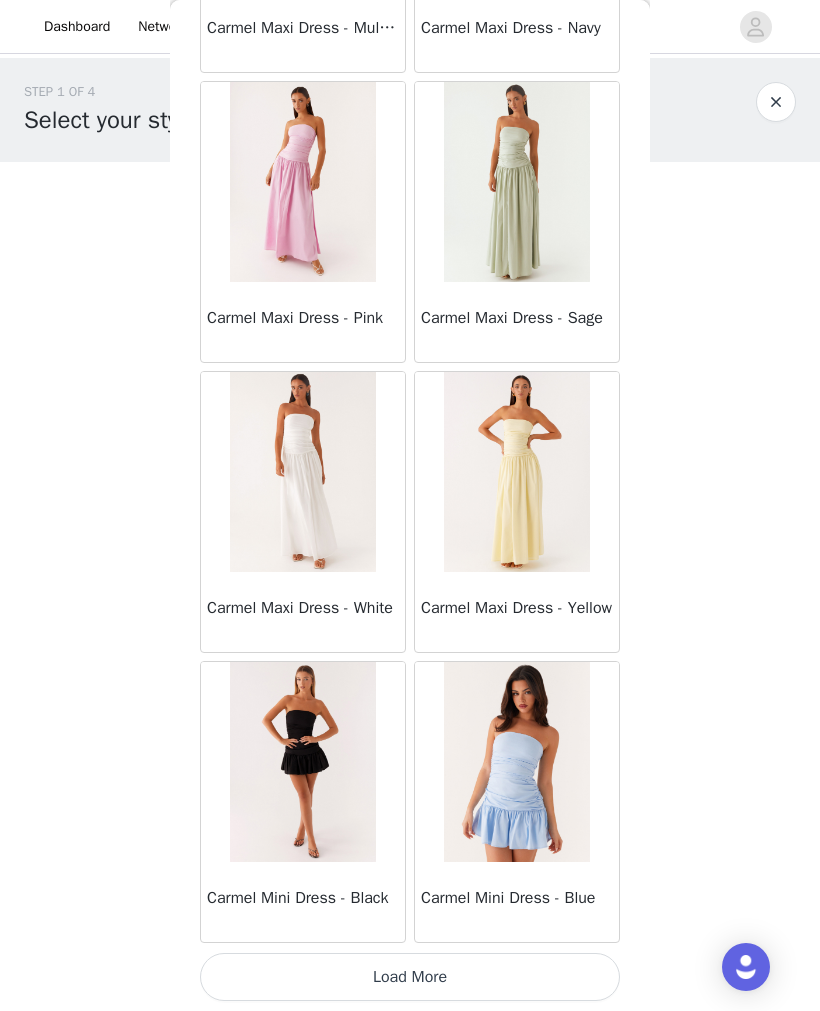 click on "Load More" at bounding box center [410, 977] 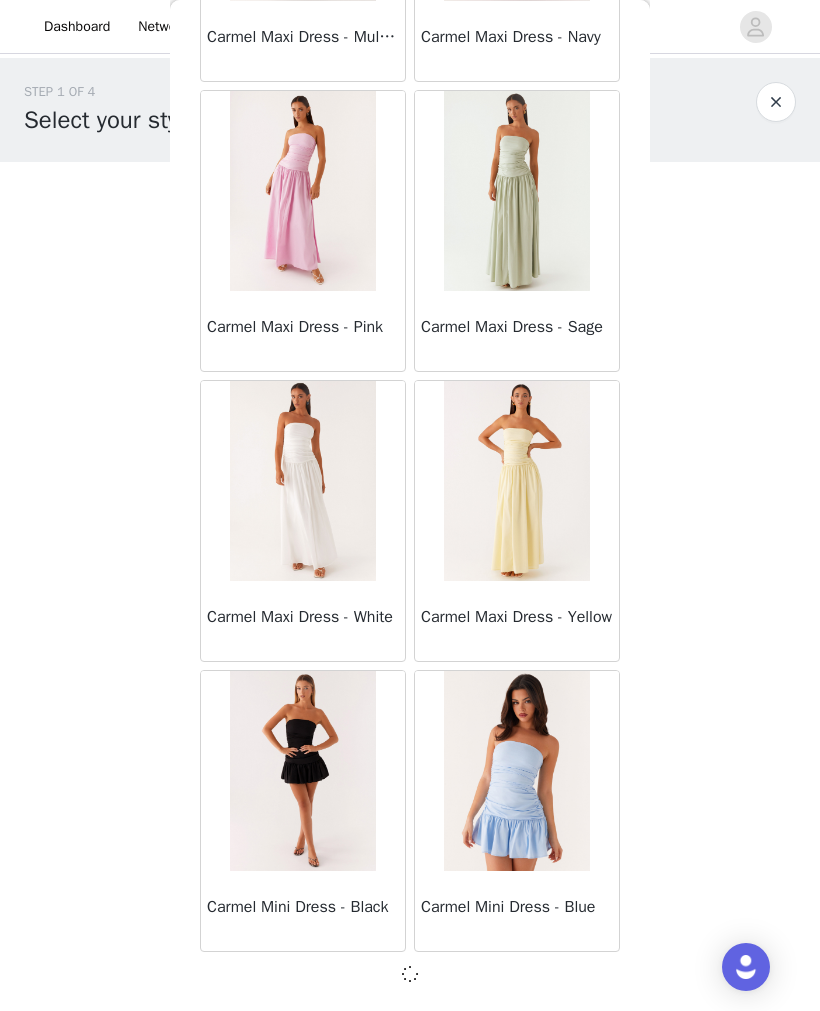 scroll, scrollTop: 10740, scrollLeft: 0, axis: vertical 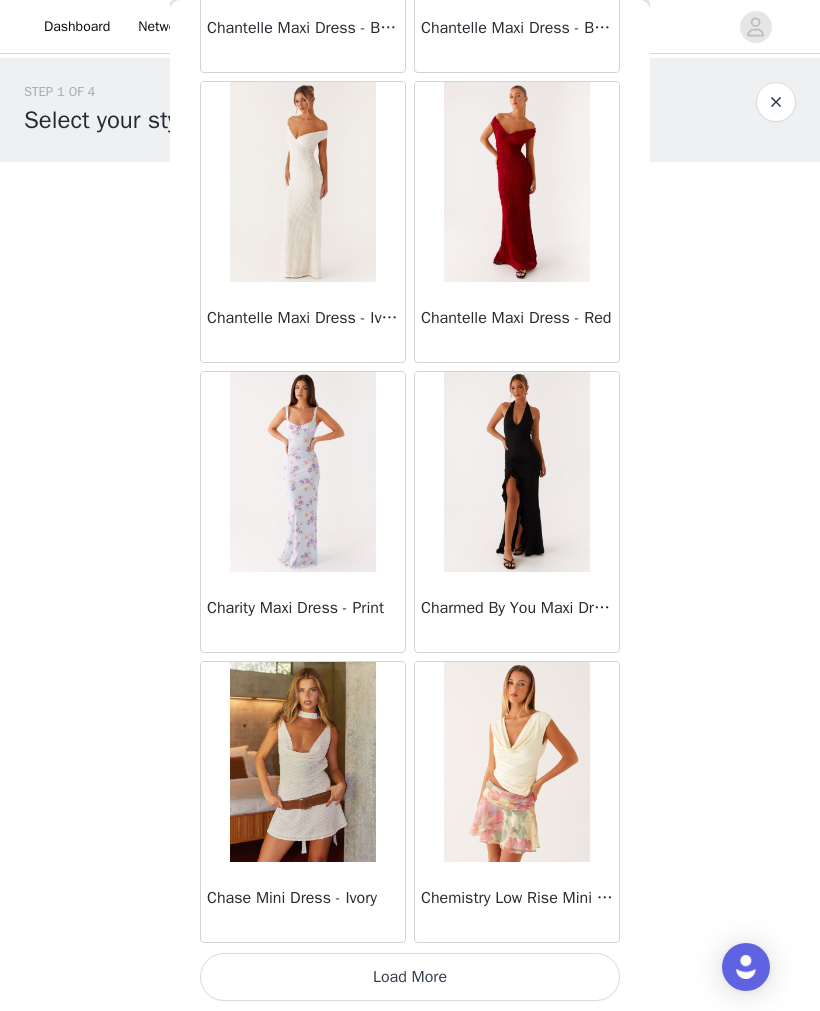 click on "Load More" at bounding box center (410, 977) 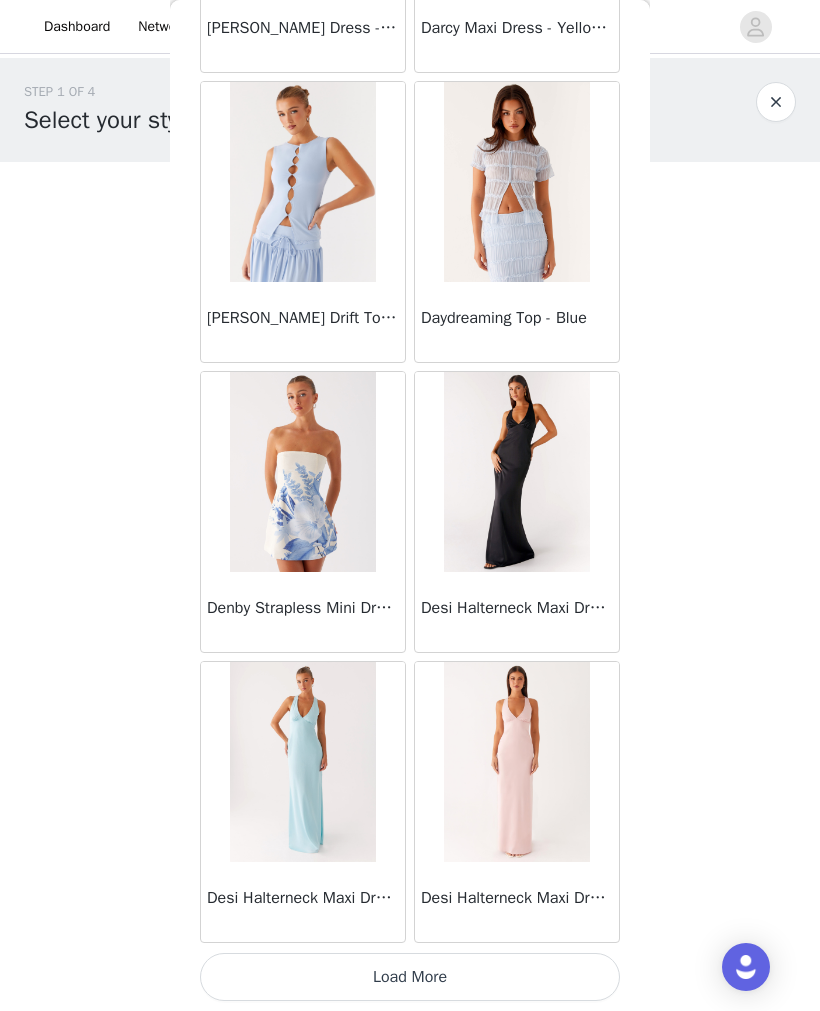 click on "Load More" at bounding box center [410, 977] 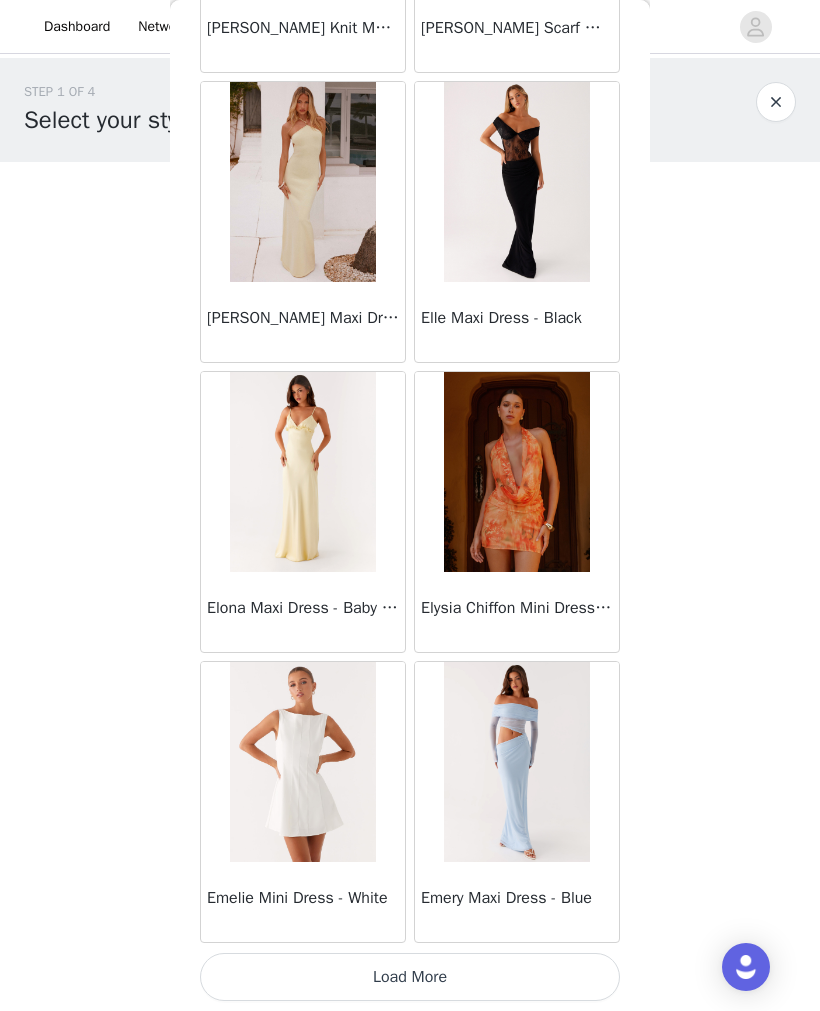 click on "Load More" at bounding box center [410, 977] 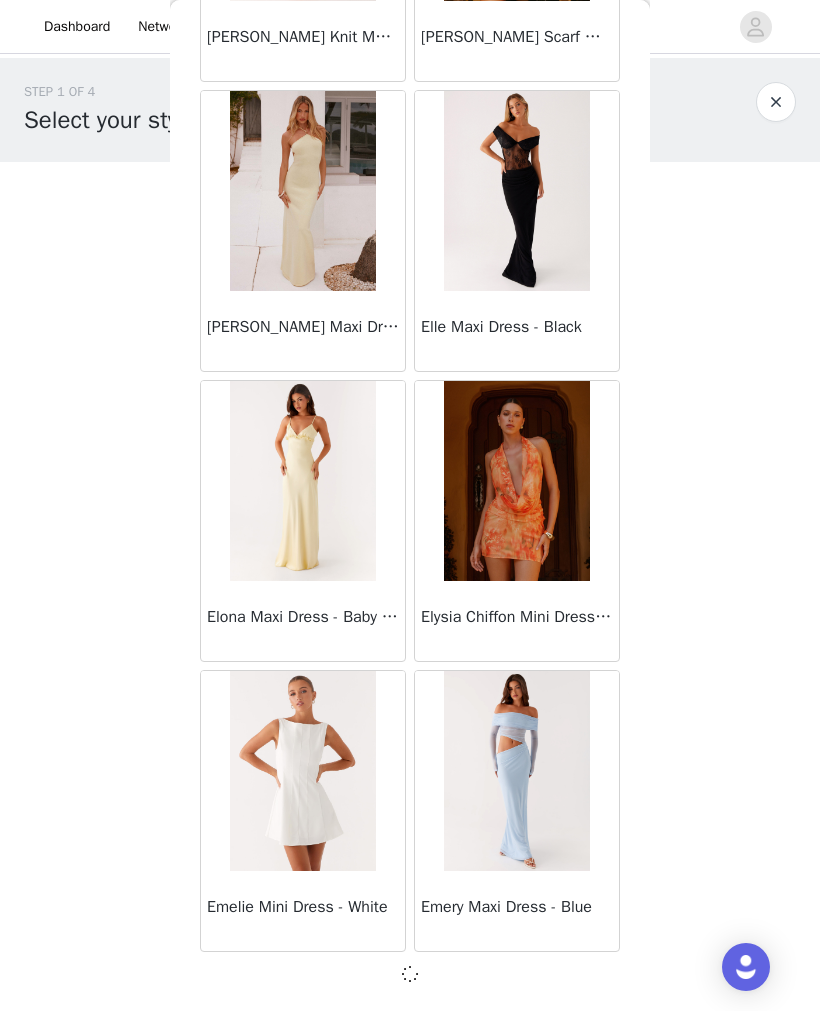 scroll, scrollTop: 19440, scrollLeft: 0, axis: vertical 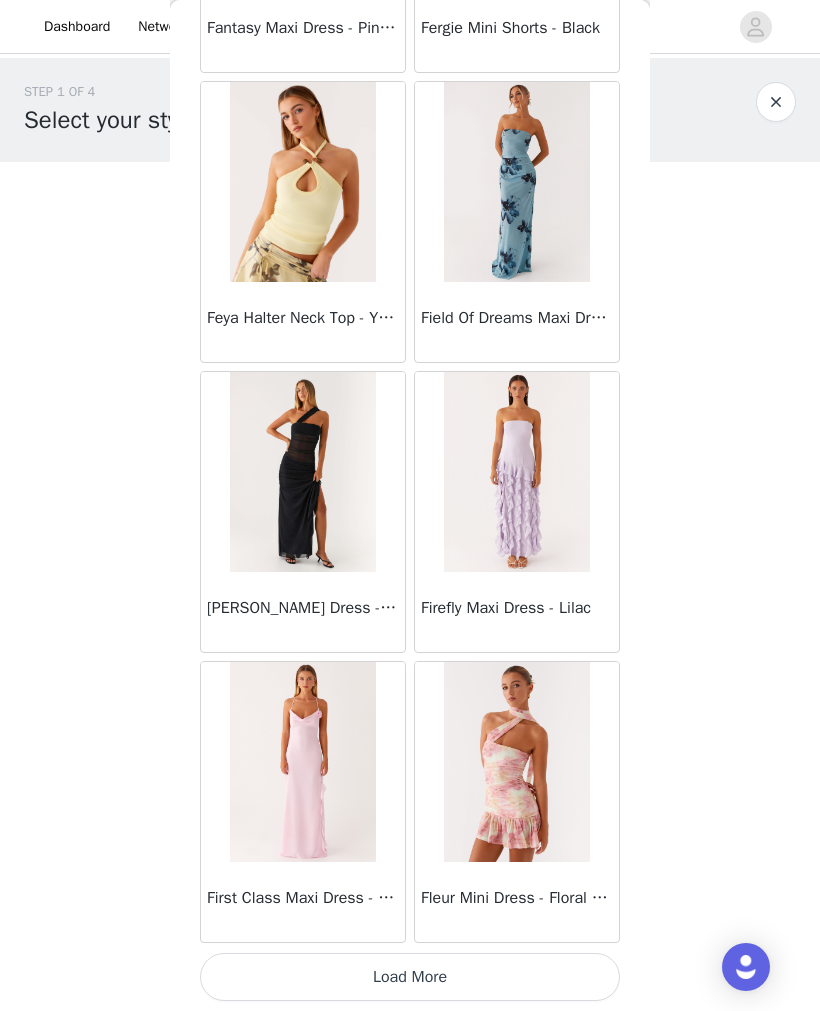 click on "Load More" at bounding box center (410, 977) 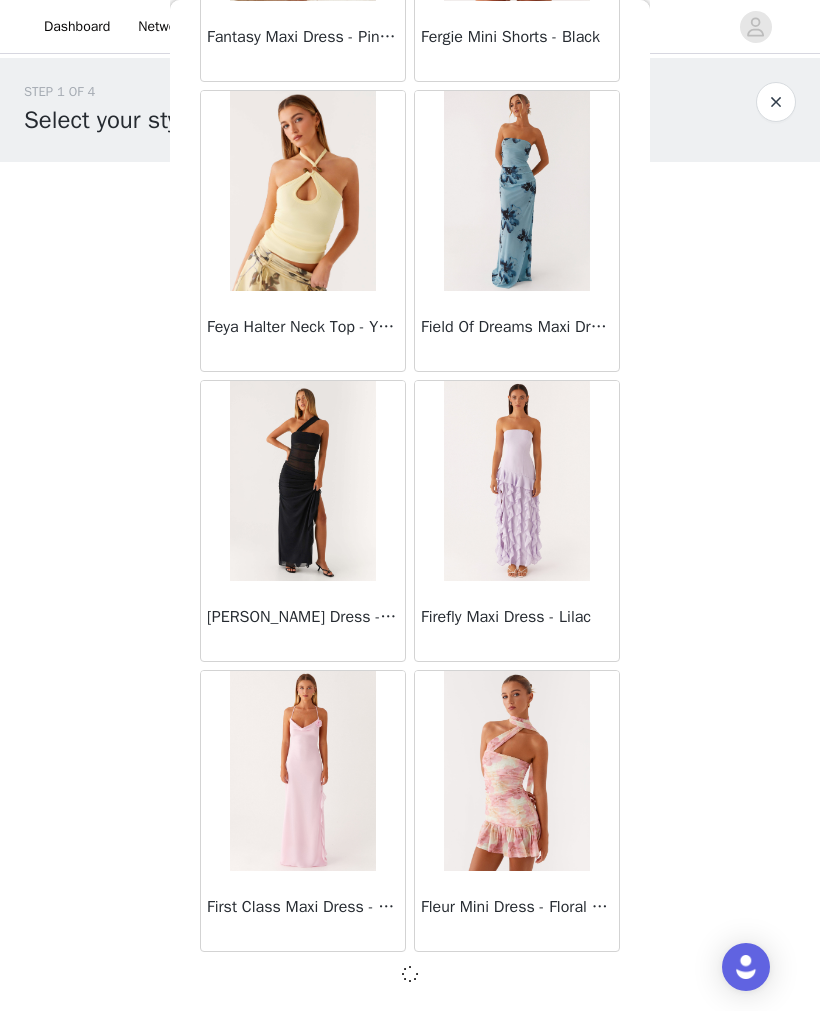 scroll, scrollTop: 22340, scrollLeft: 0, axis: vertical 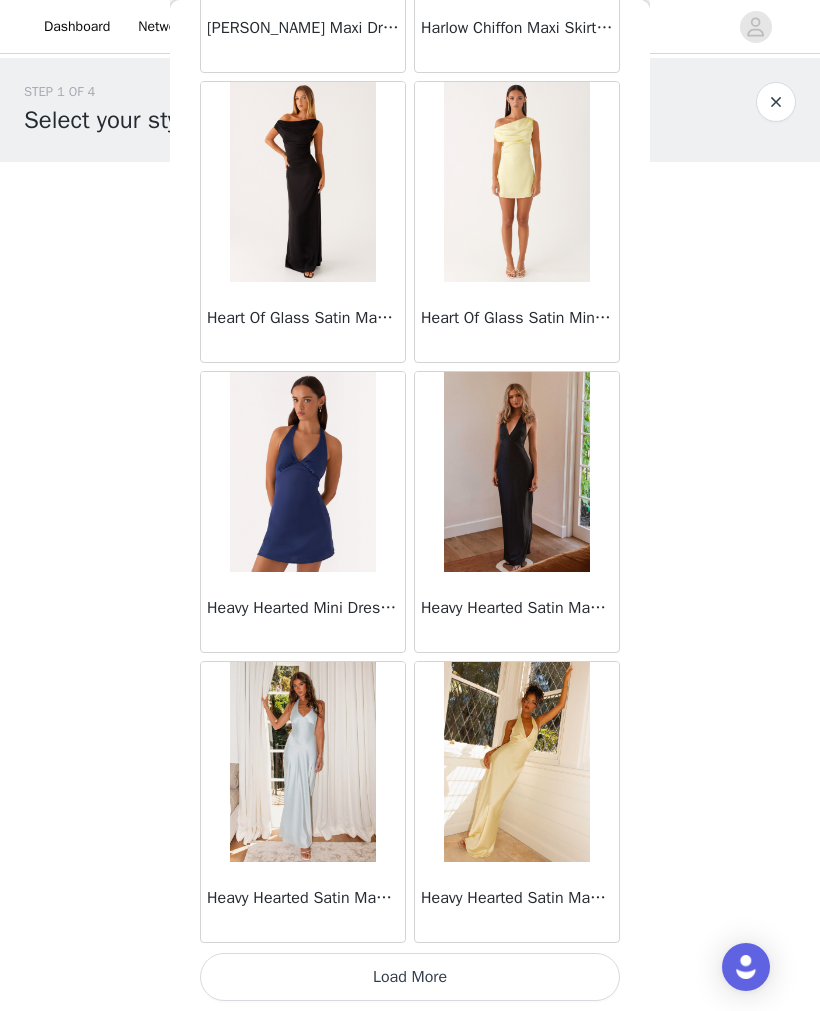 click on "Load More" at bounding box center [410, 977] 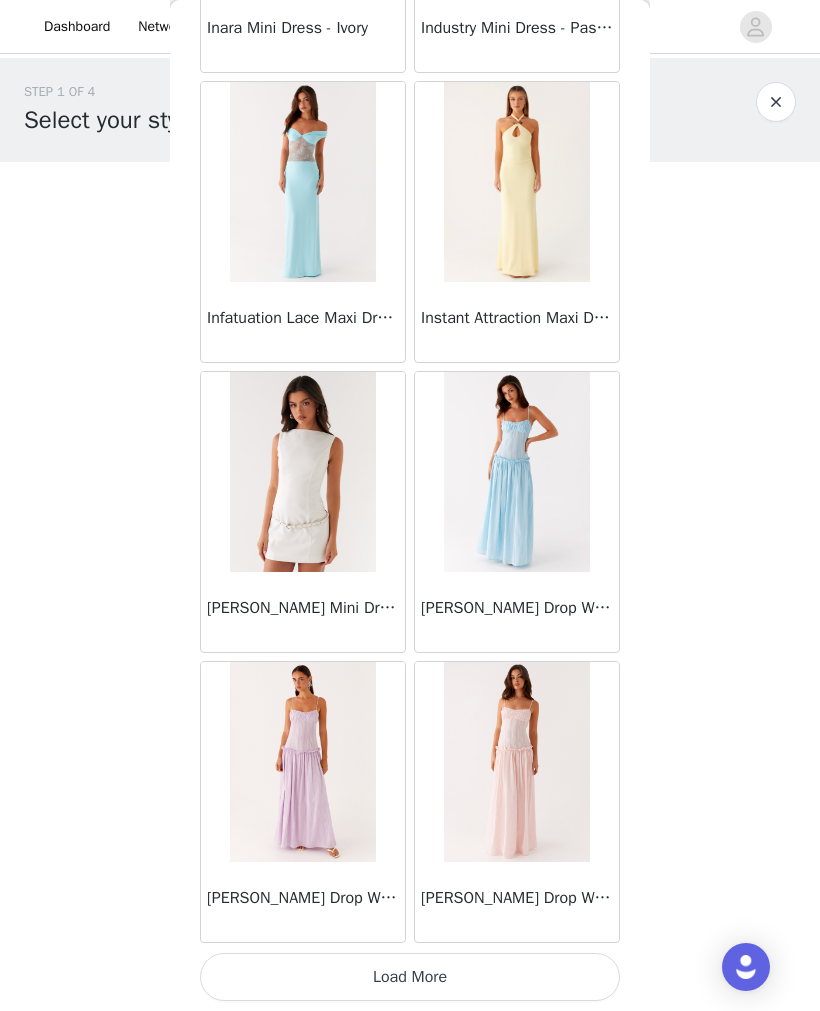click on "Load More" at bounding box center [410, 977] 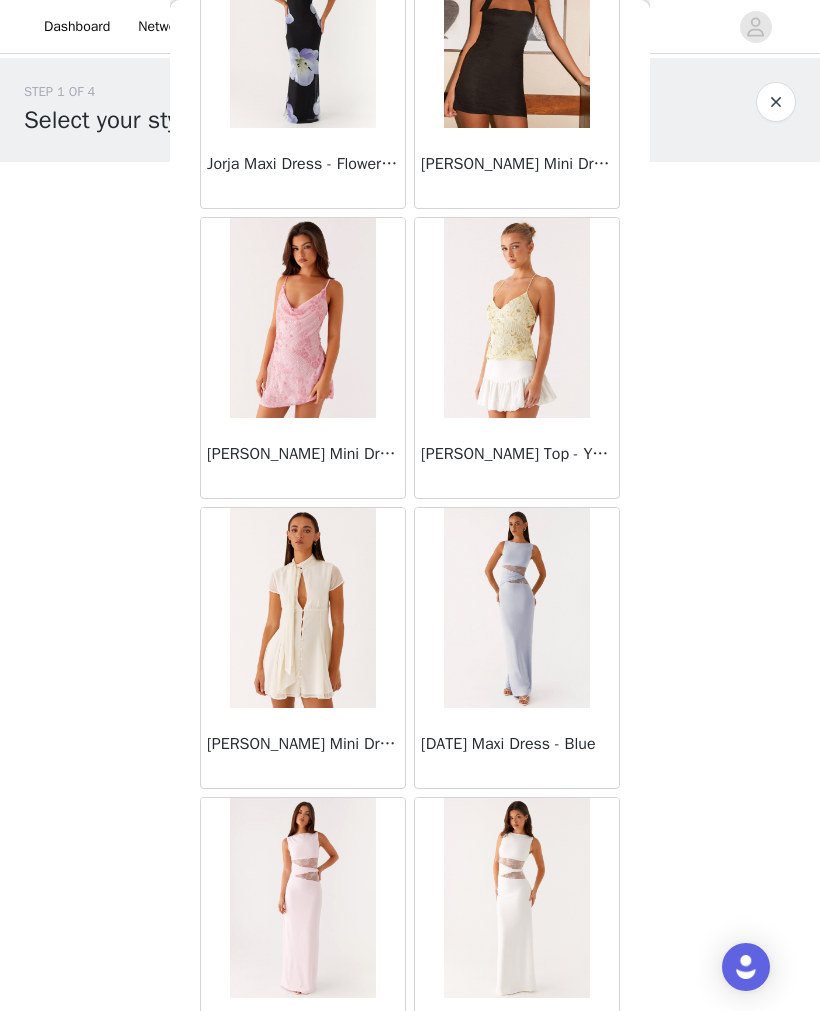scroll, scrollTop: 30067, scrollLeft: 0, axis: vertical 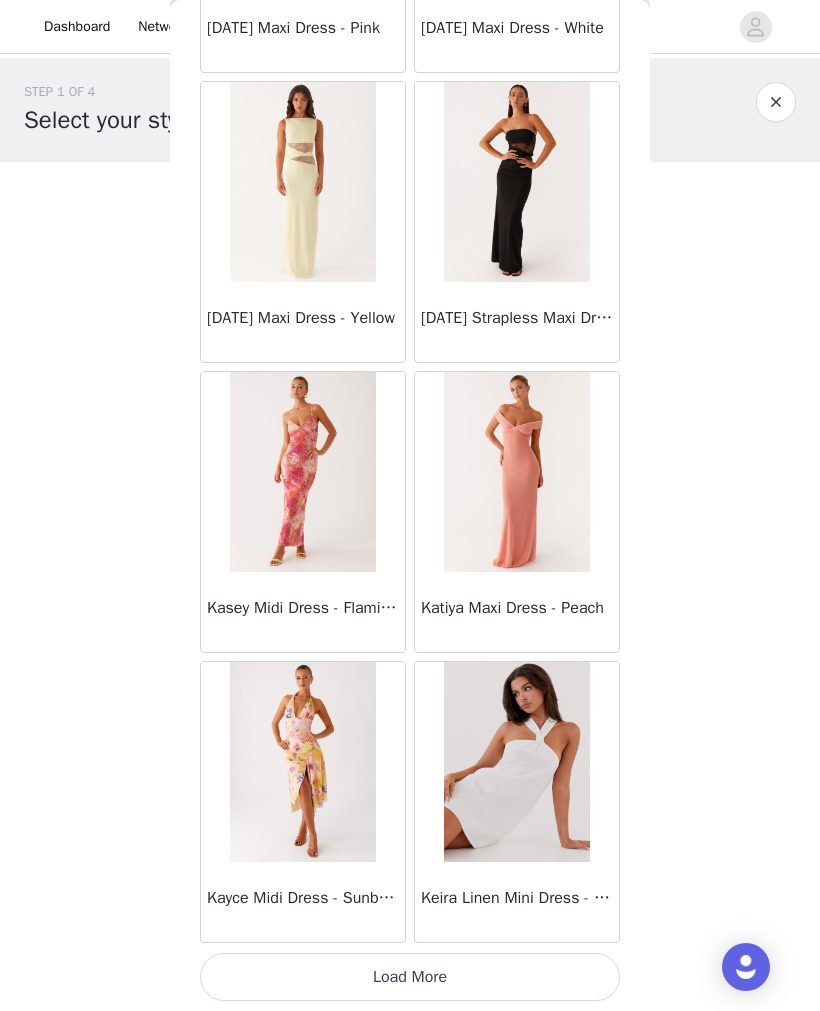click on "Load More" at bounding box center [410, 977] 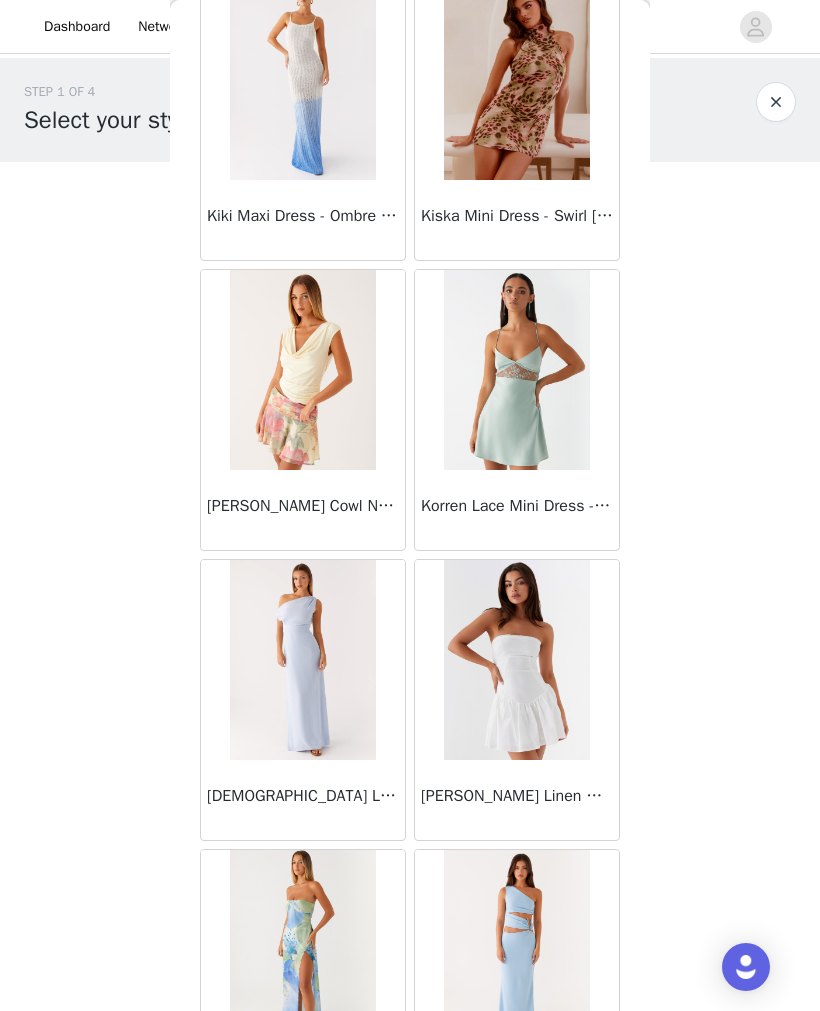 scroll, scrollTop: 32385, scrollLeft: 0, axis: vertical 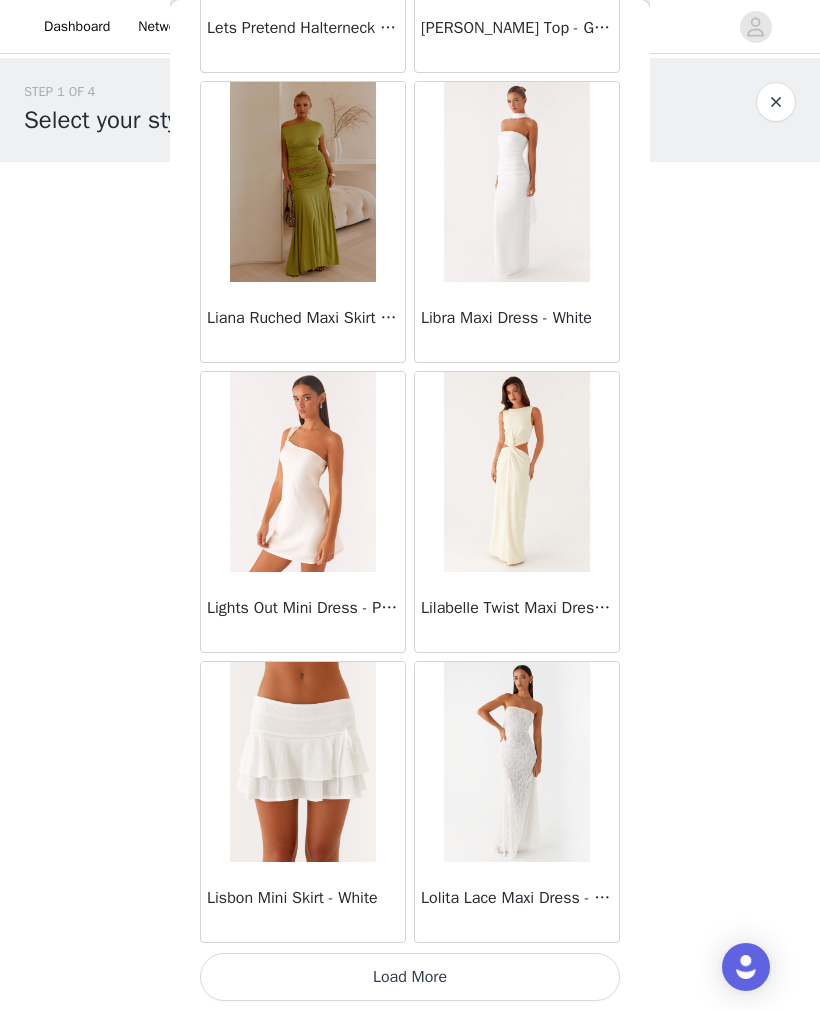 click on "Load More" at bounding box center (410, 977) 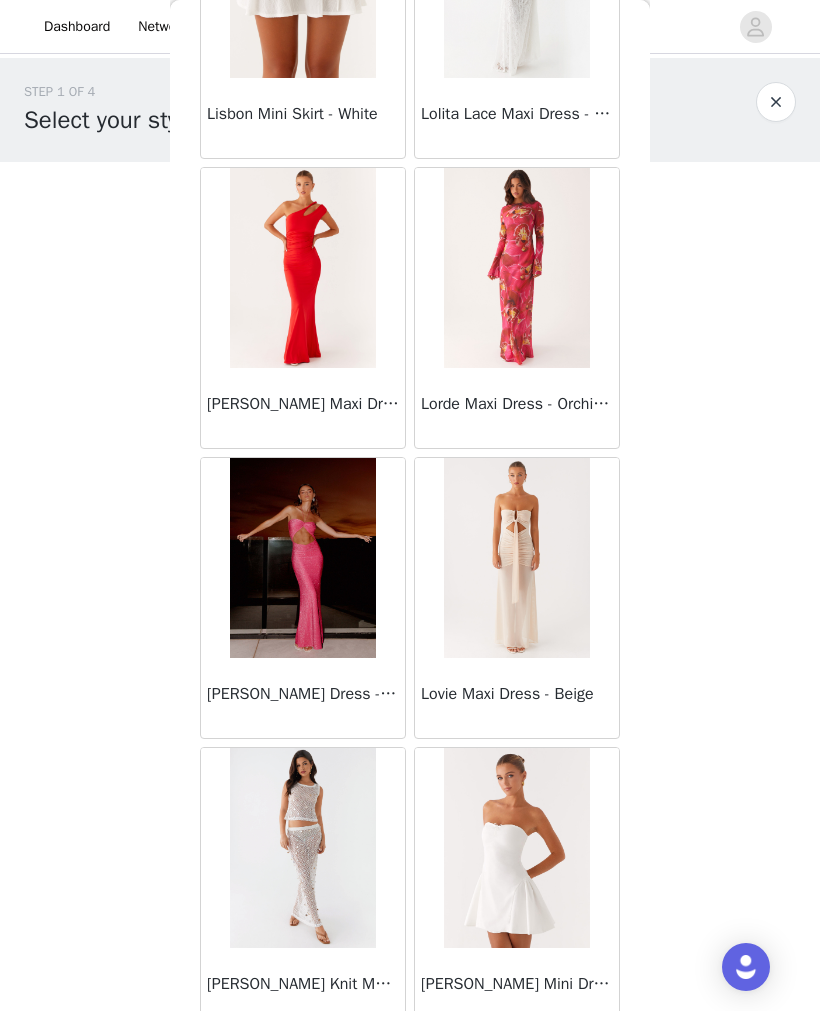 scroll, scrollTop: 34808, scrollLeft: 0, axis: vertical 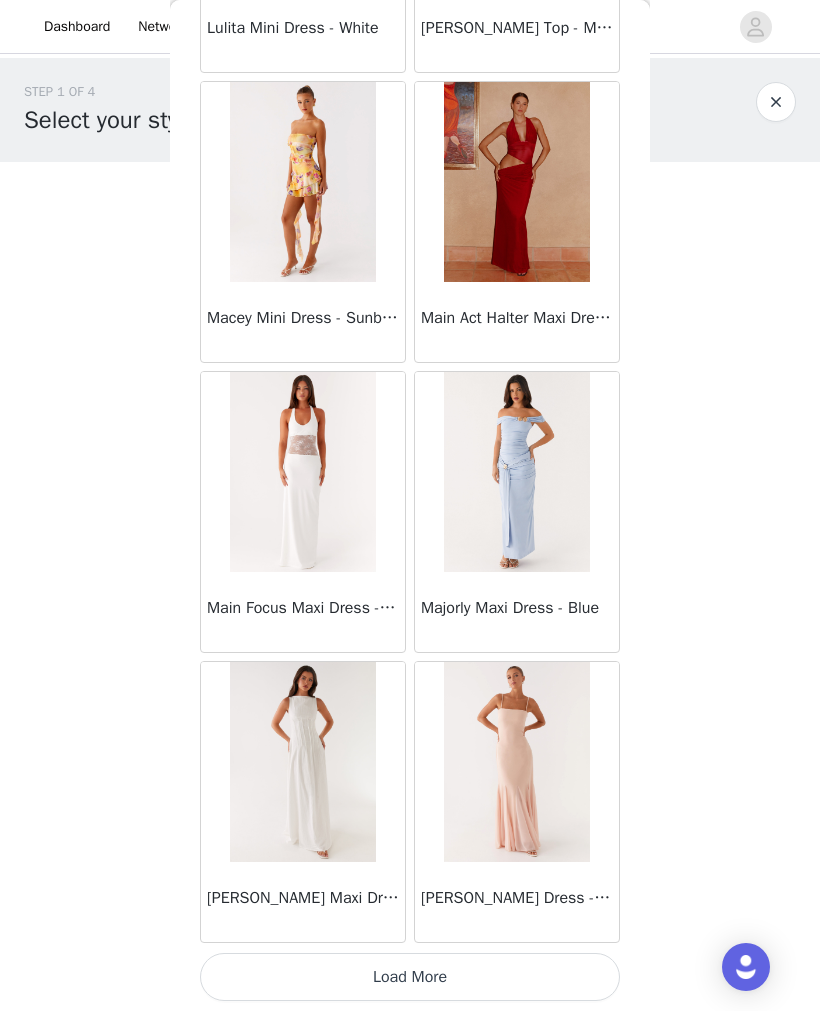 click on "Load More" at bounding box center (410, 977) 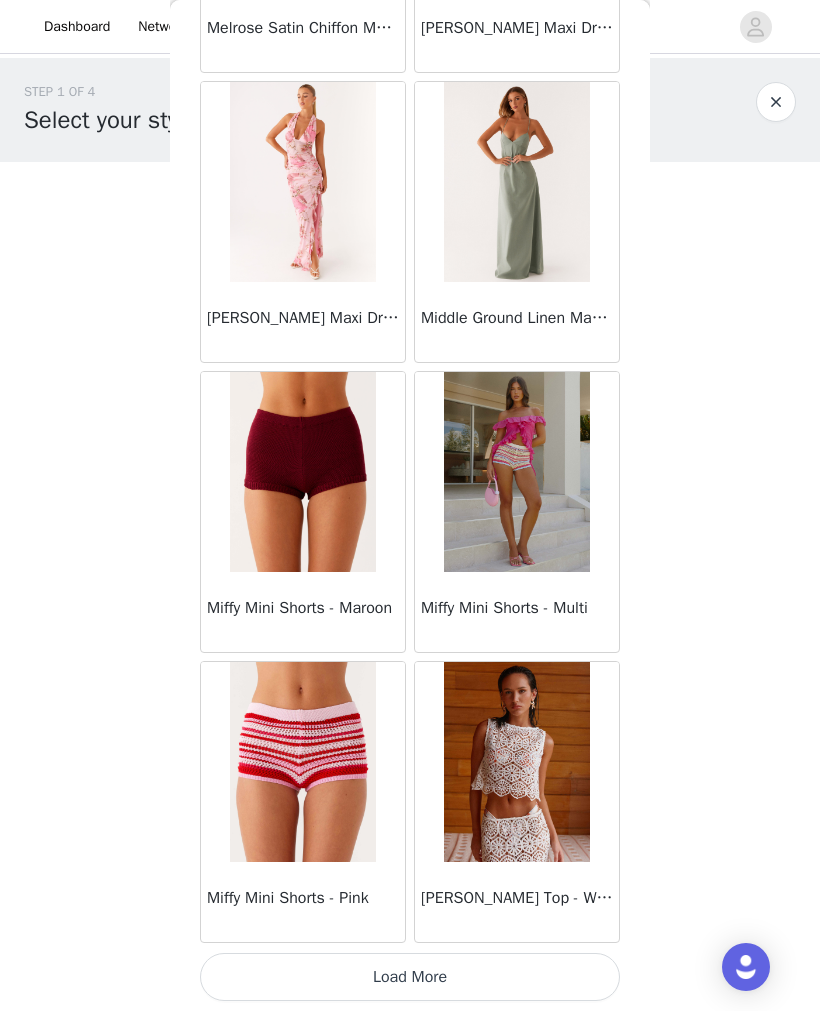 scroll, scrollTop: 39749, scrollLeft: 0, axis: vertical 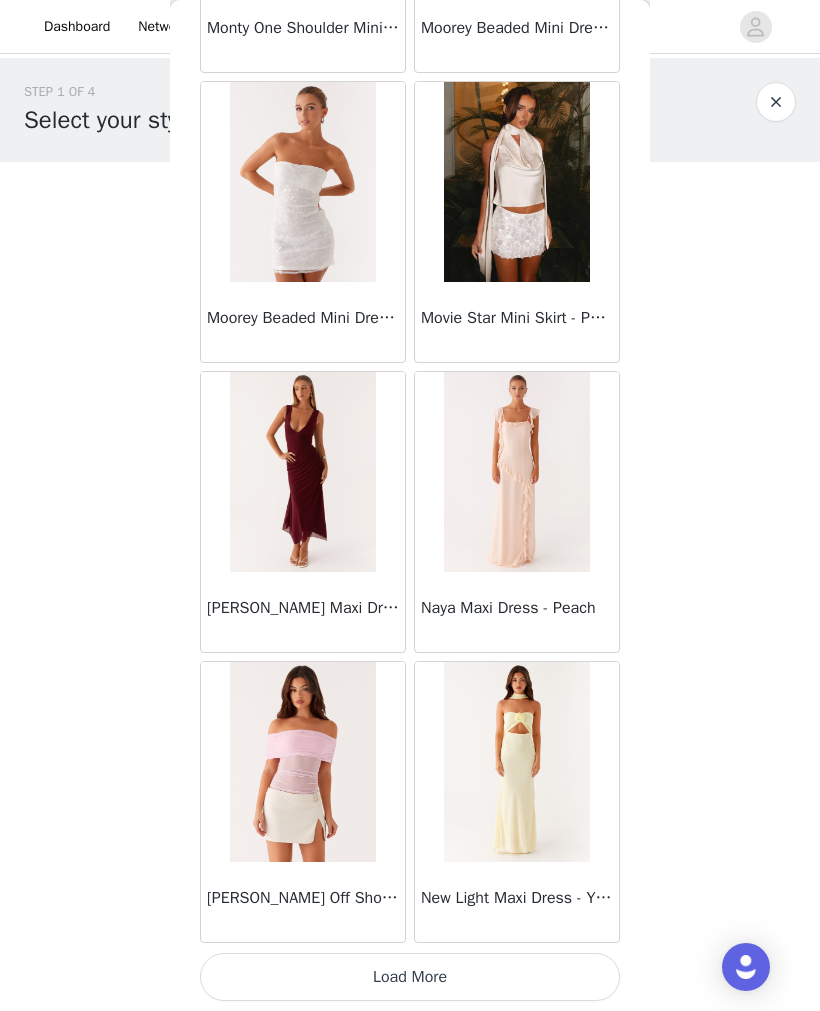 click on "Load More" at bounding box center (410, 977) 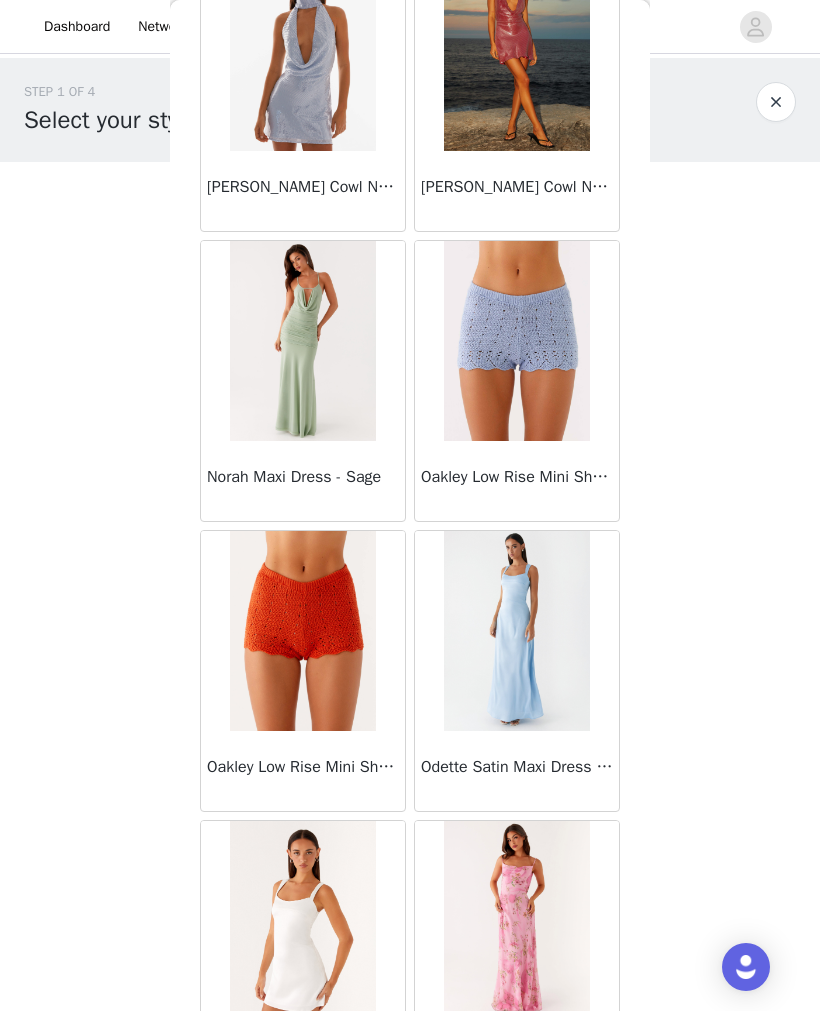 scroll, scrollTop: 45102, scrollLeft: 0, axis: vertical 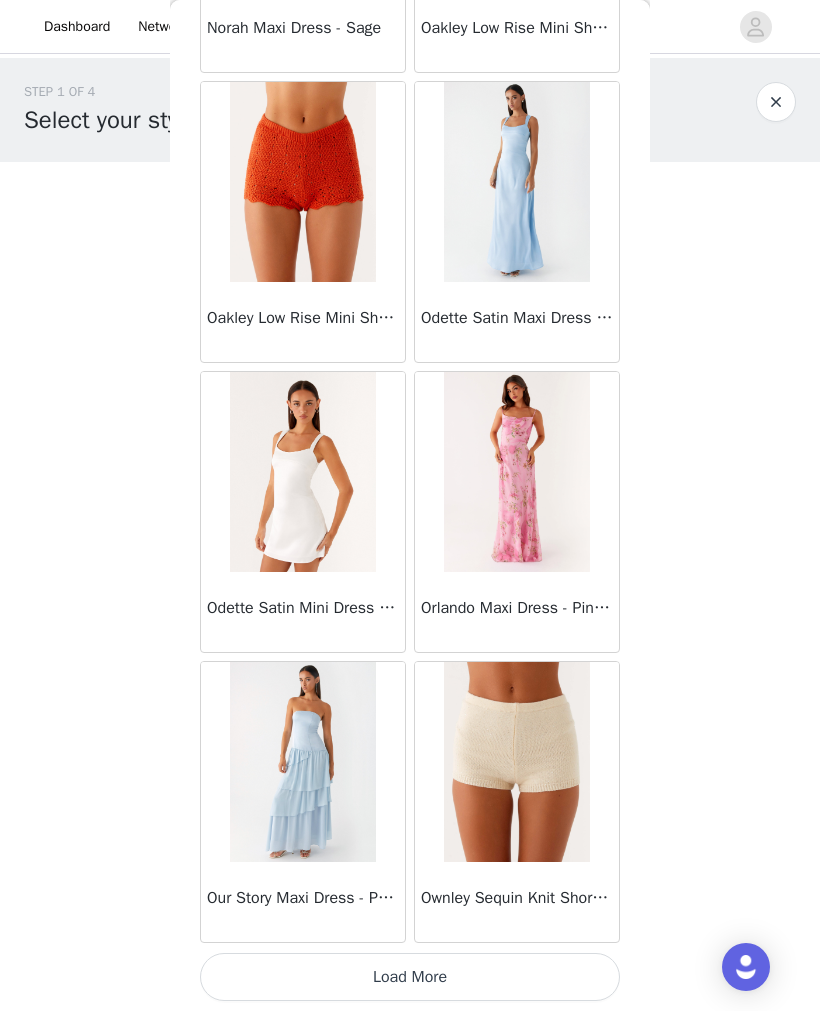 click on "Load More" at bounding box center (410, 977) 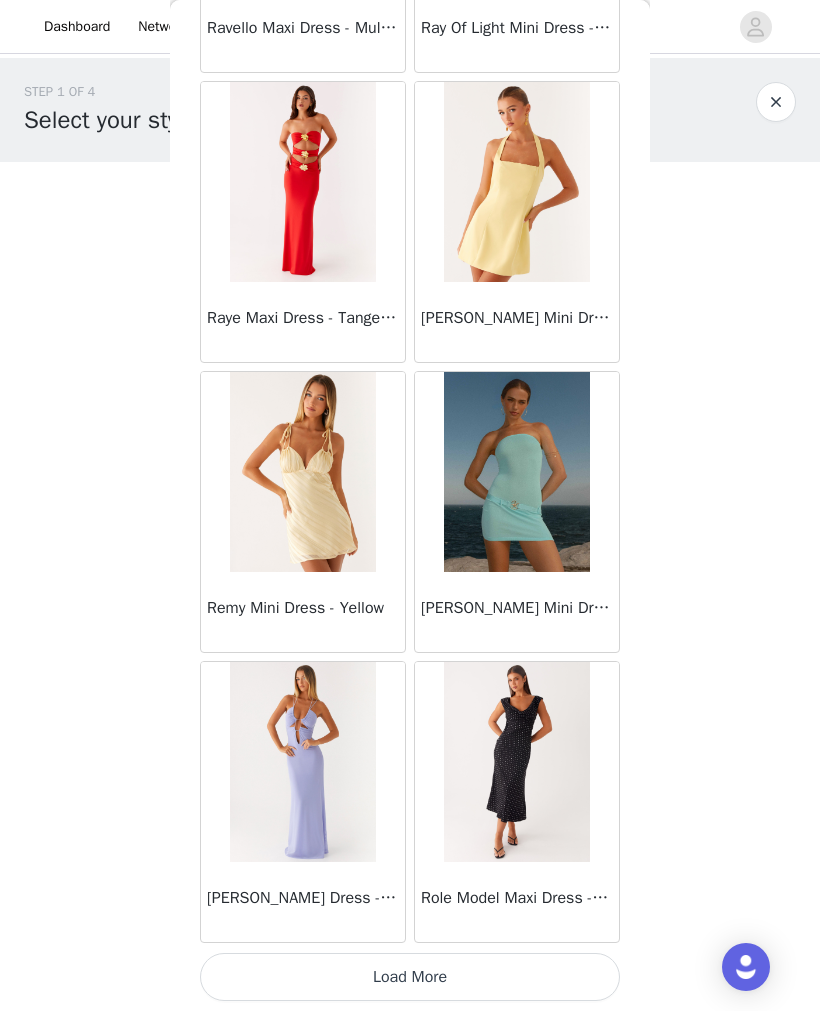 scroll, scrollTop: 48449, scrollLeft: 0, axis: vertical 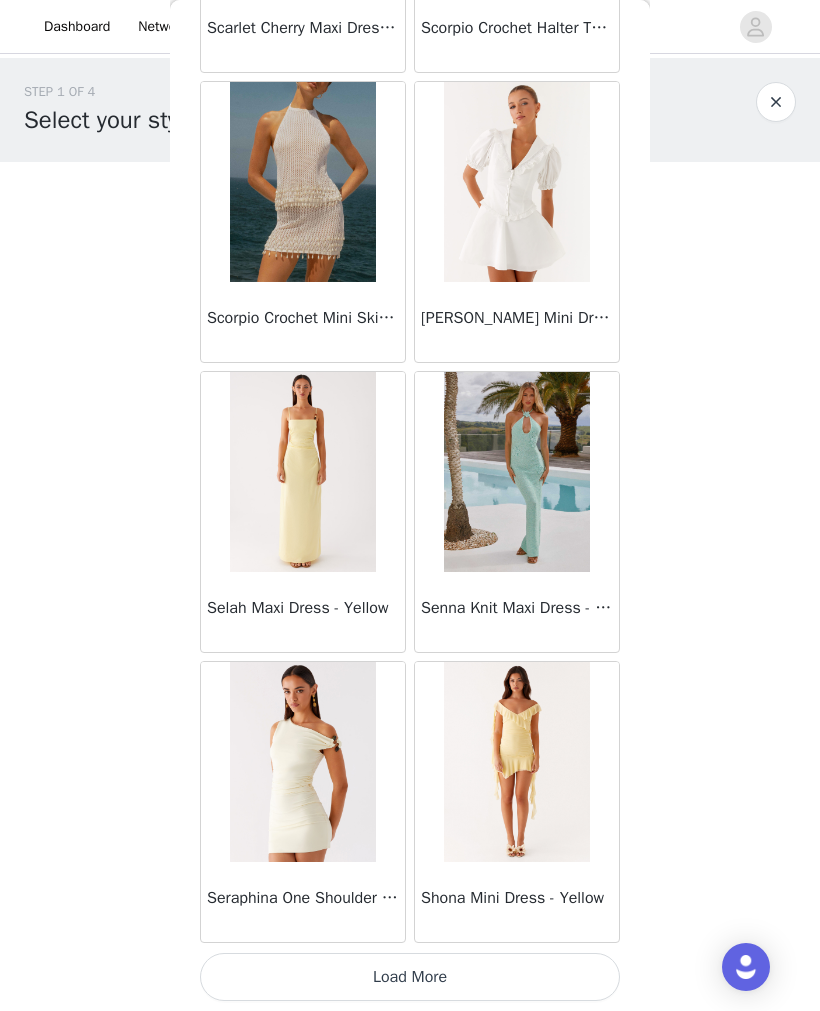 click on "Load More" at bounding box center (410, 977) 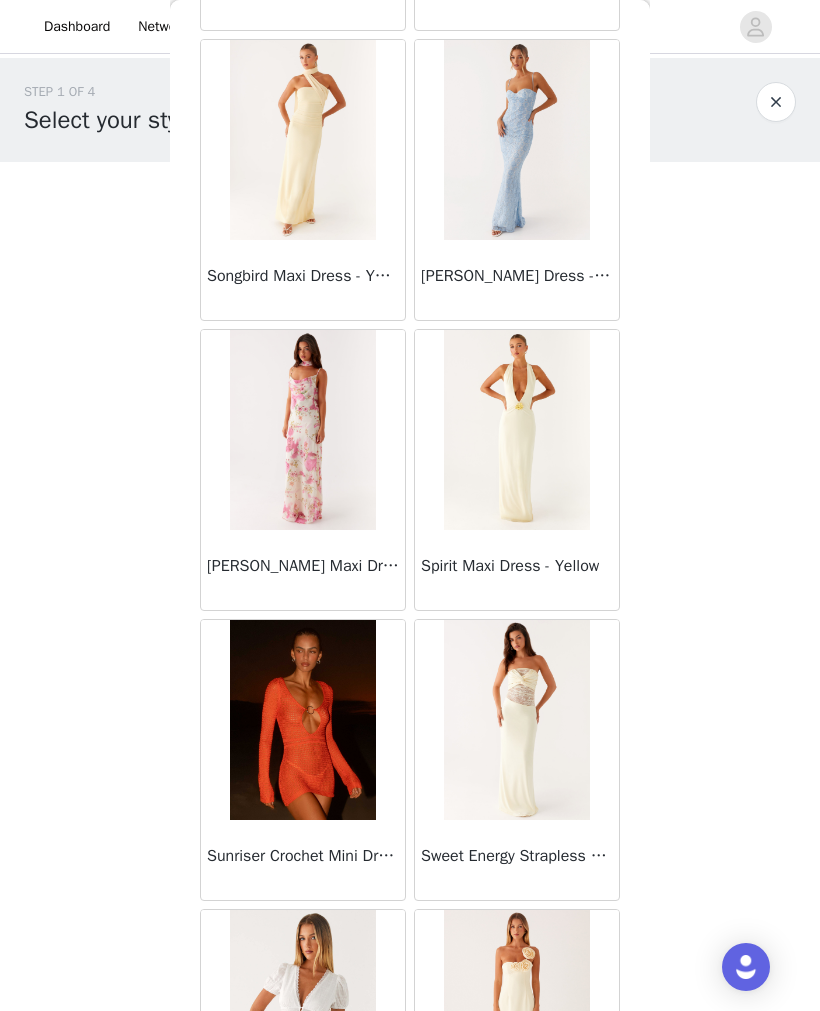 scroll, scrollTop: 54005, scrollLeft: 0, axis: vertical 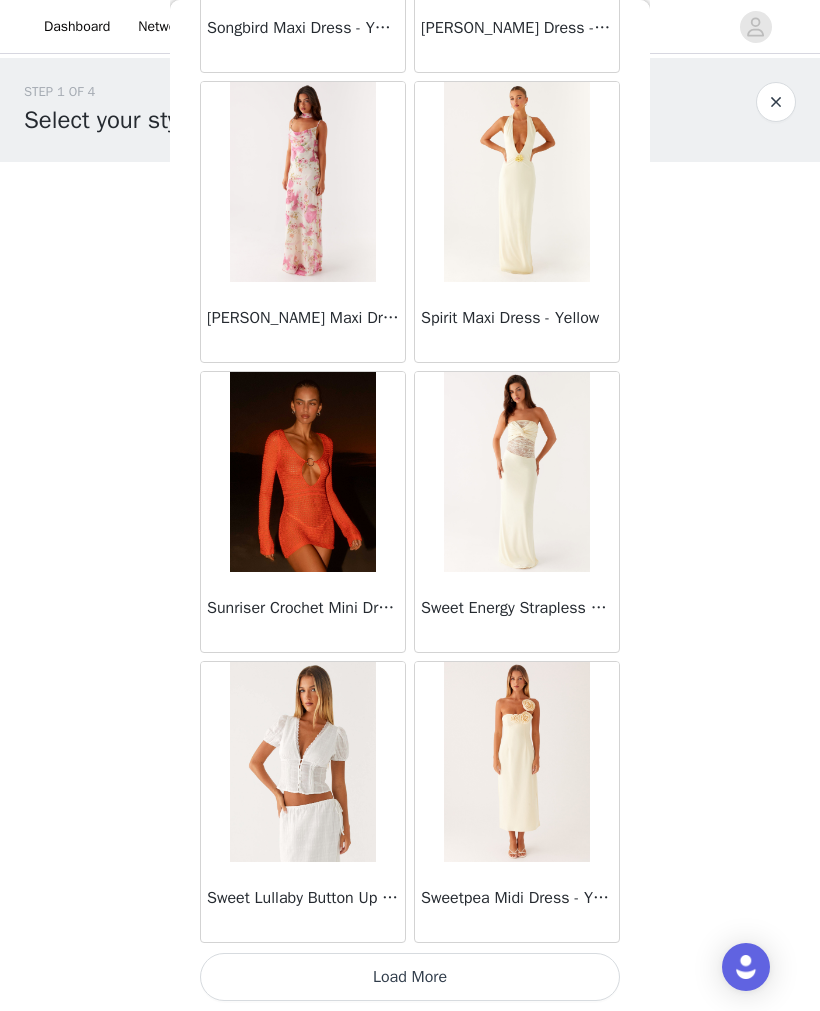 click on "Load More" at bounding box center [410, 977] 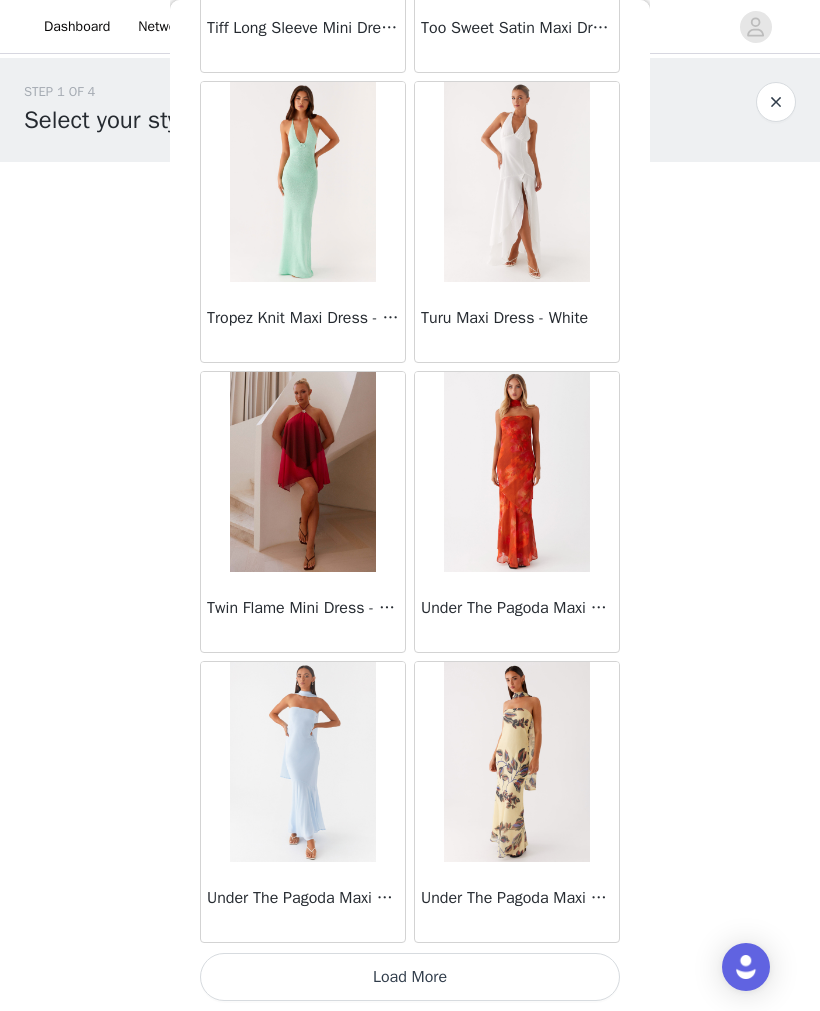 scroll, scrollTop: 57149, scrollLeft: 0, axis: vertical 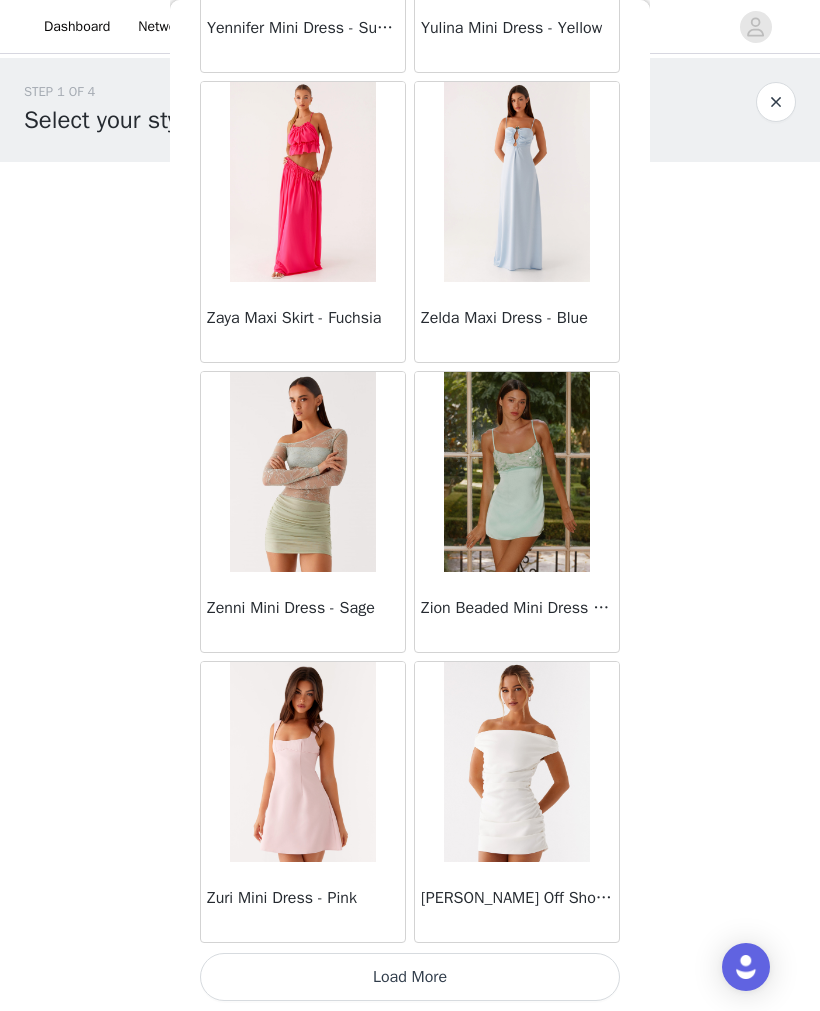 click on "Load More" at bounding box center [410, 977] 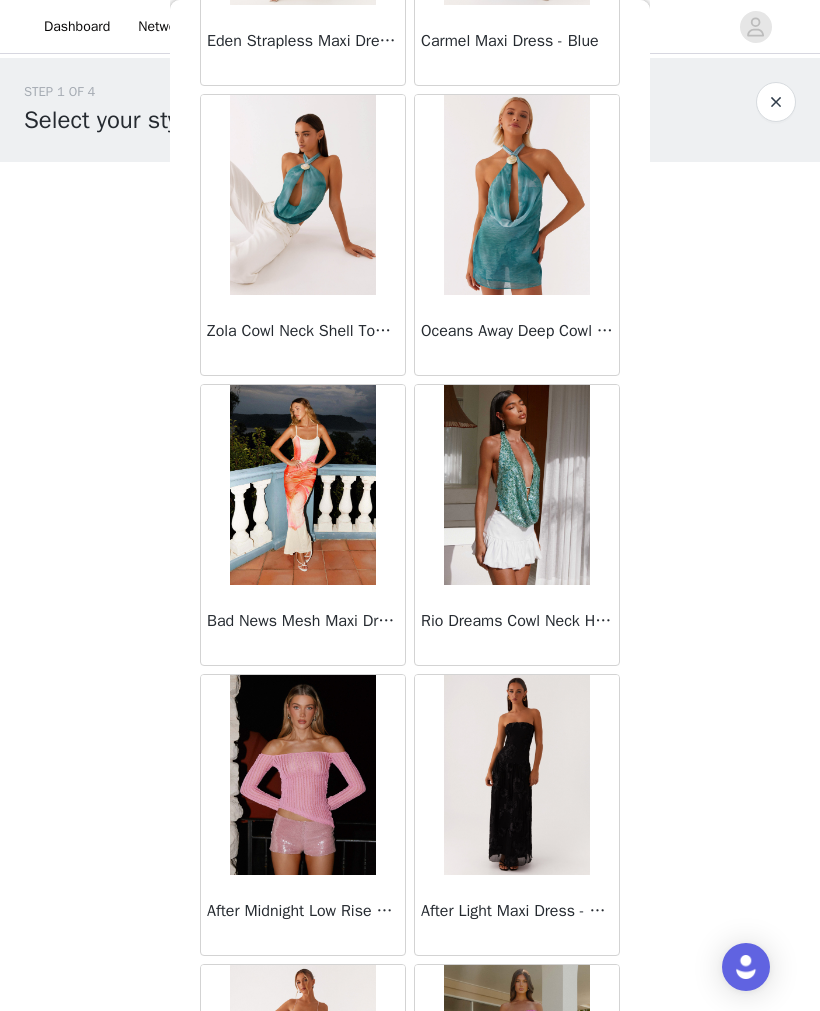 scroll, scrollTop: 61473, scrollLeft: 0, axis: vertical 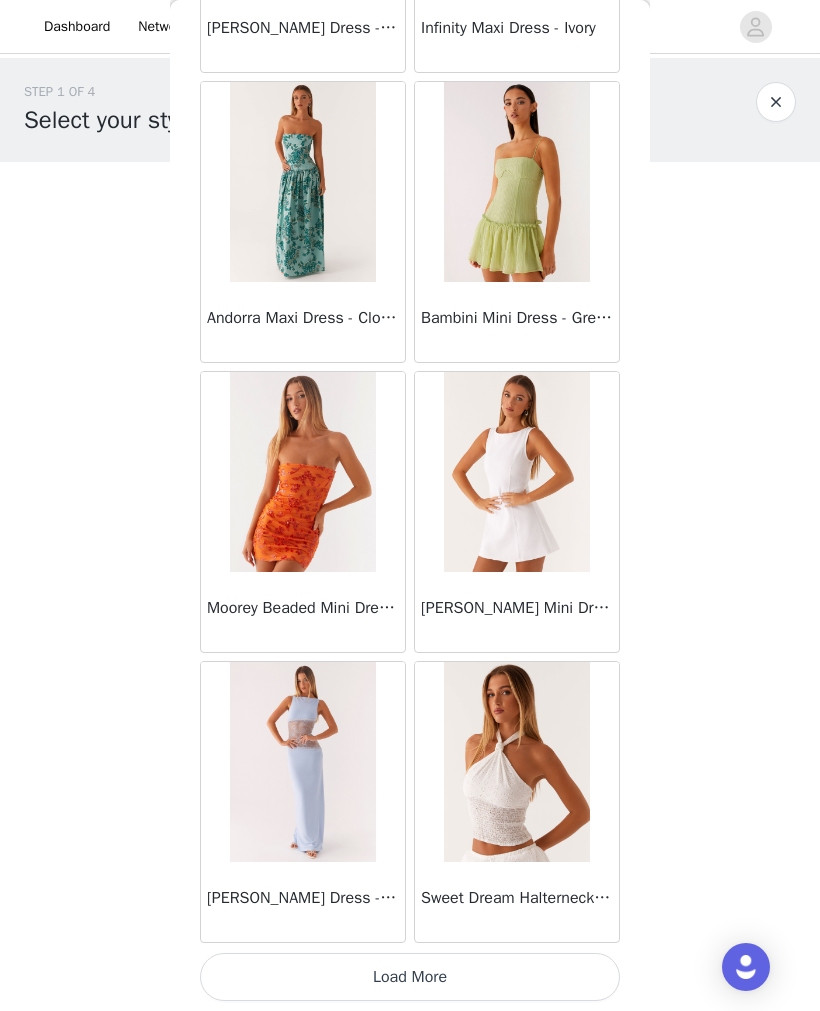 click on "Load More" at bounding box center [410, 977] 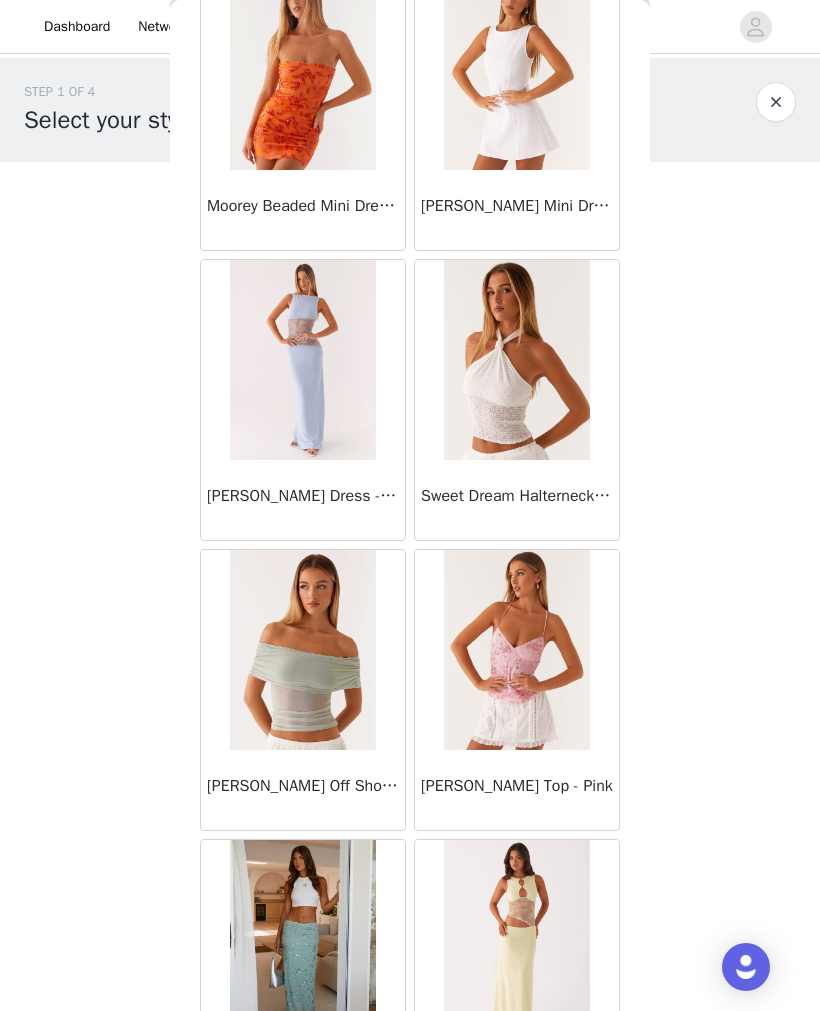 scroll, scrollTop: 63288, scrollLeft: 0, axis: vertical 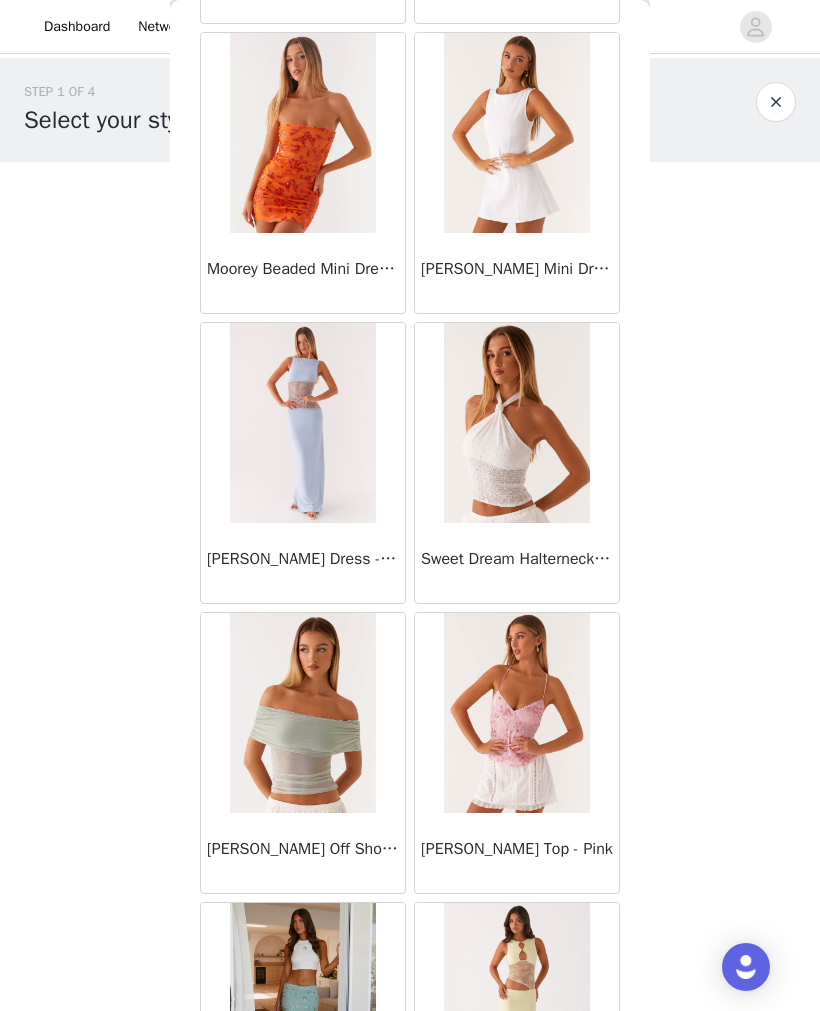 click at bounding box center [516, 423] 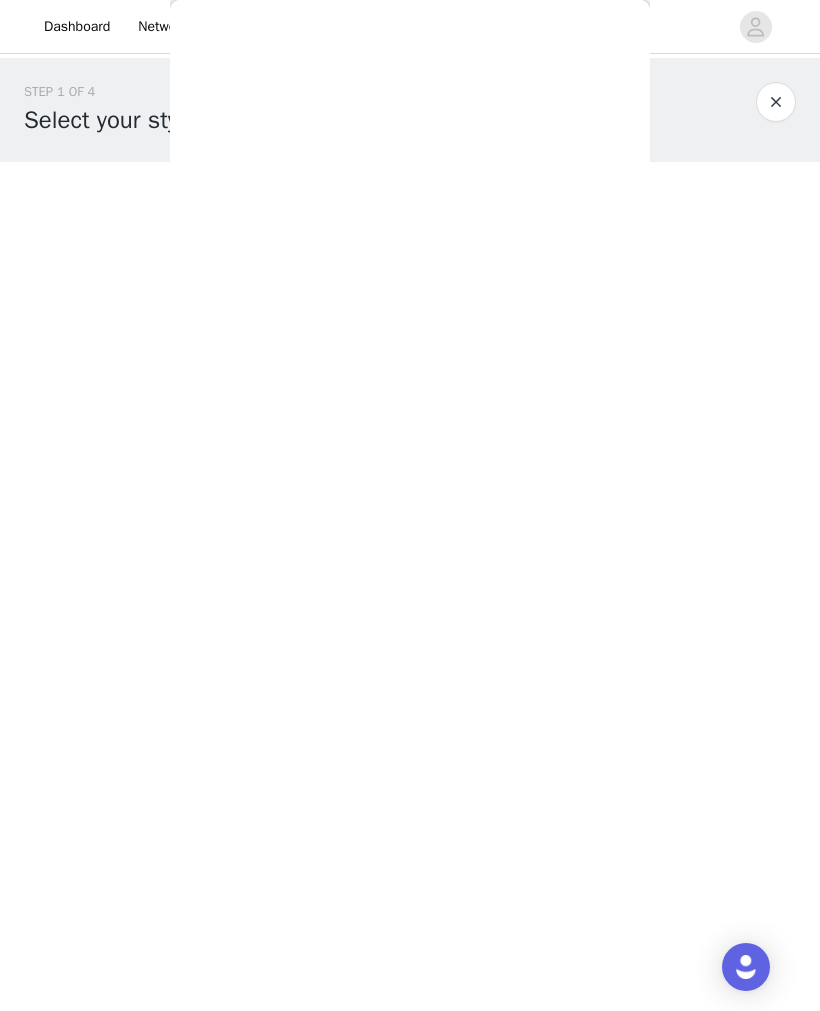scroll, scrollTop: 48, scrollLeft: 0, axis: vertical 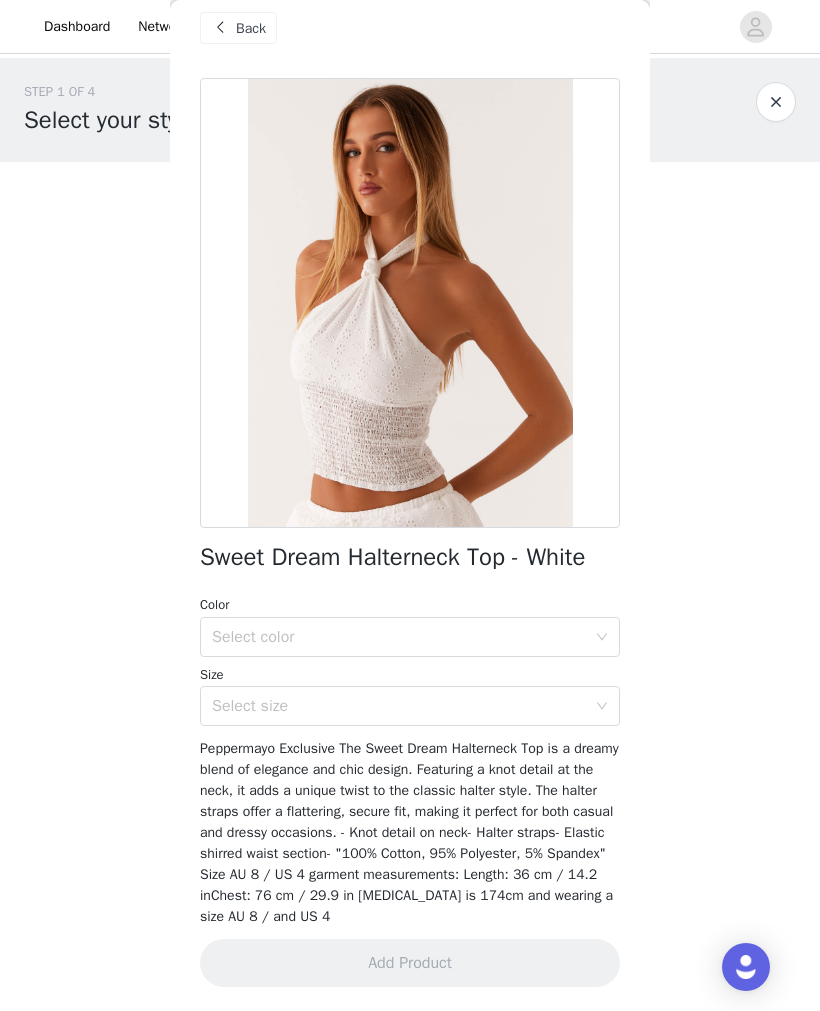 click on "Select color" at bounding box center [399, 637] 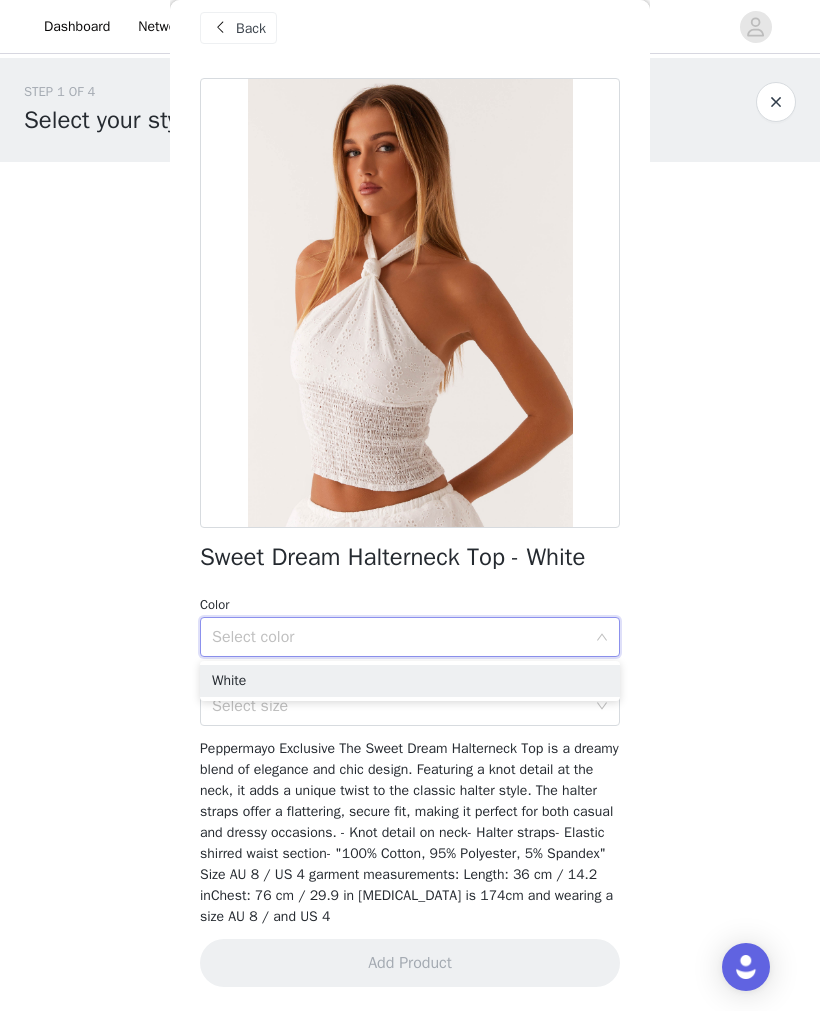click on "White" at bounding box center (410, 681) 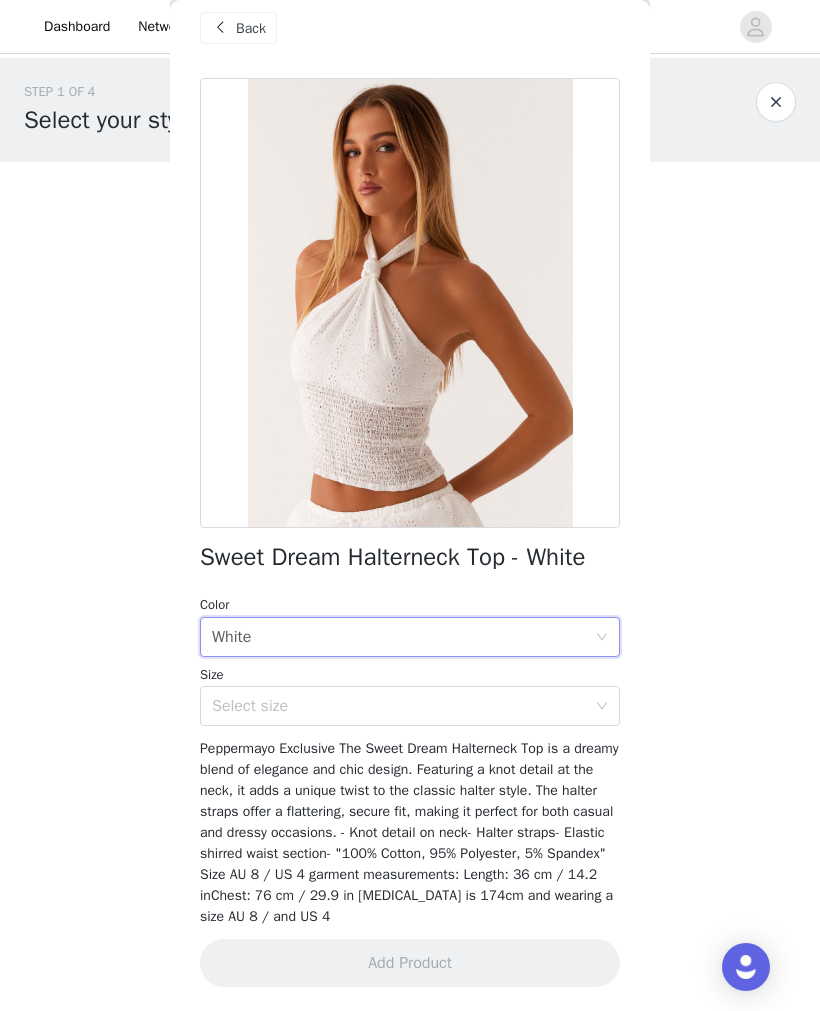 click on "Select size" at bounding box center (399, 706) 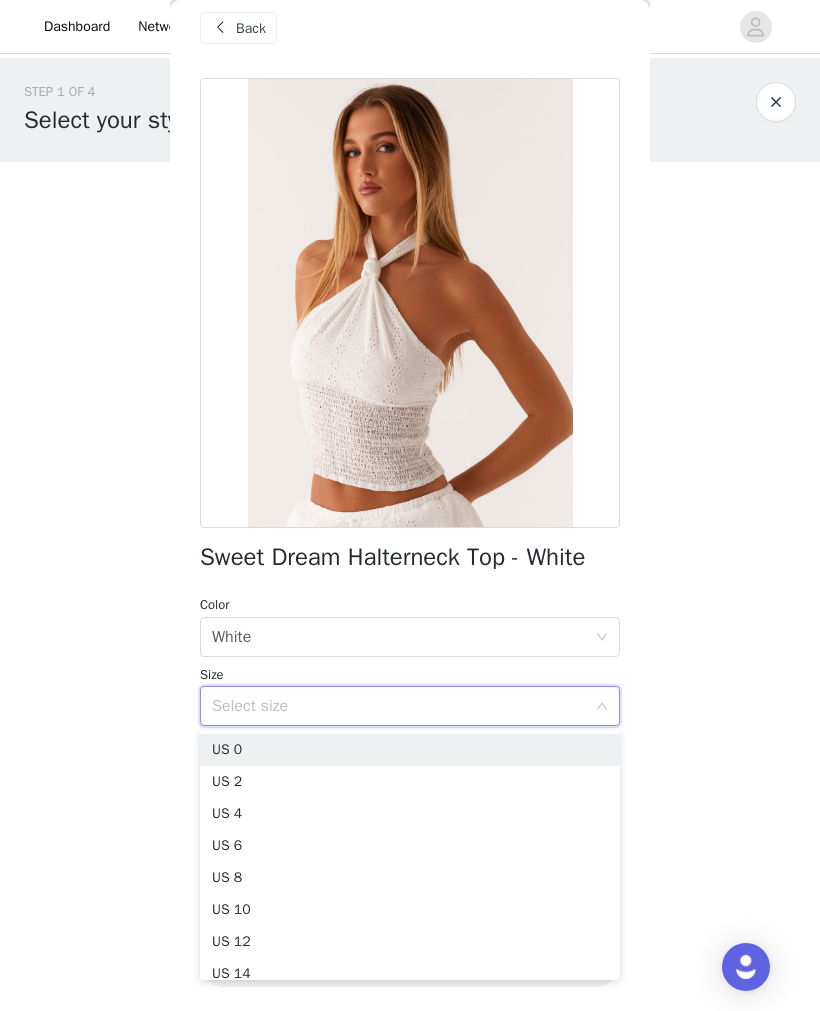click on "US 6" at bounding box center (410, 846) 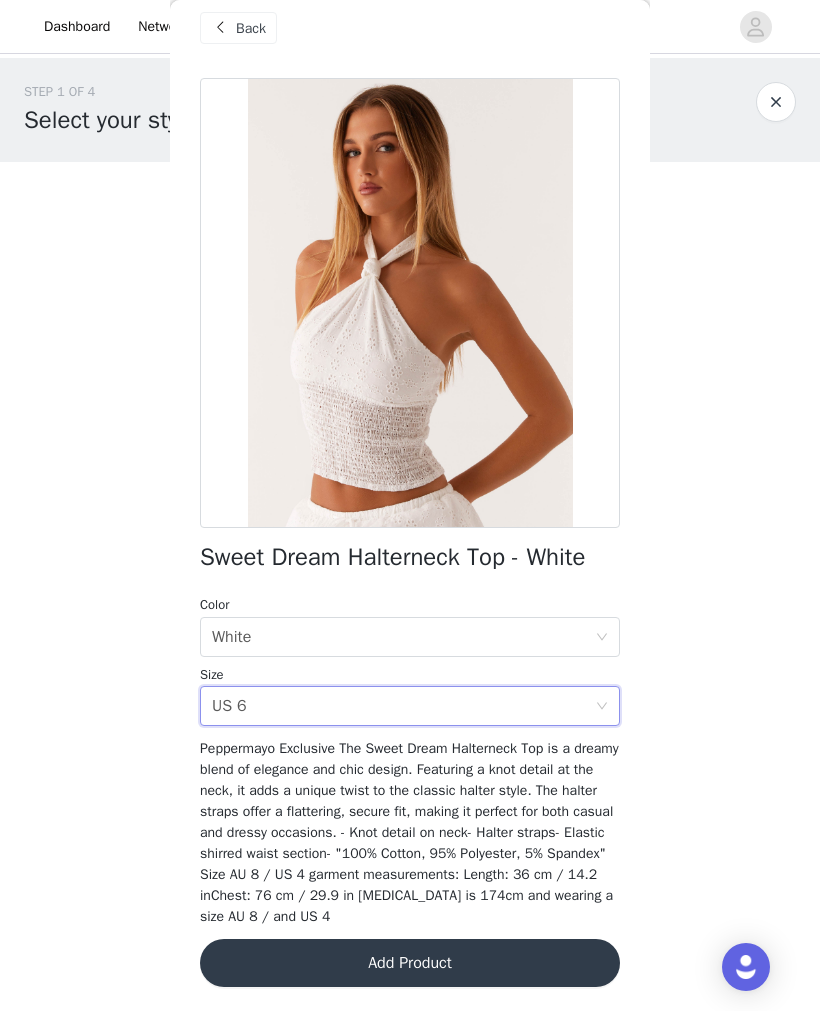 click on "Add Product" at bounding box center (410, 963) 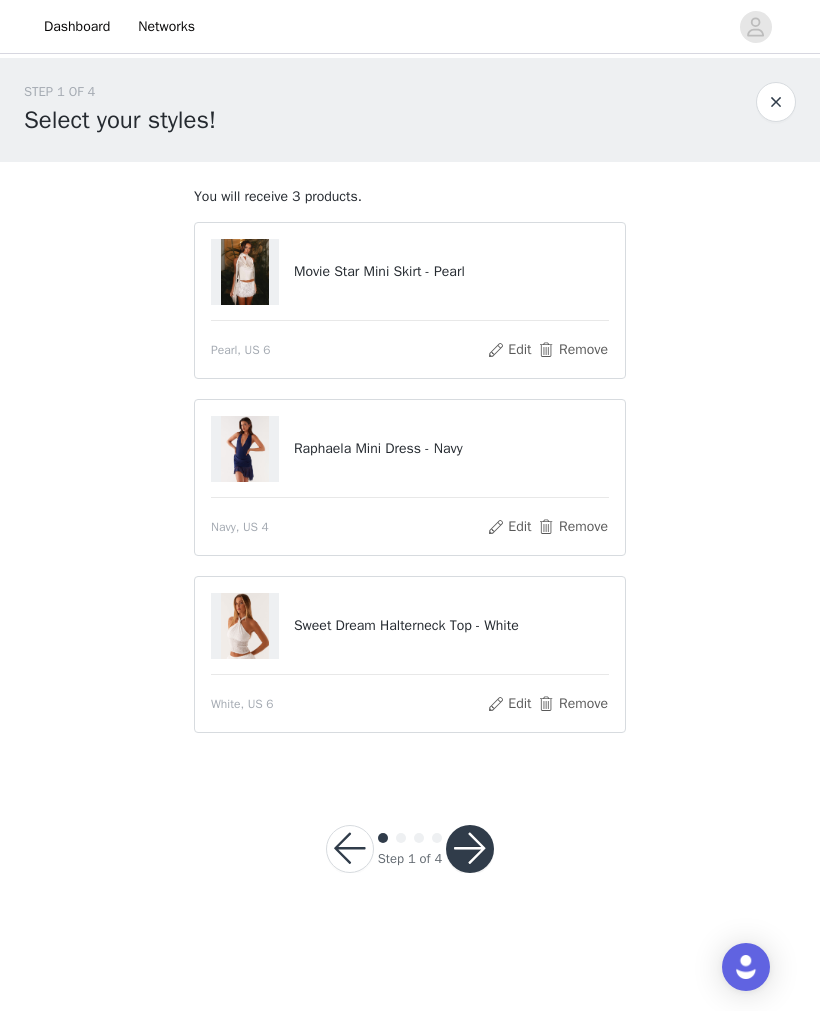 click at bounding box center [470, 849] 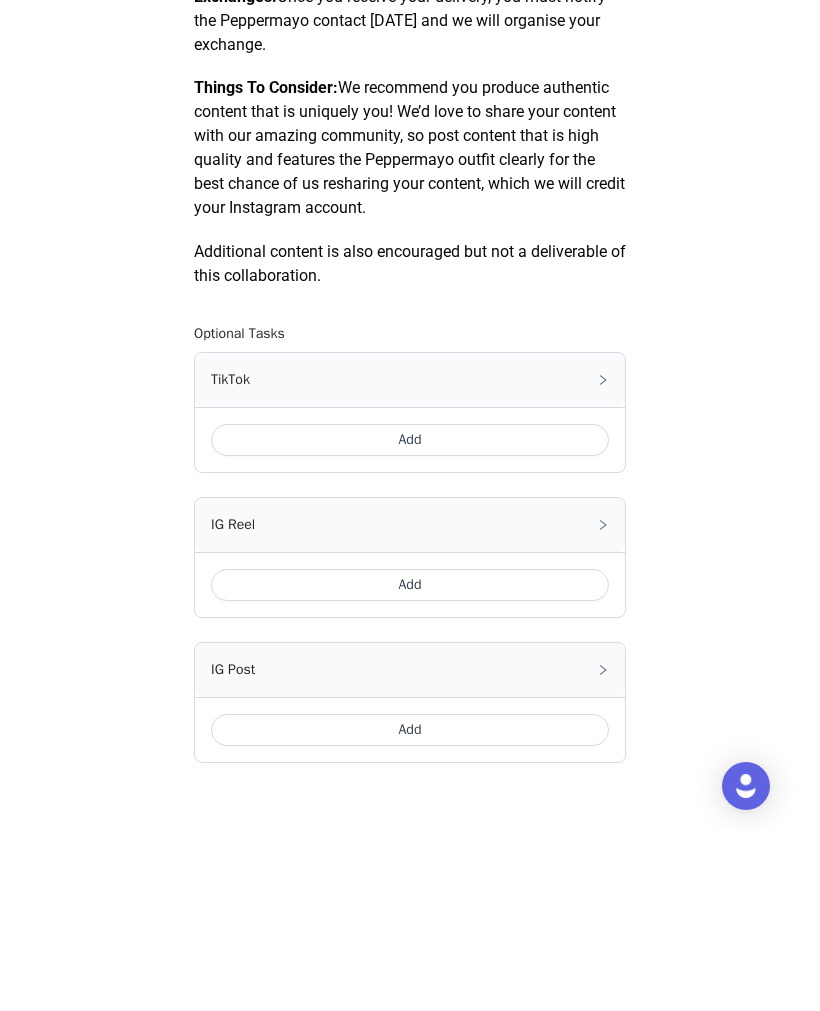 scroll, scrollTop: 957, scrollLeft: 0, axis: vertical 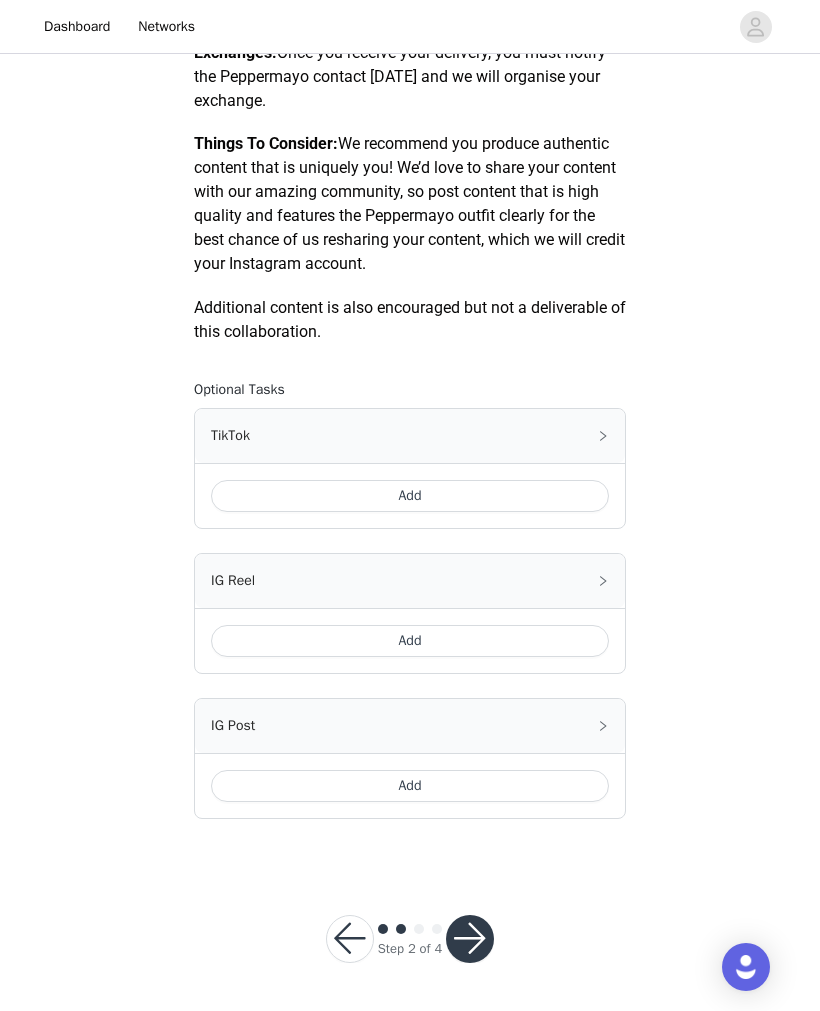 click at bounding box center [470, 939] 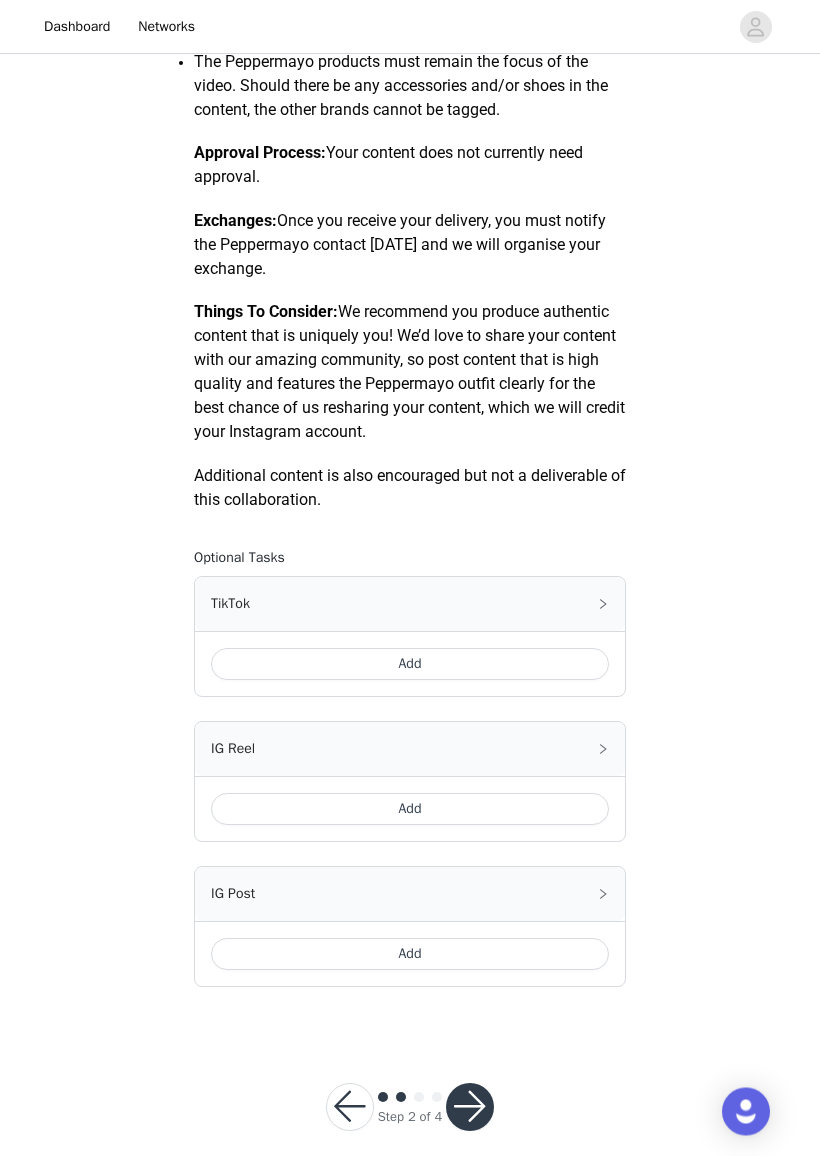 scroll, scrollTop: 770, scrollLeft: 0, axis: vertical 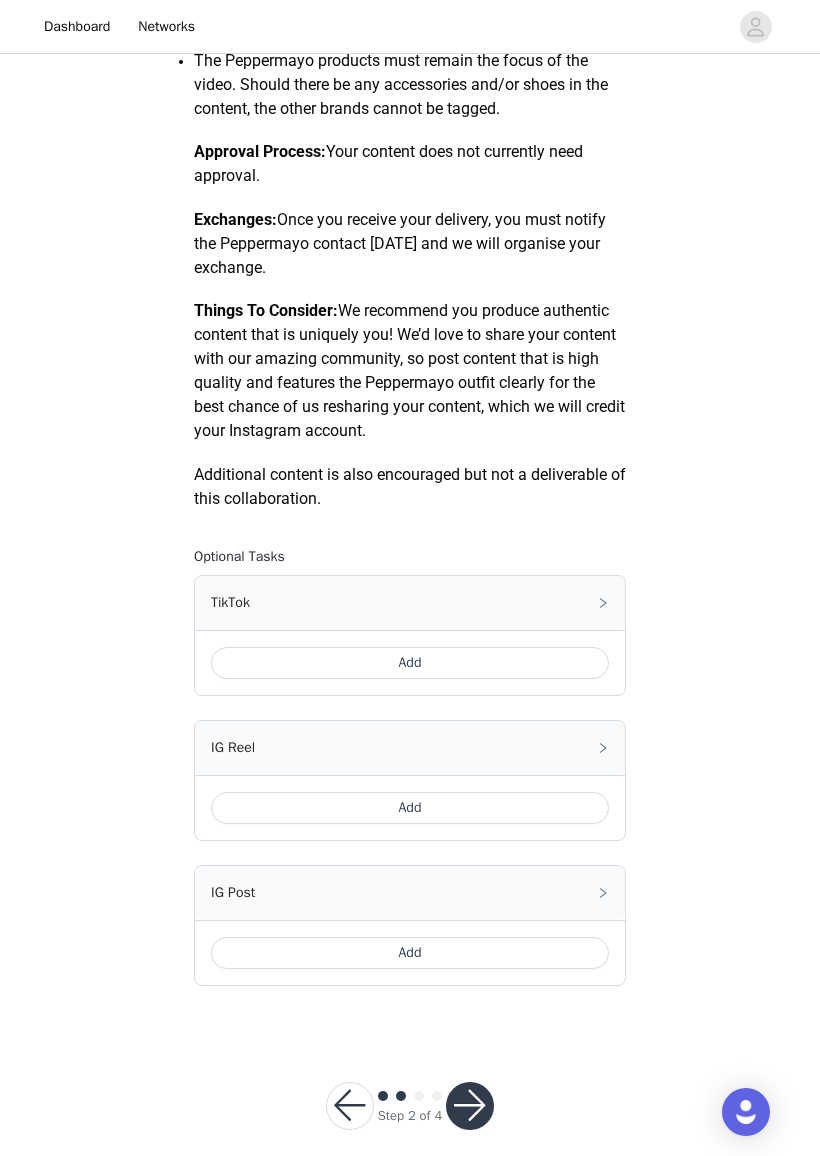 click on "Add" at bounding box center [410, 663] 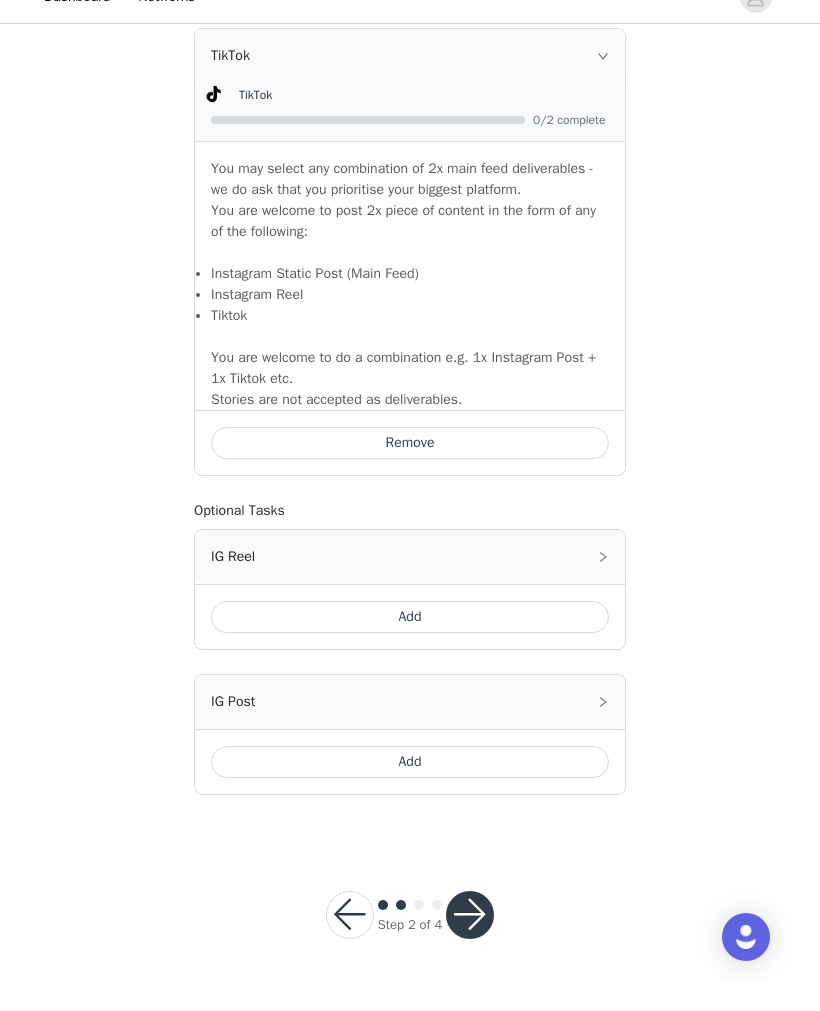 scroll, scrollTop: 1304, scrollLeft: 0, axis: vertical 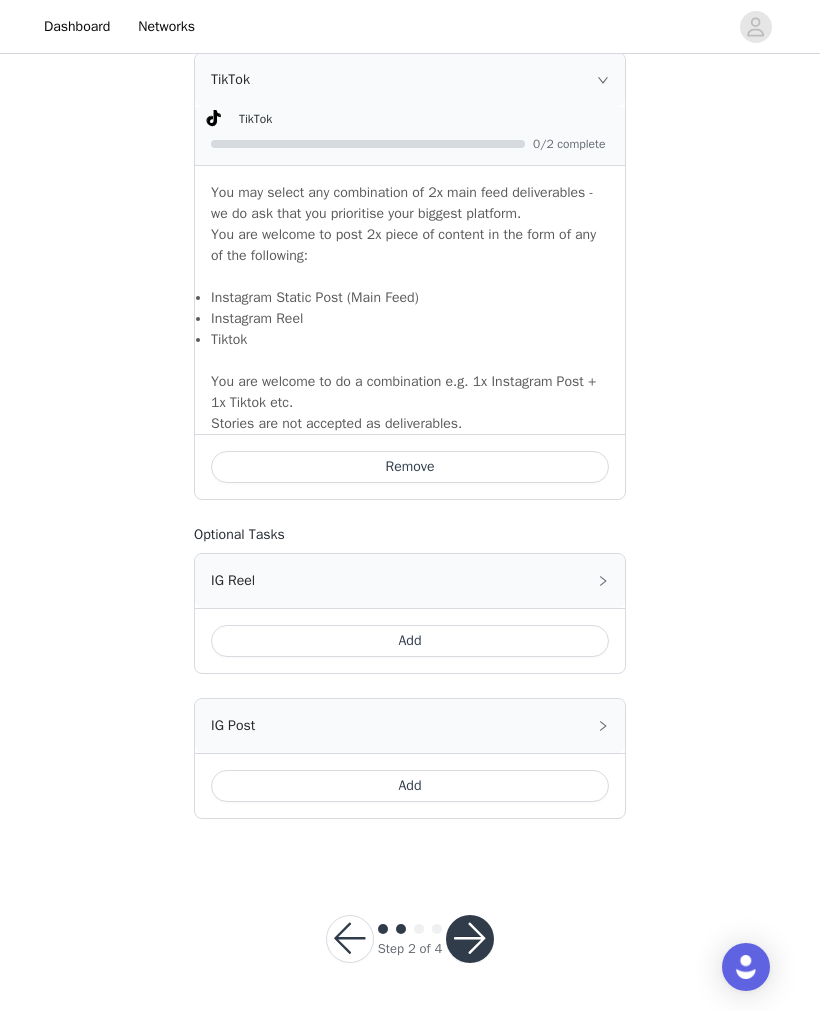 click on "Add" at bounding box center [410, 786] 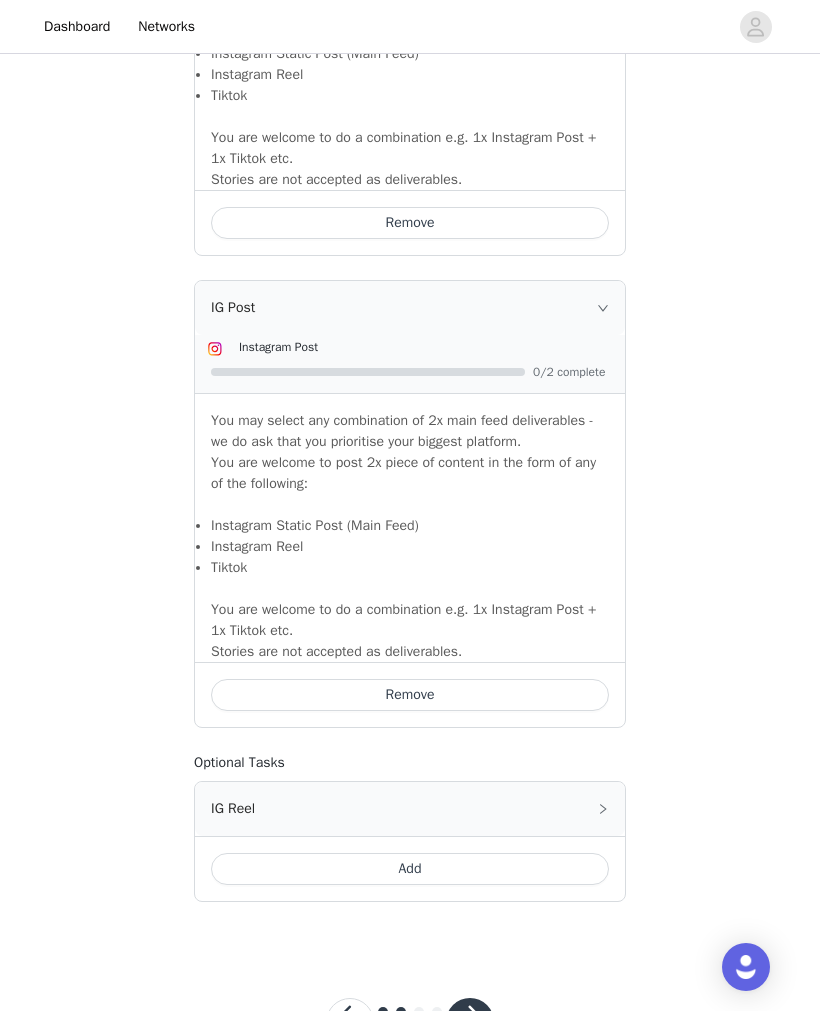 scroll, scrollTop: 1682, scrollLeft: 0, axis: vertical 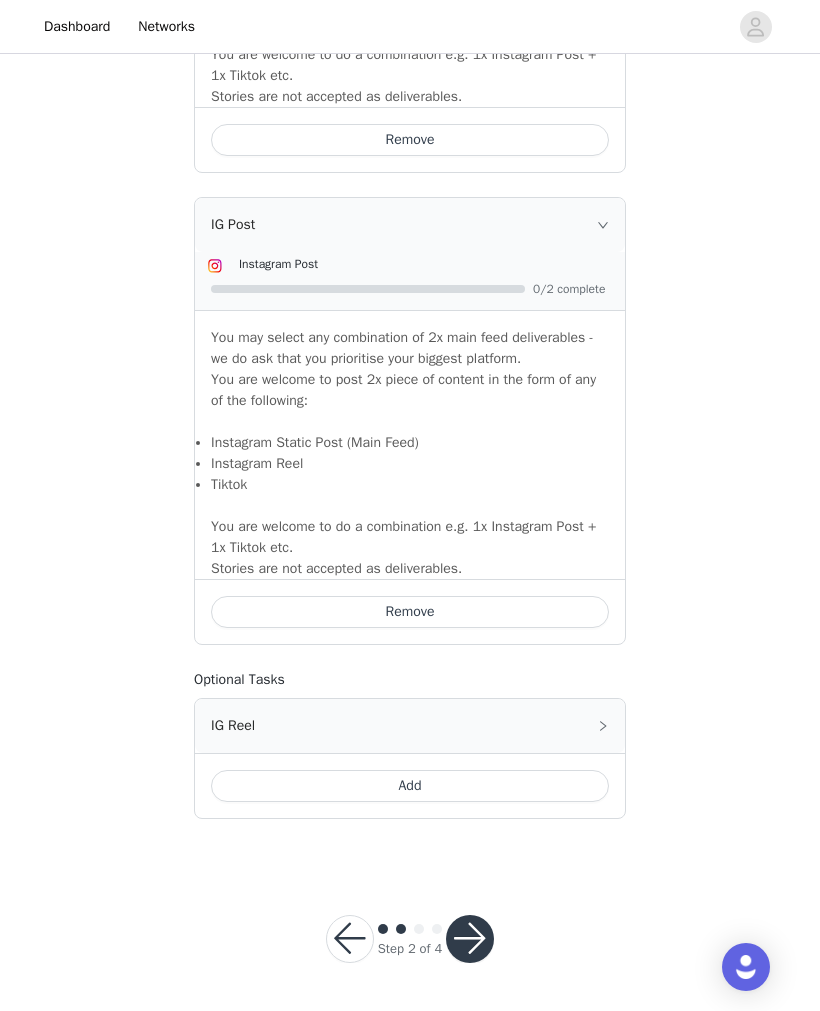click at bounding box center (470, 939) 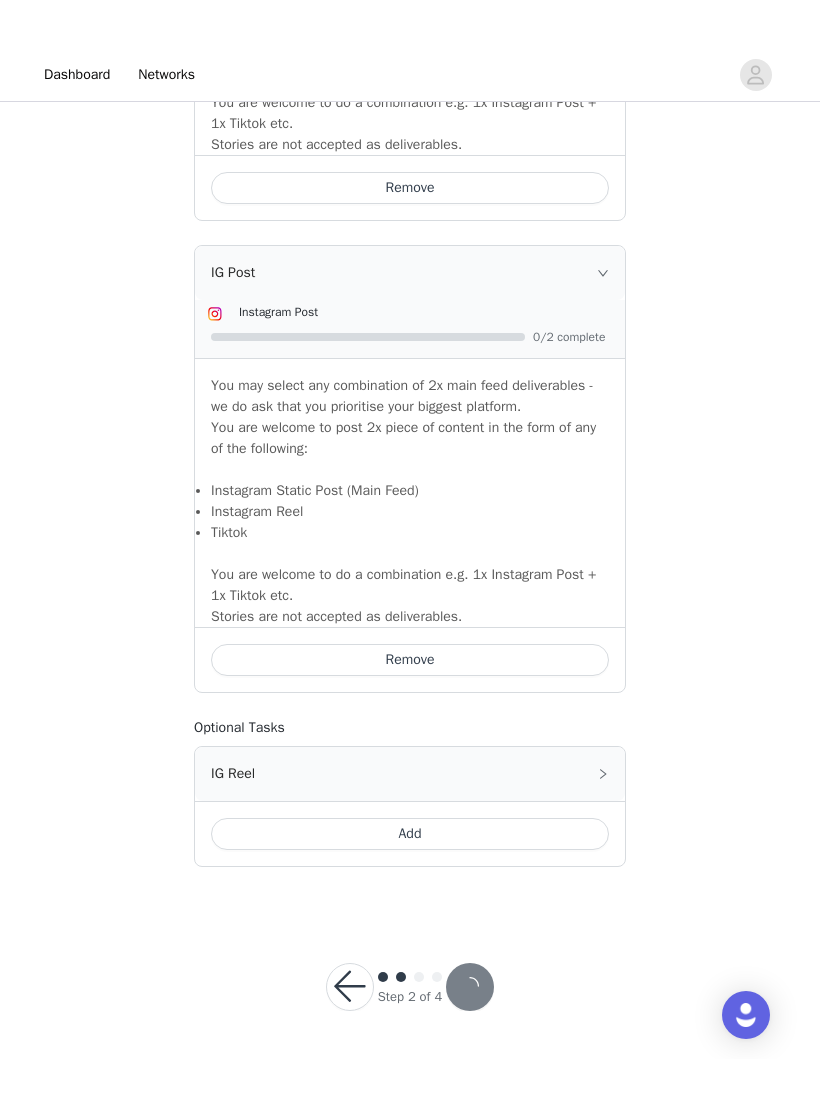 scroll, scrollTop: 0, scrollLeft: 0, axis: both 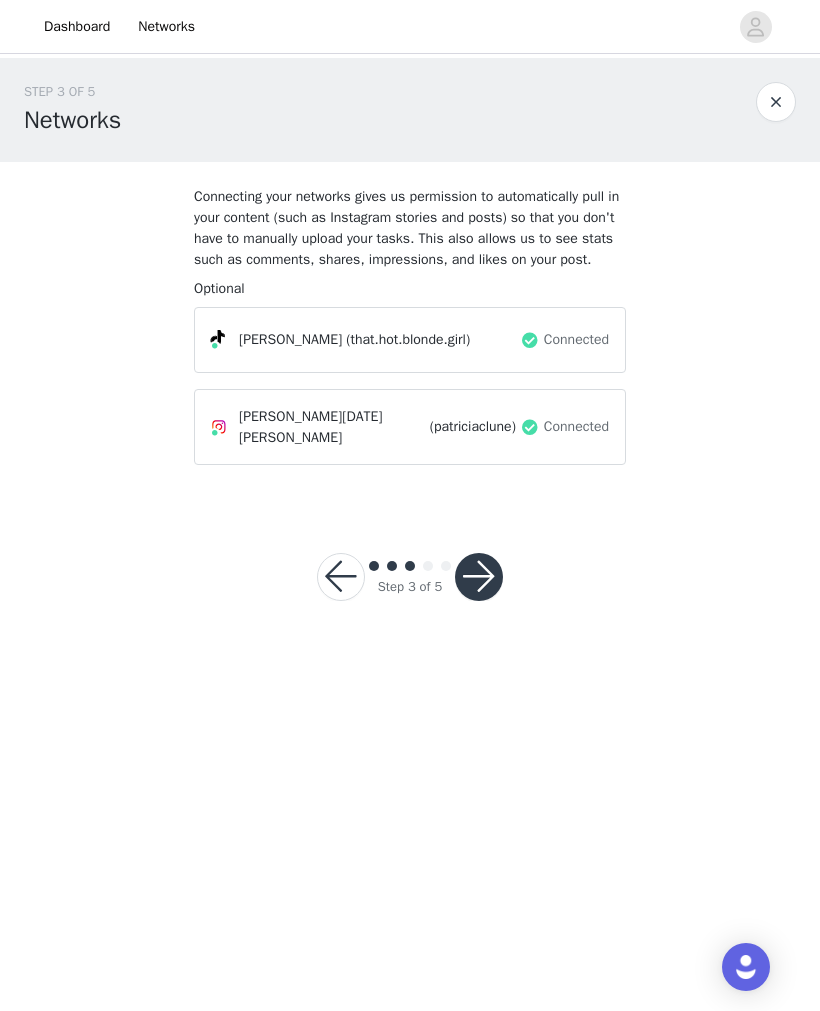 click at bounding box center [479, 577] 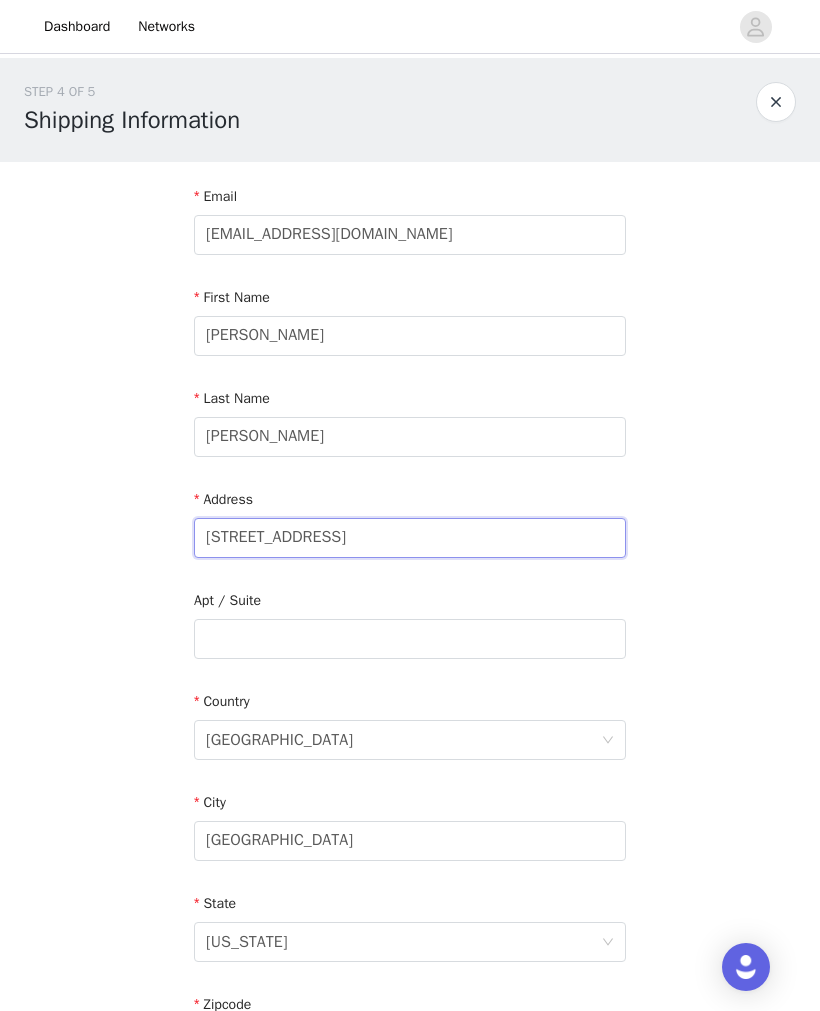 click on "[STREET_ADDRESS]" at bounding box center (410, 538) 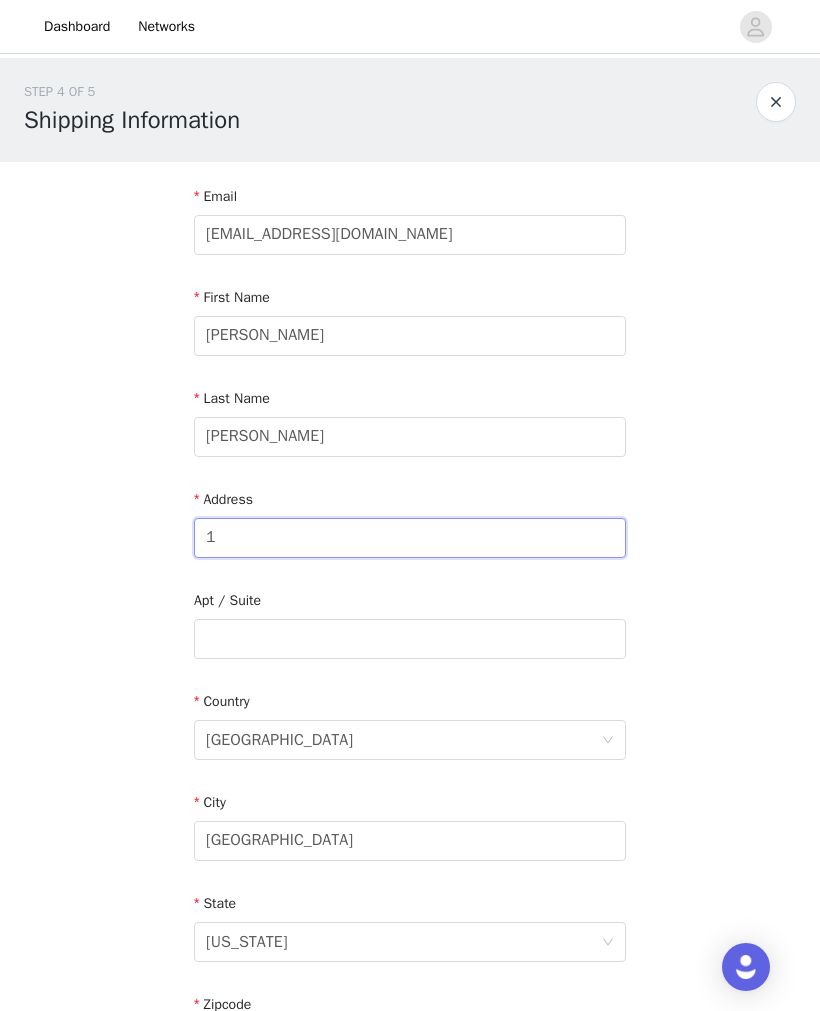type on "1" 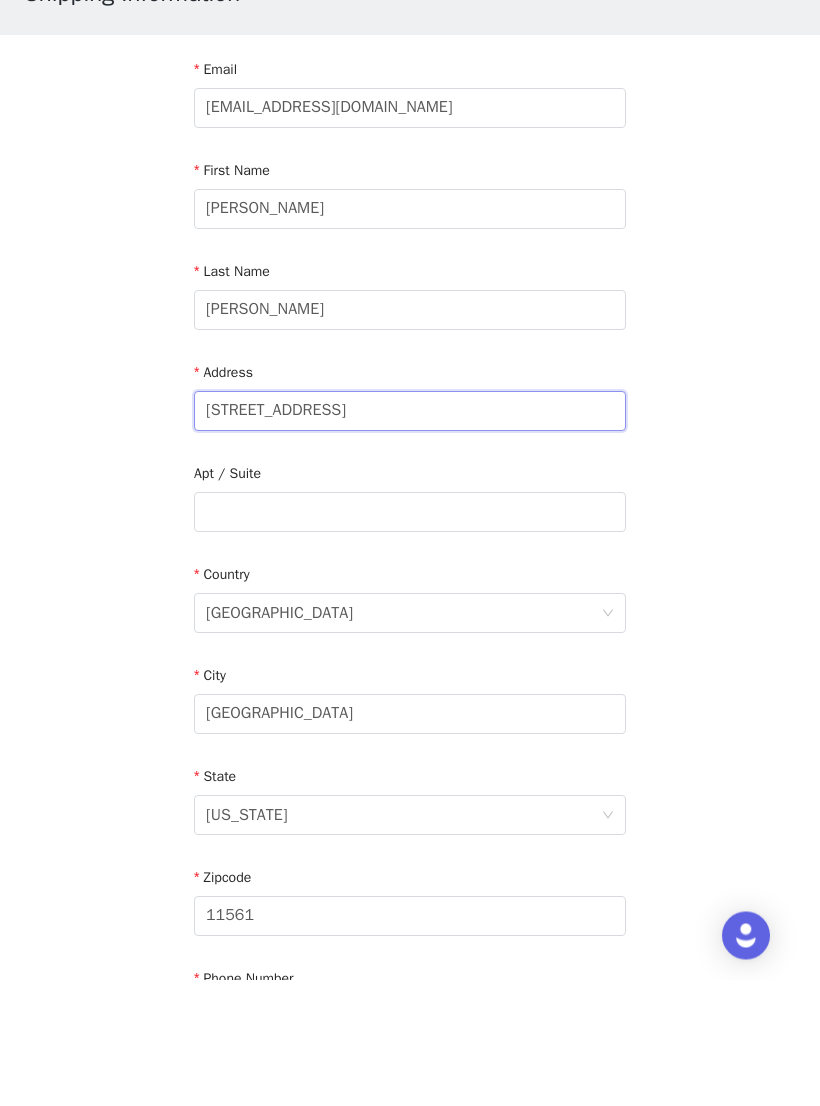 type on "[STREET_ADDRESS]" 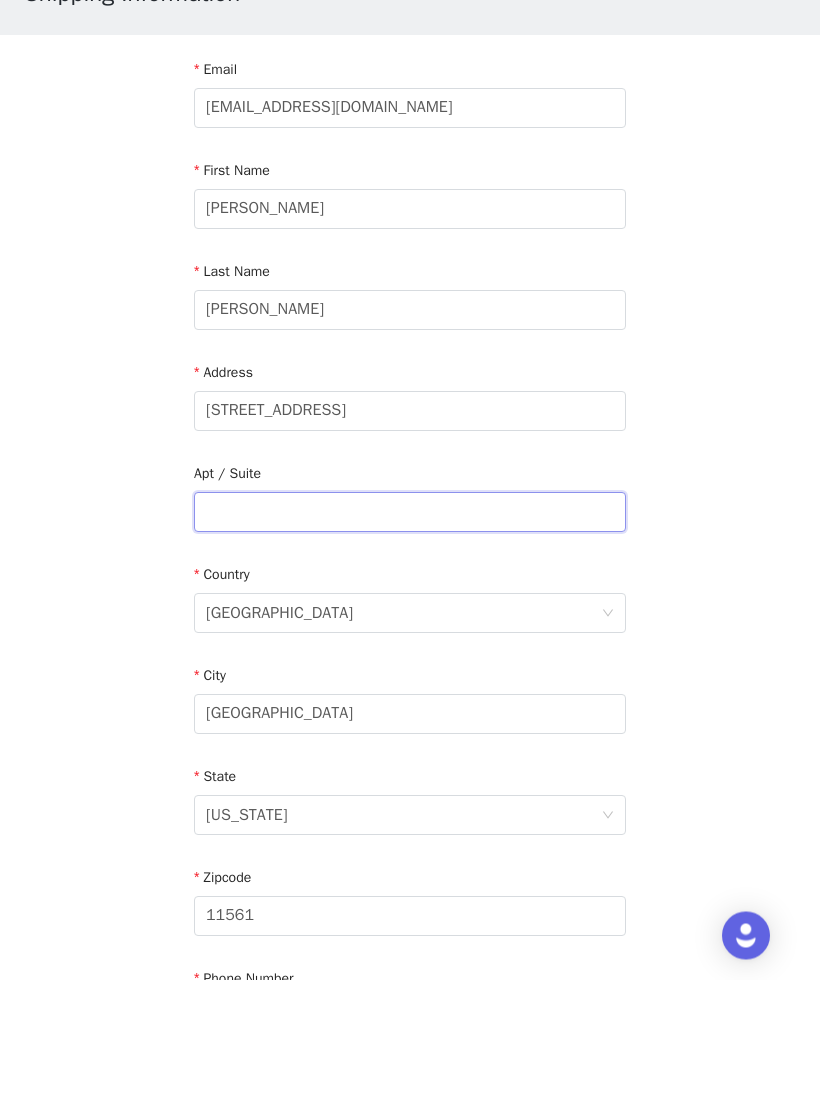 click at bounding box center [410, 639] 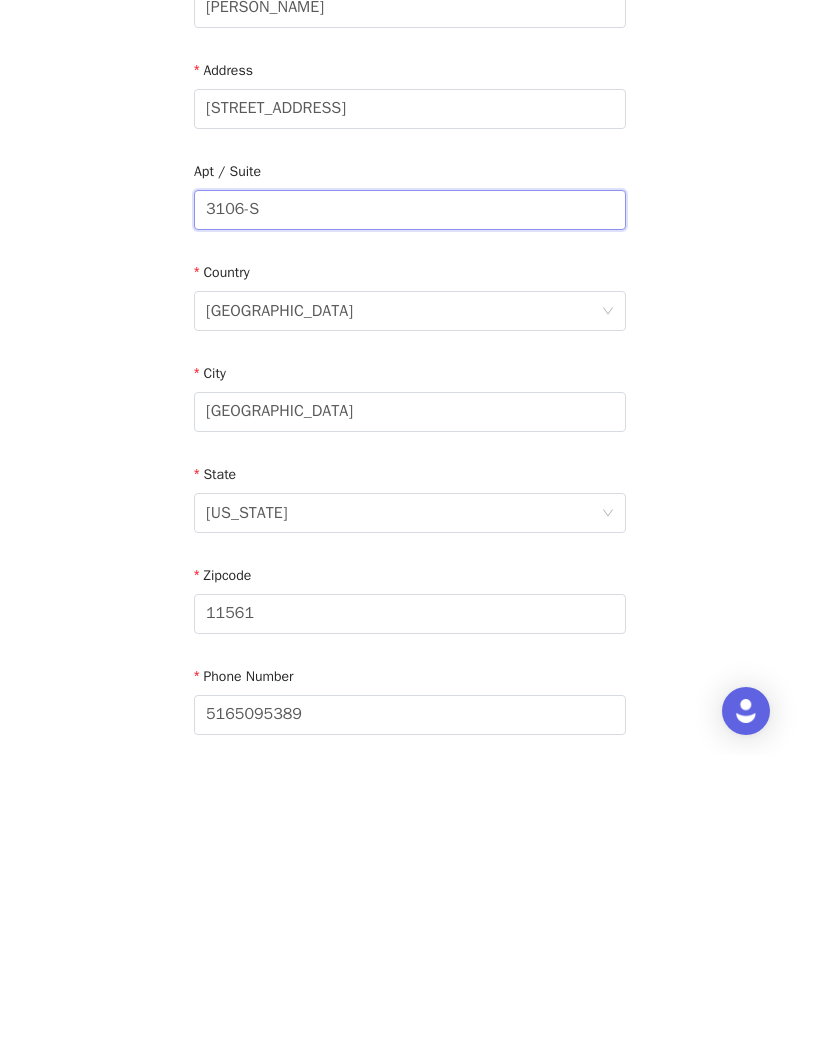 scroll, scrollTop: 145, scrollLeft: 0, axis: vertical 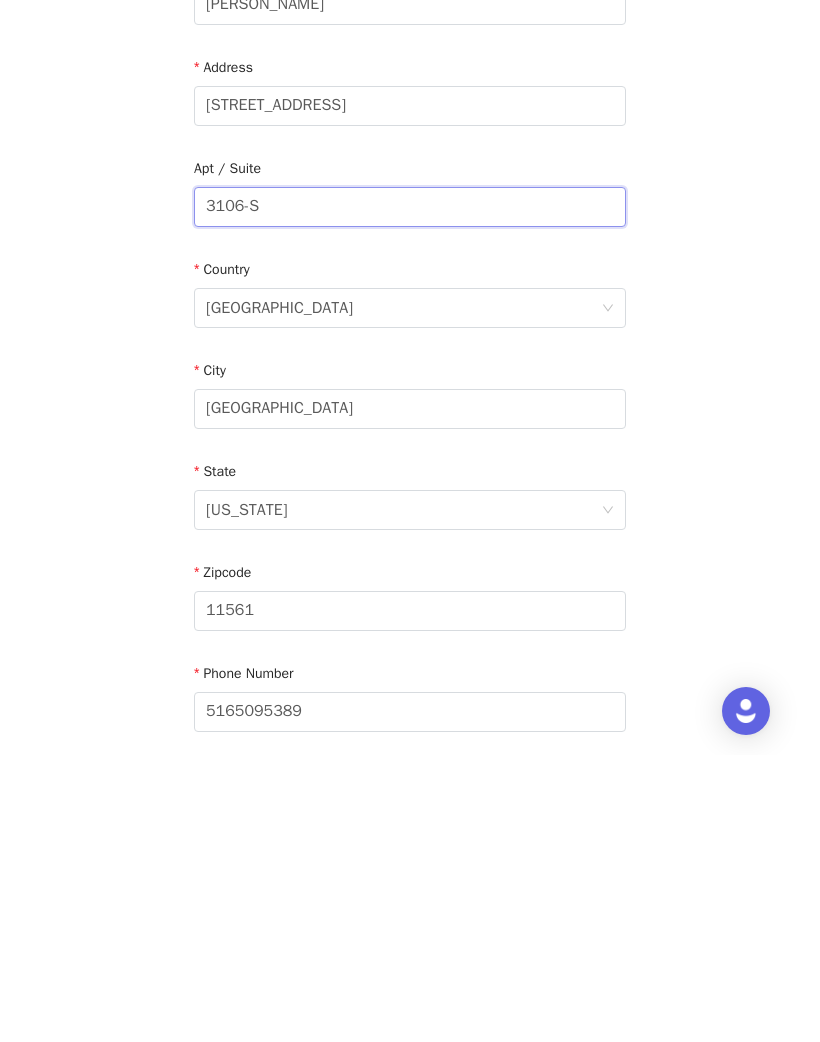 type on "3106-S" 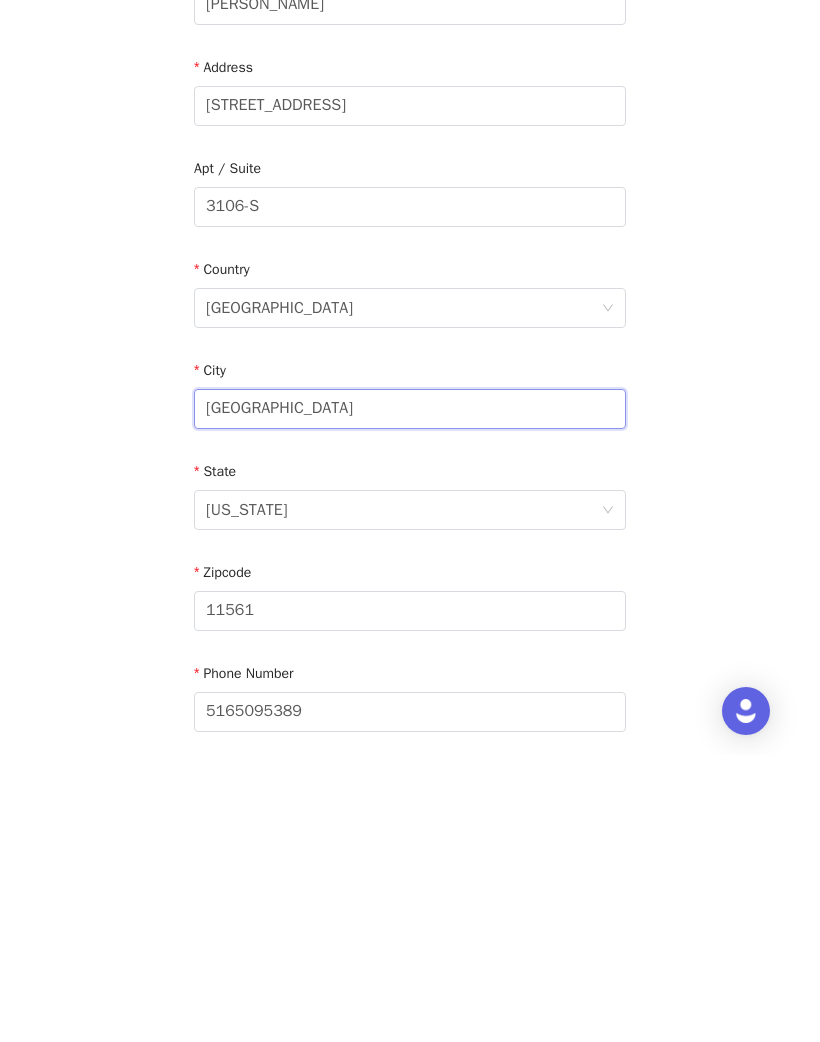 click on "[GEOGRAPHIC_DATA]" at bounding box center [410, 696] 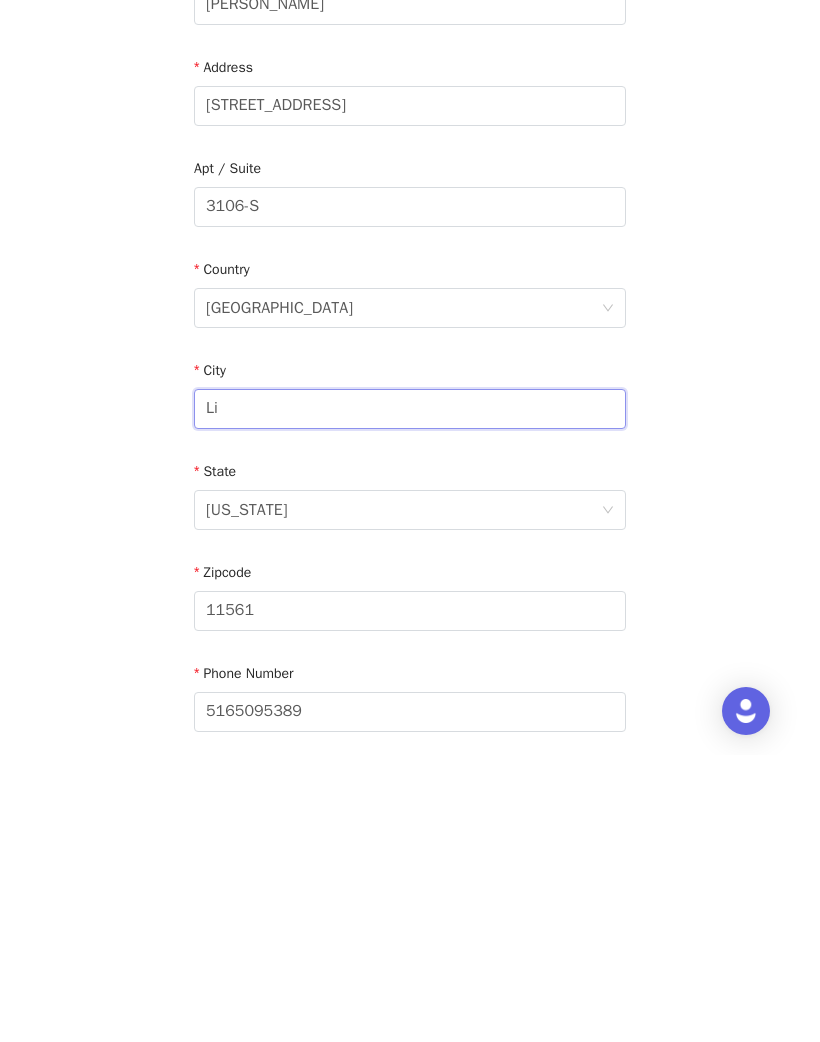type on "L" 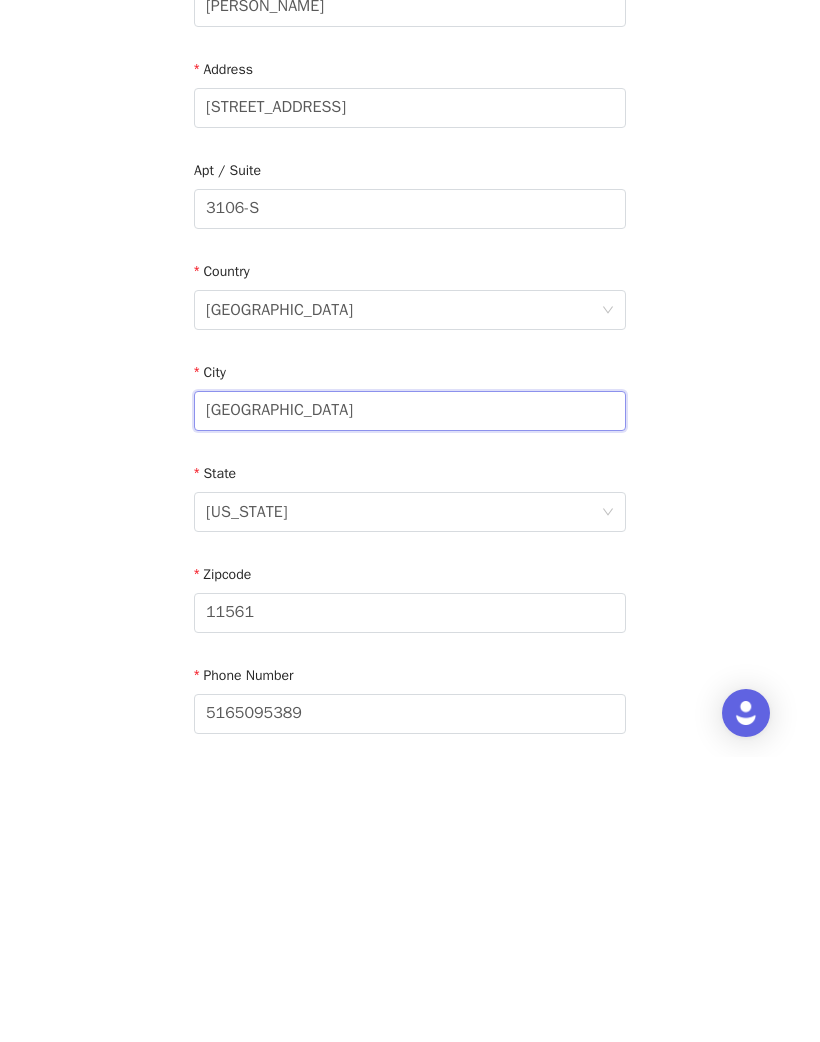 type on "[GEOGRAPHIC_DATA]" 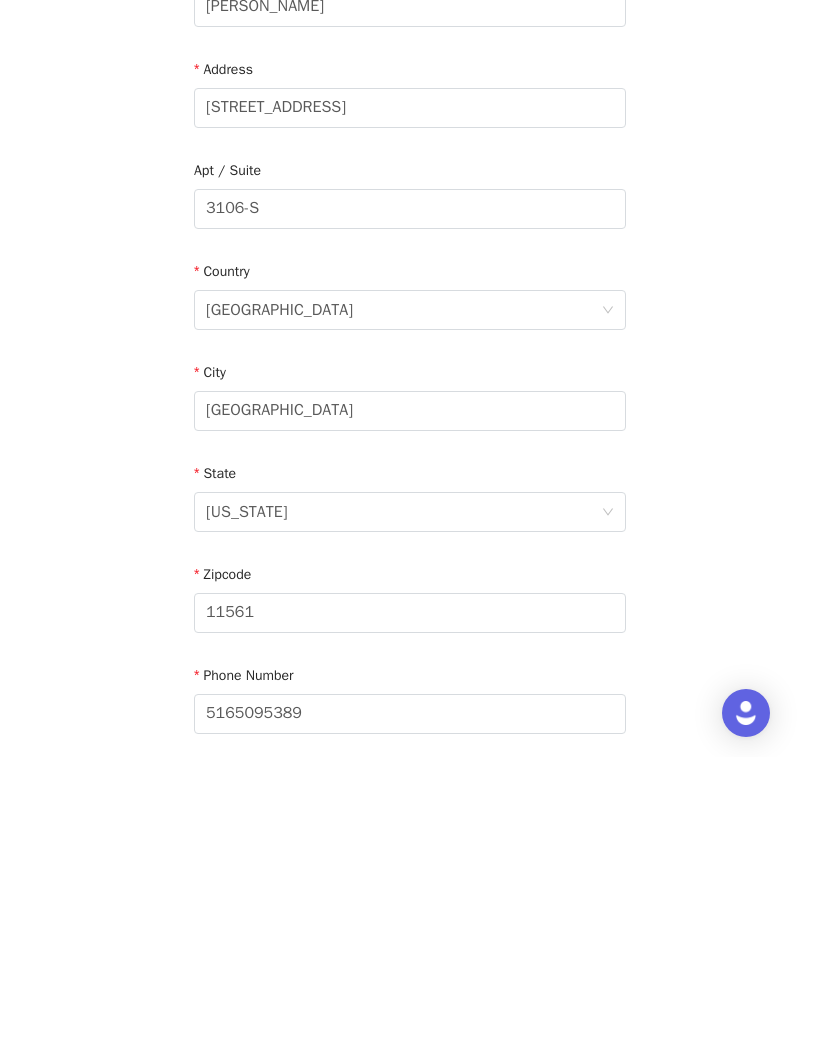 click on "[US_STATE]" at bounding box center [403, 797] 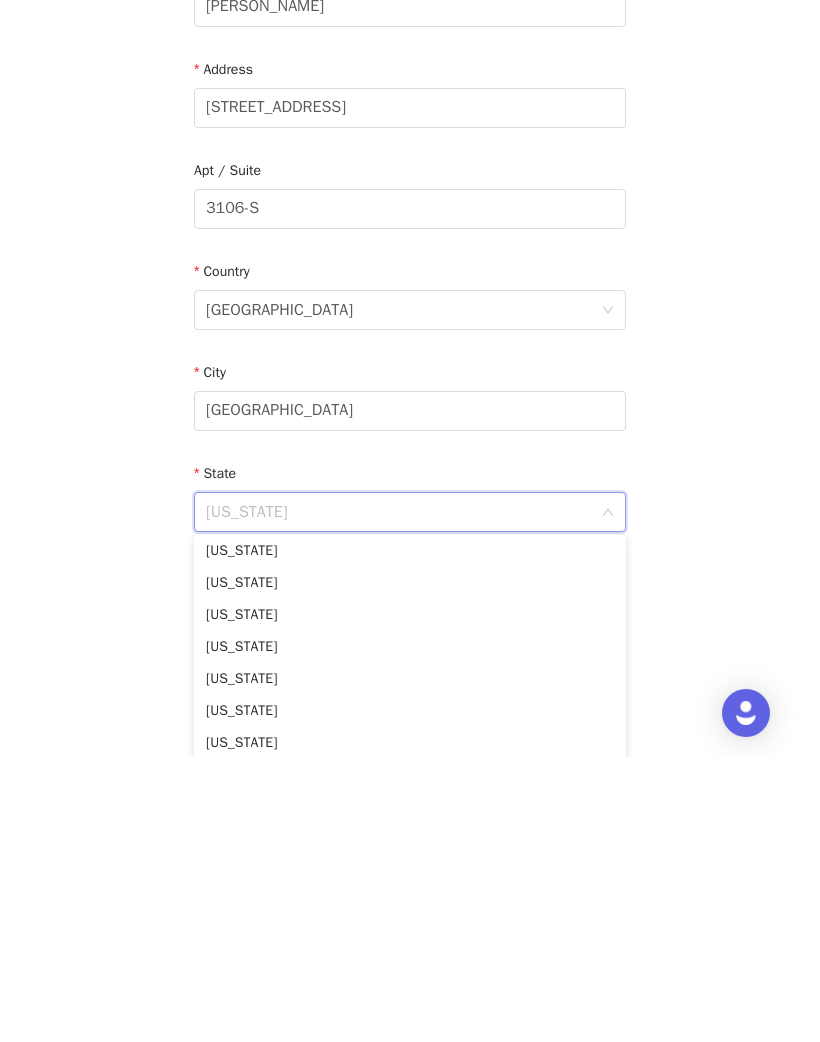 scroll, scrollTop: 313, scrollLeft: 0, axis: vertical 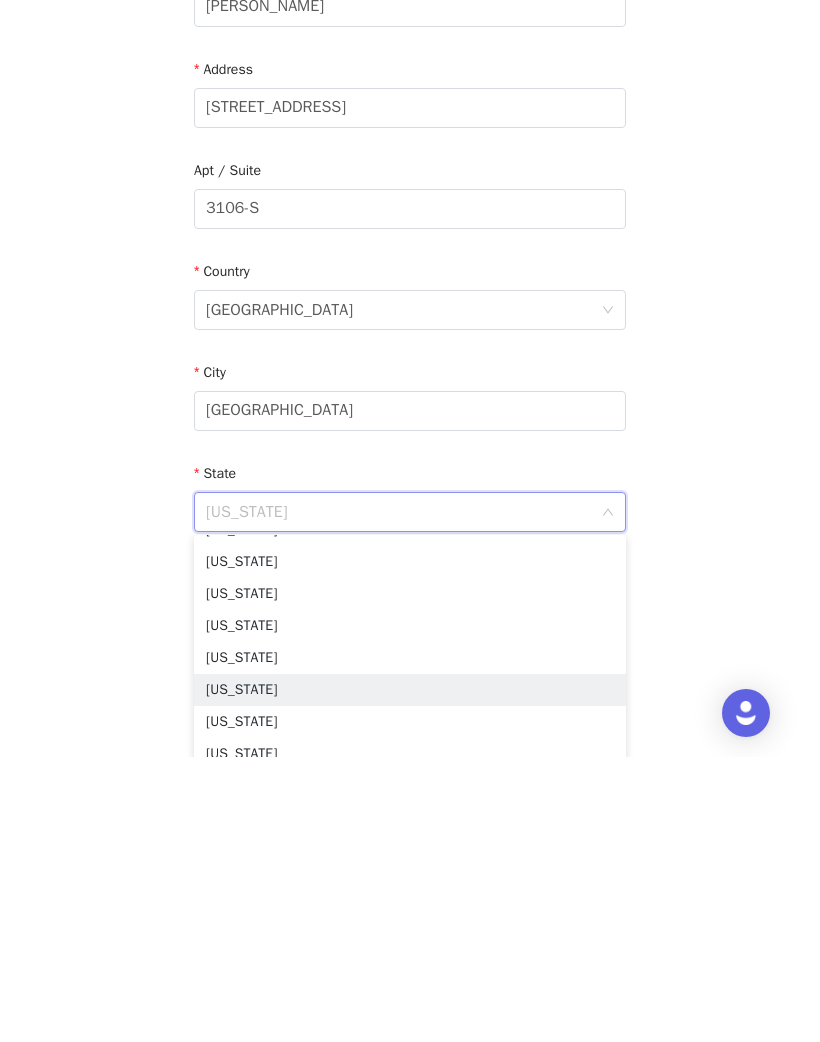 click on "[US_STATE]" at bounding box center [410, 975] 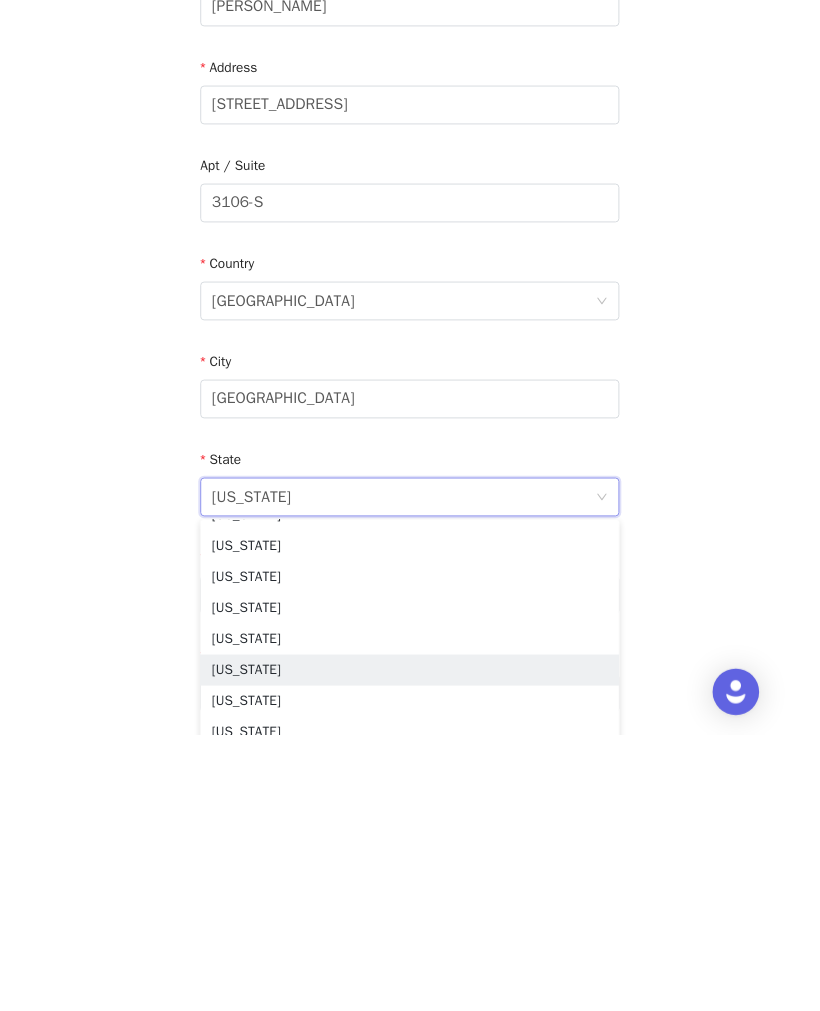 scroll, scrollTop: 352, scrollLeft: 0, axis: vertical 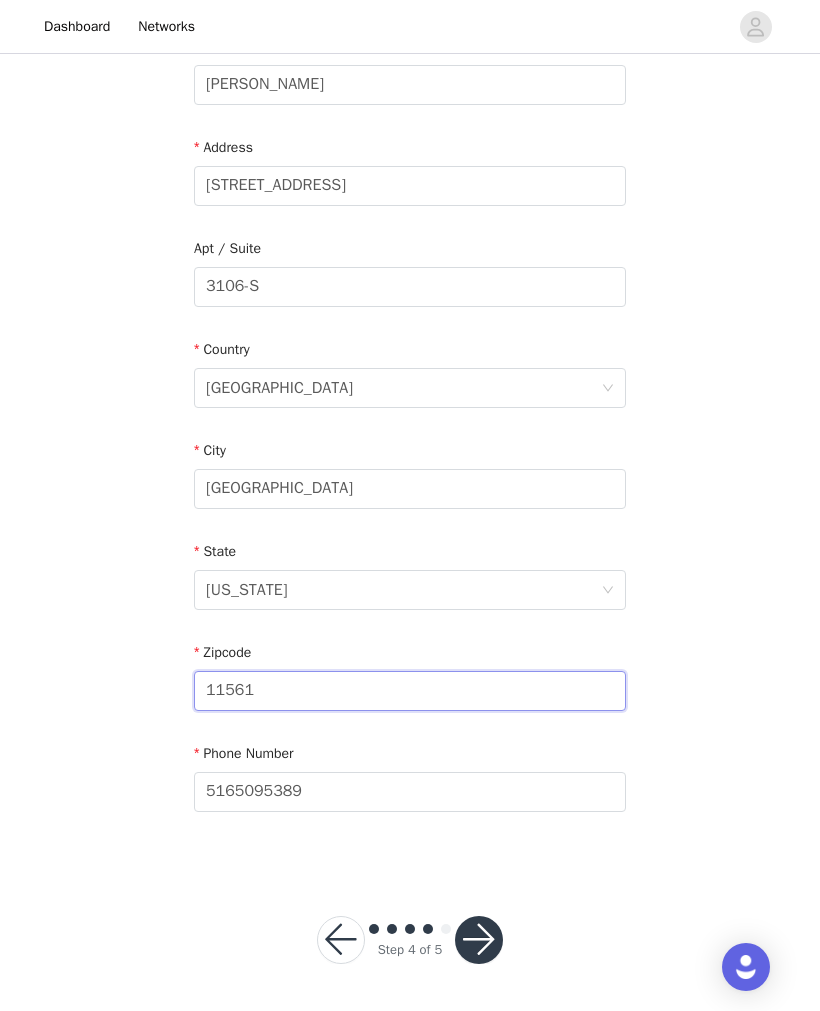 click on "11561" at bounding box center (410, 691) 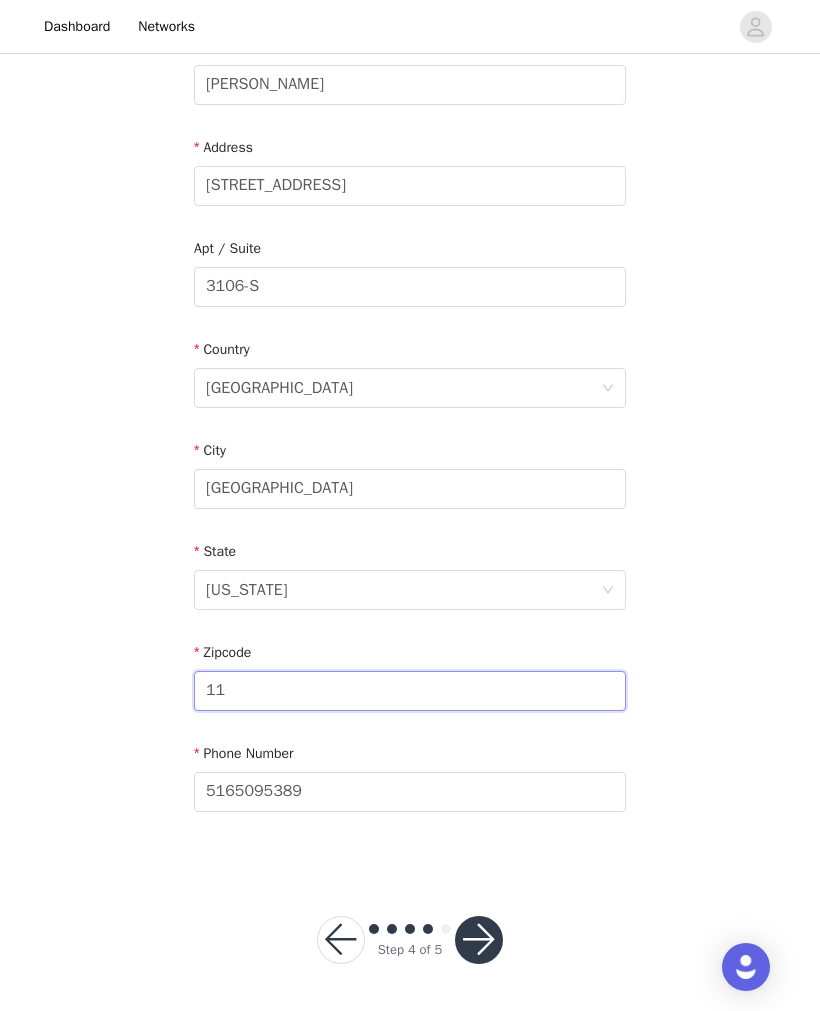 type on "1" 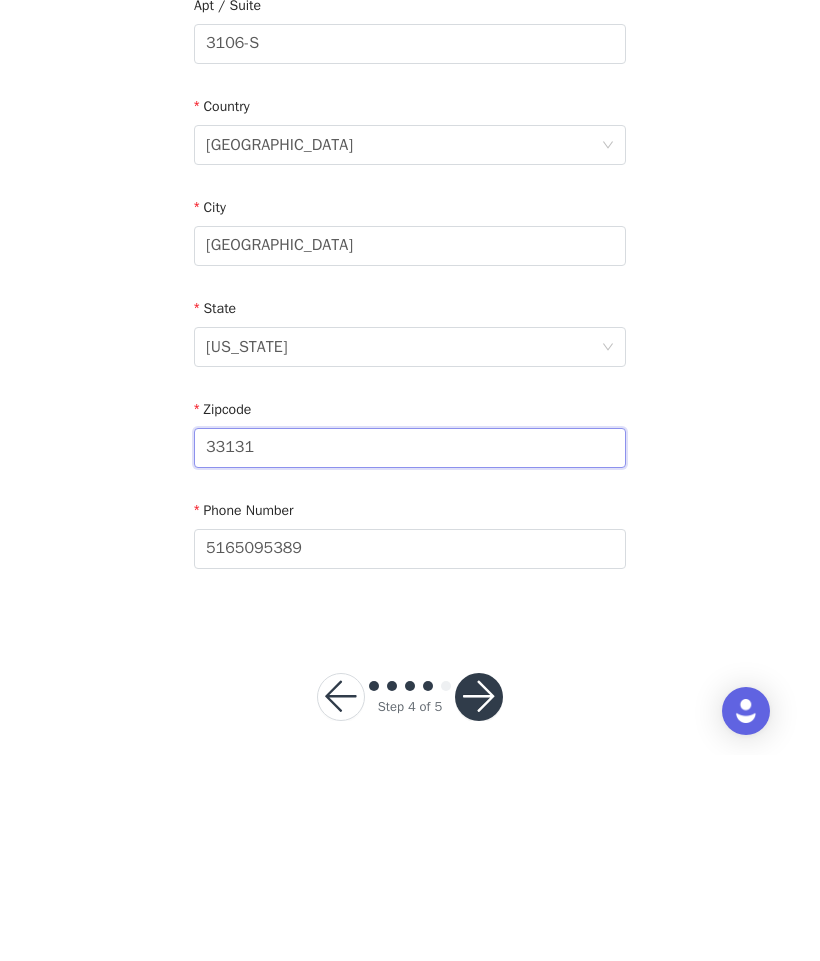 scroll, scrollTop: 402, scrollLeft: 0, axis: vertical 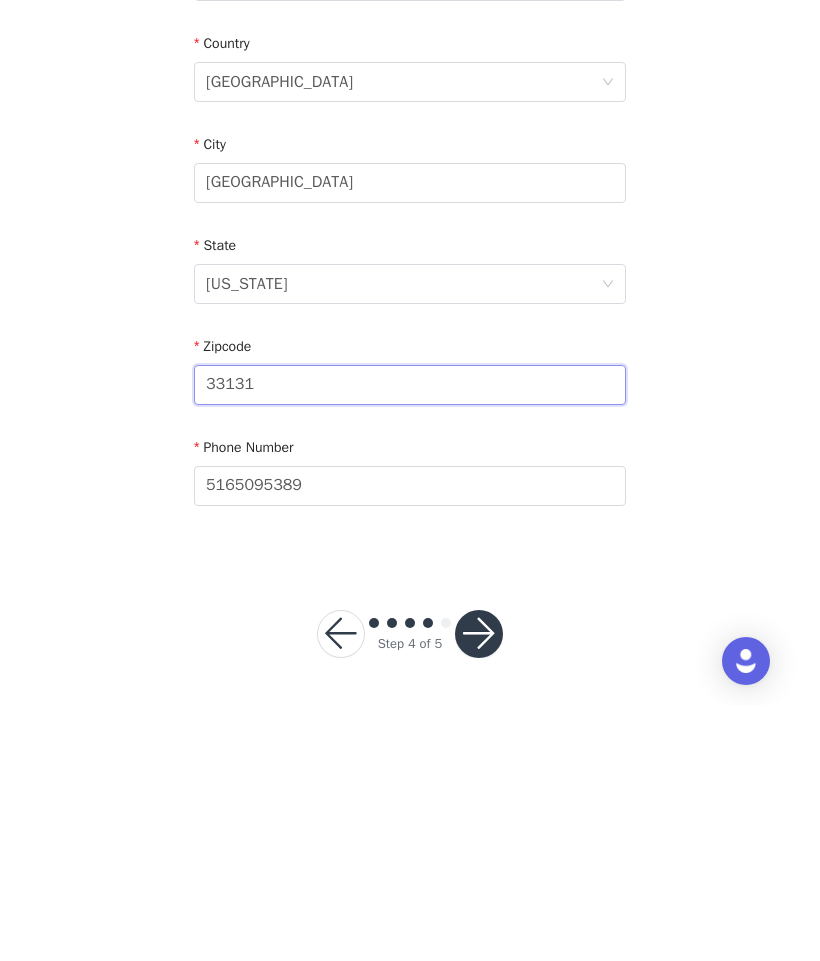 type on "33131" 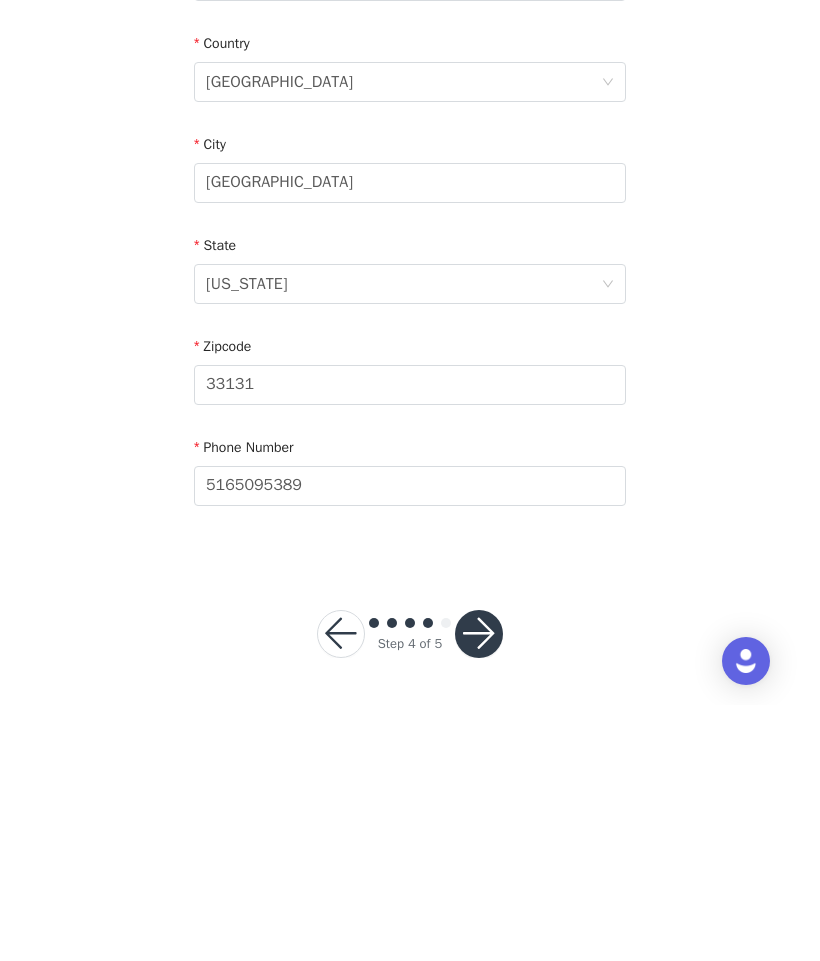 click at bounding box center (479, 890) 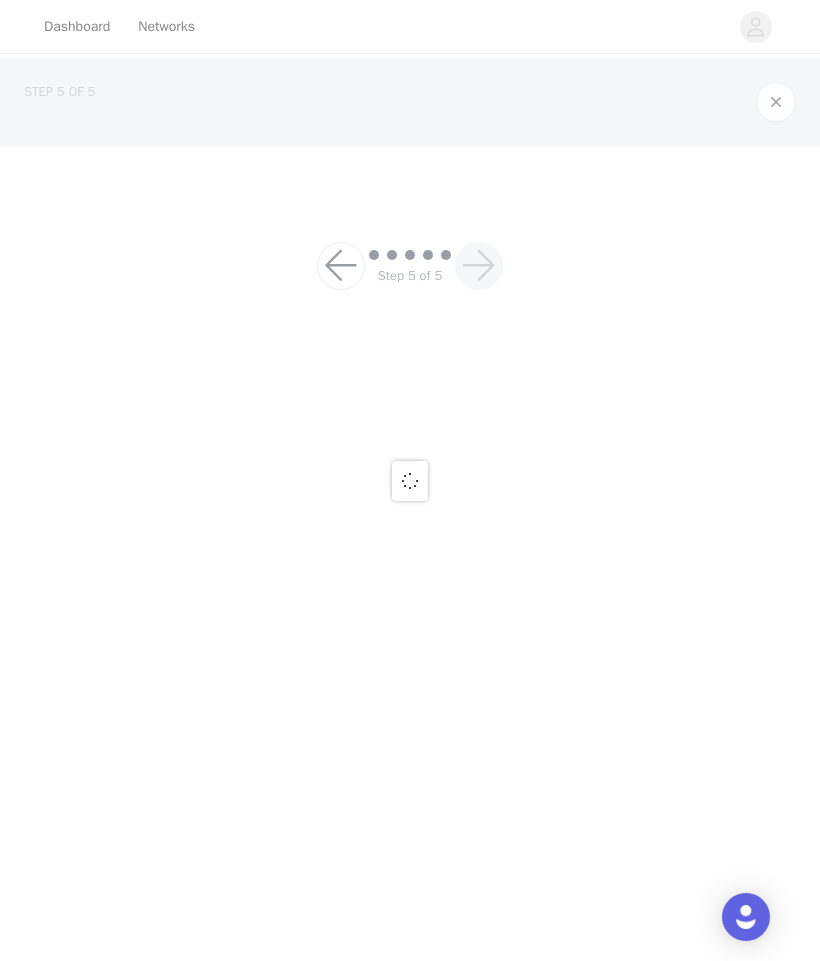 scroll, scrollTop: 0, scrollLeft: 0, axis: both 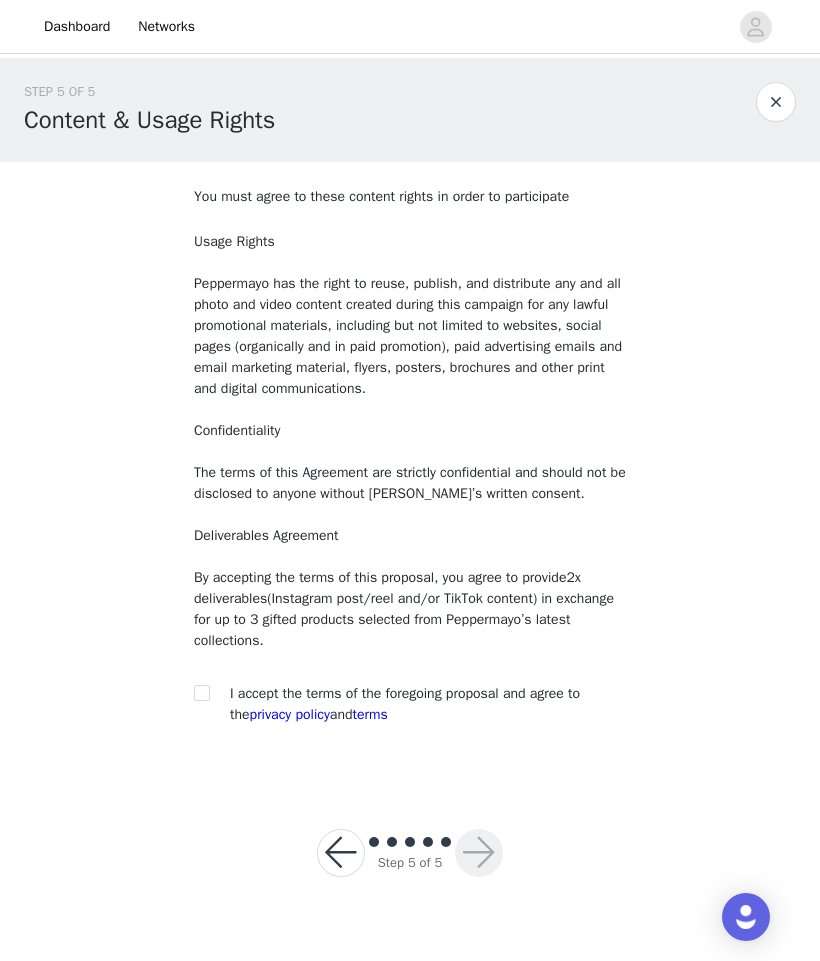 click at bounding box center [201, 692] 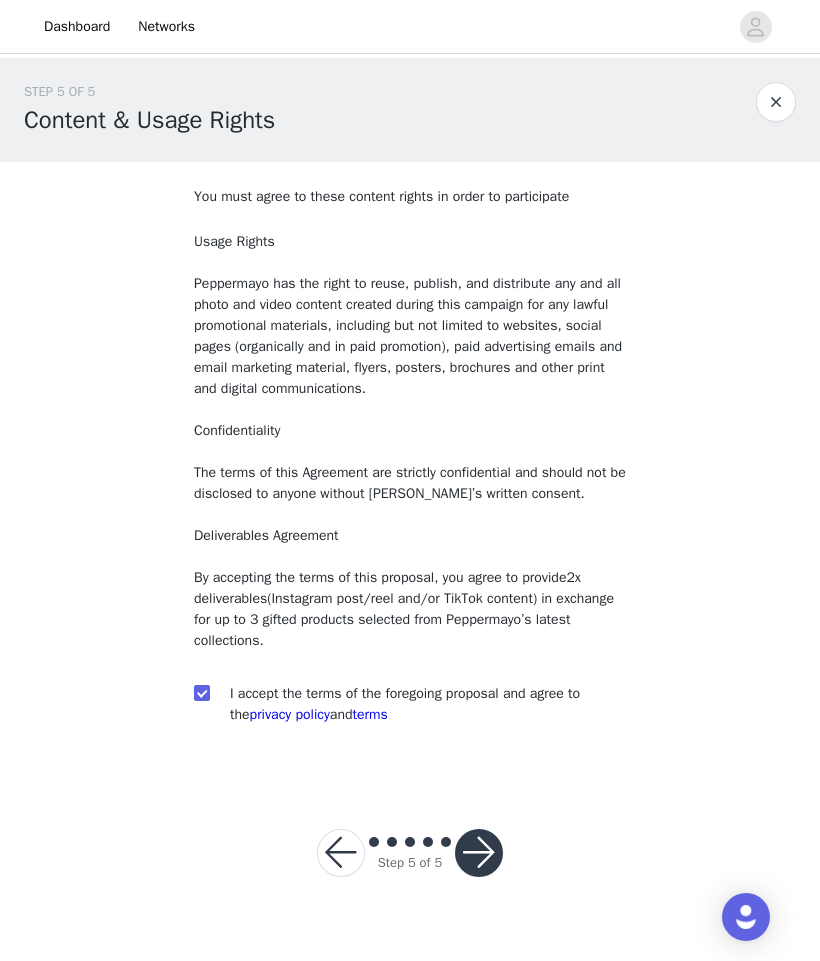 click at bounding box center [479, 853] 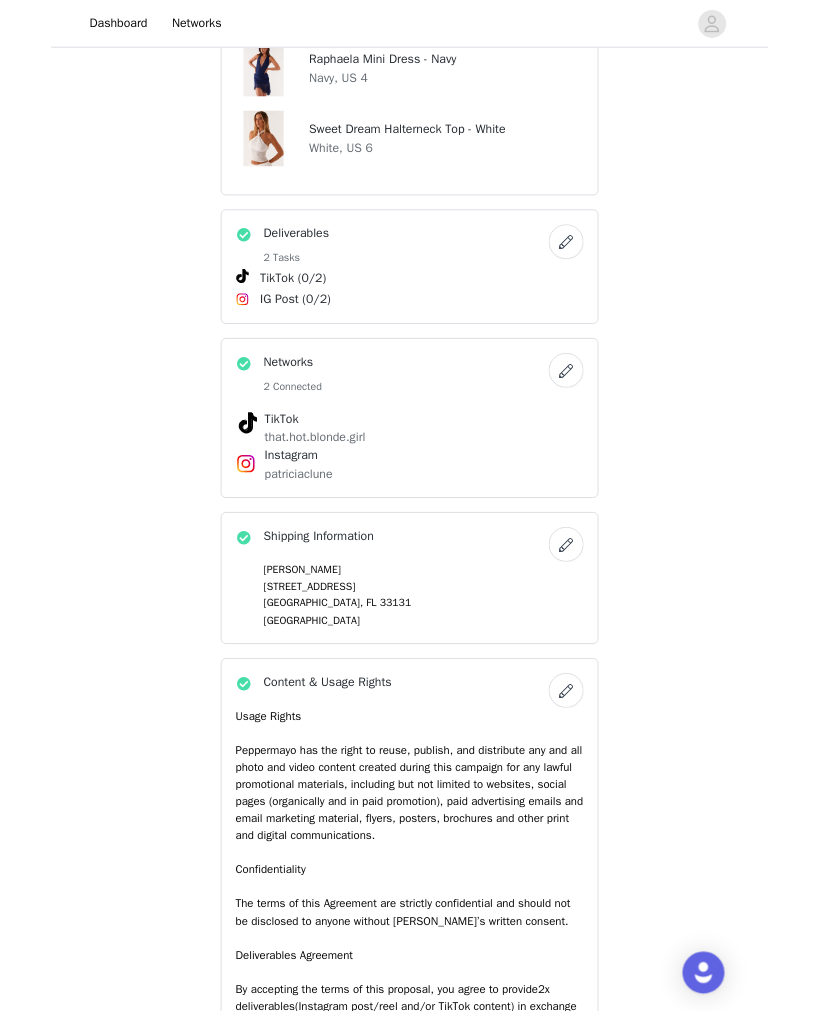 scroll, scrollTop: 1422, scrollLeft: 0, axis: vertical 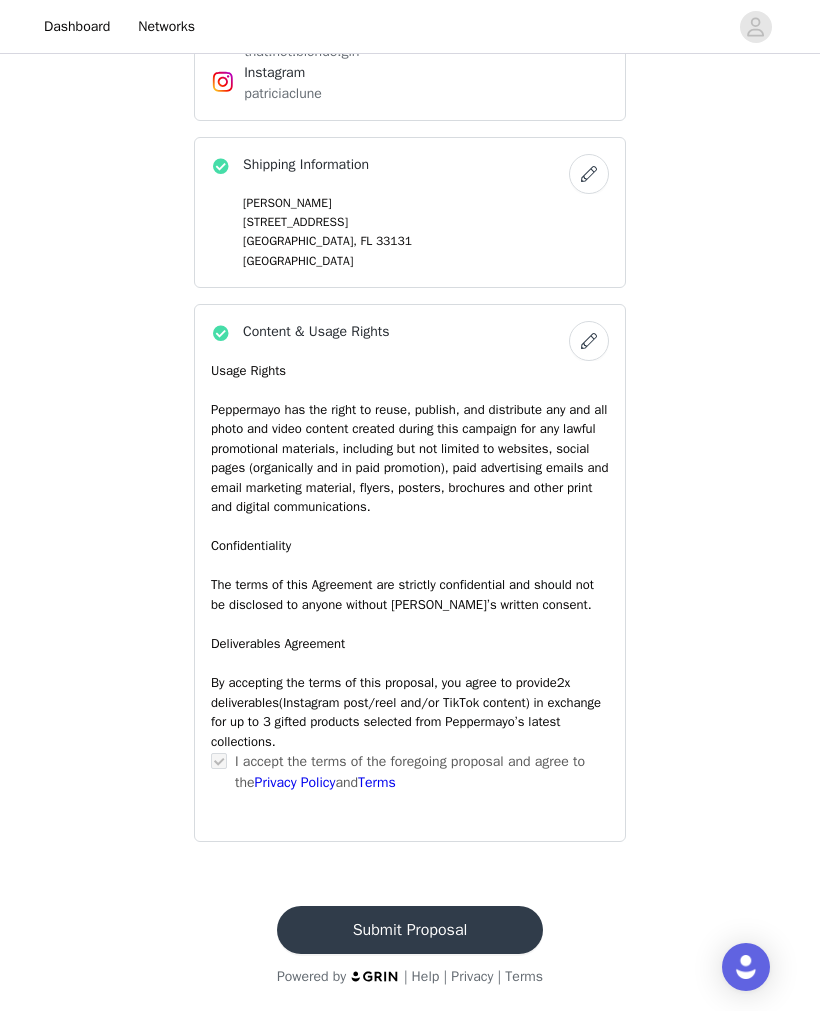 click on "Submit Proposal" at bounding box center [410, 930] 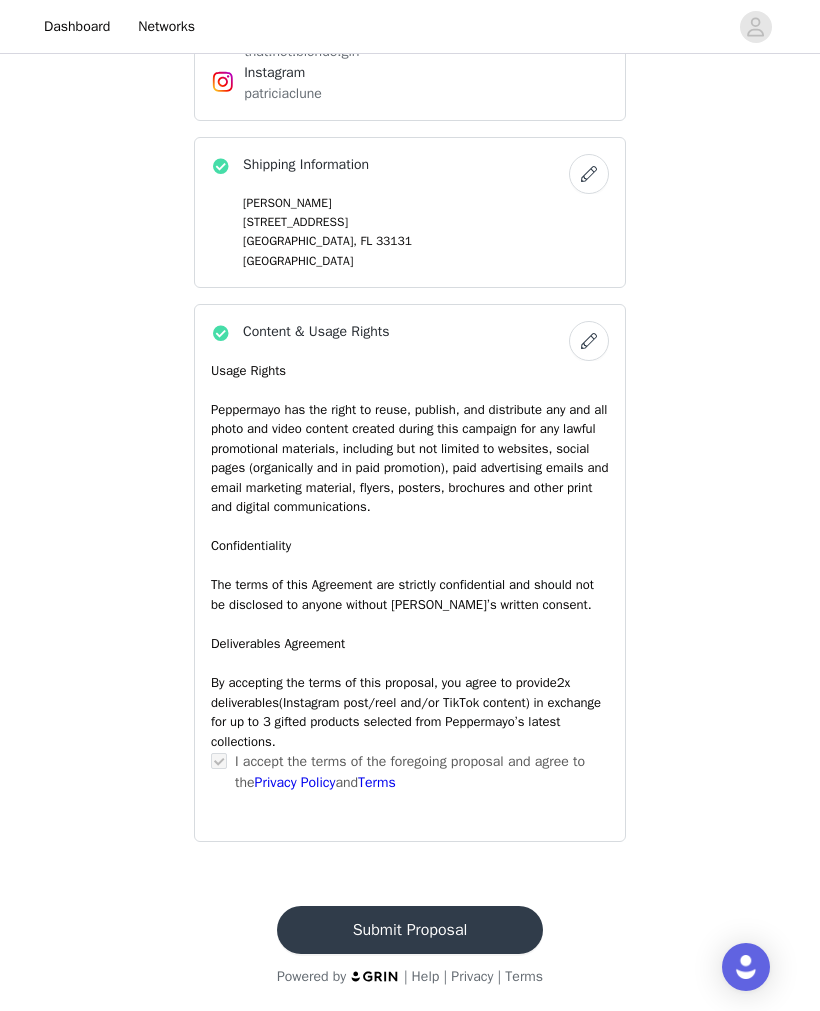 scroll, scrollTop: 0, scrollLeft: 0, axis: both 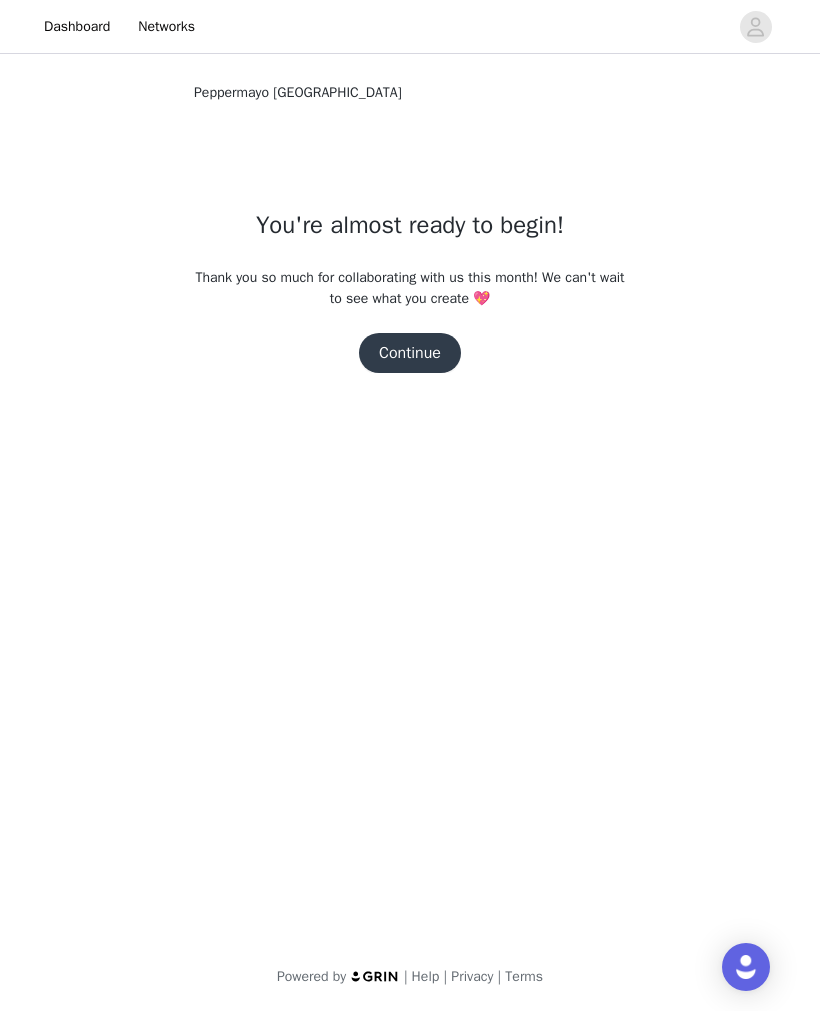 click on "Continue" at bounding box center [410, 353] 